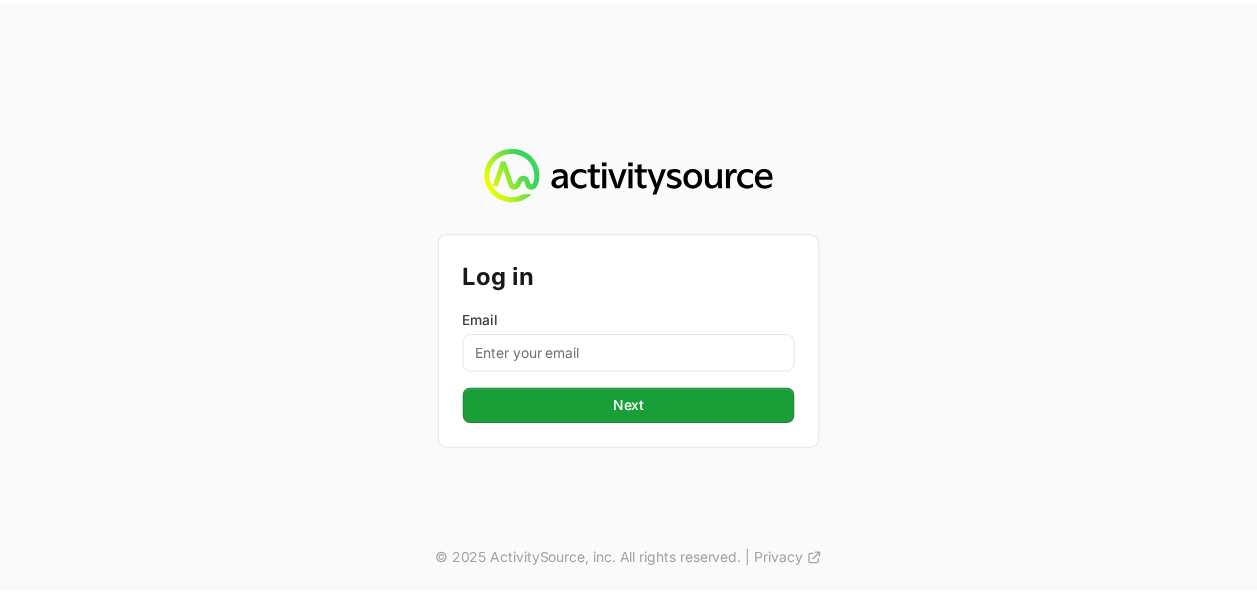 scroll, scrollTop: 0, scrollLeft: 0, axis: both 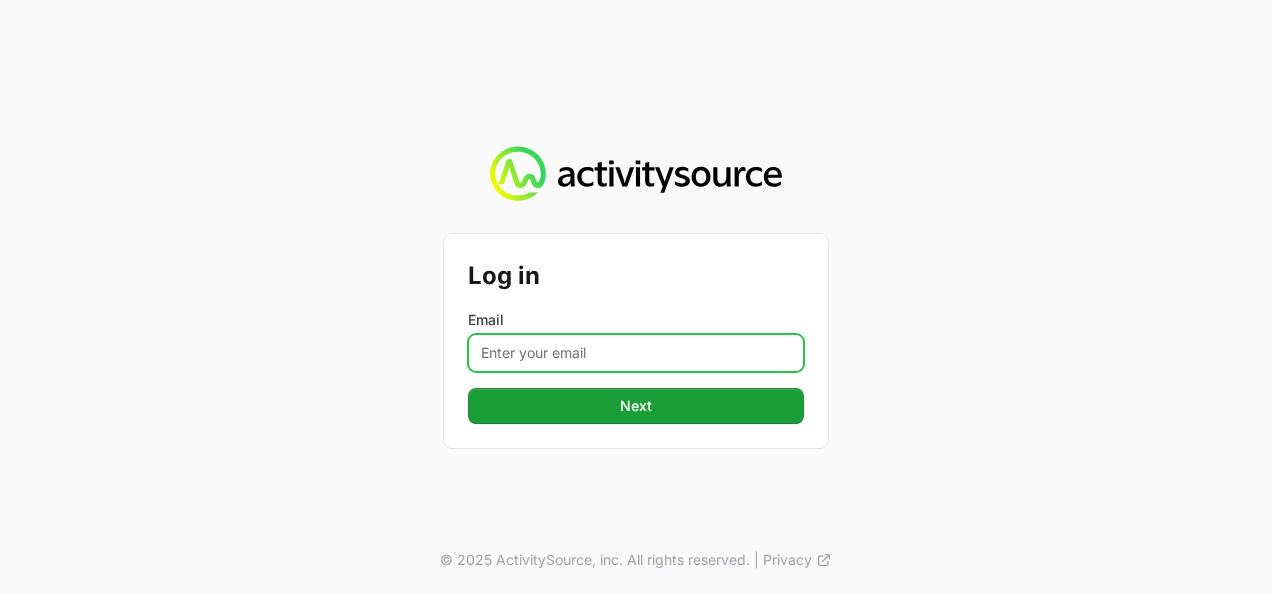 click on "Email" 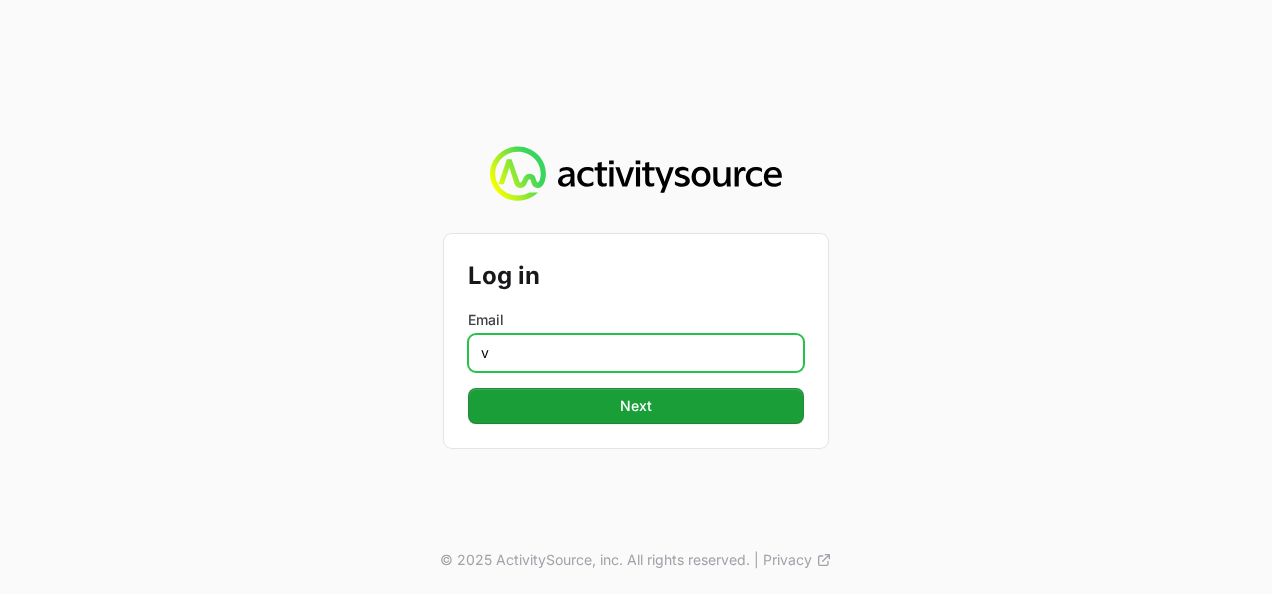 click on "v" 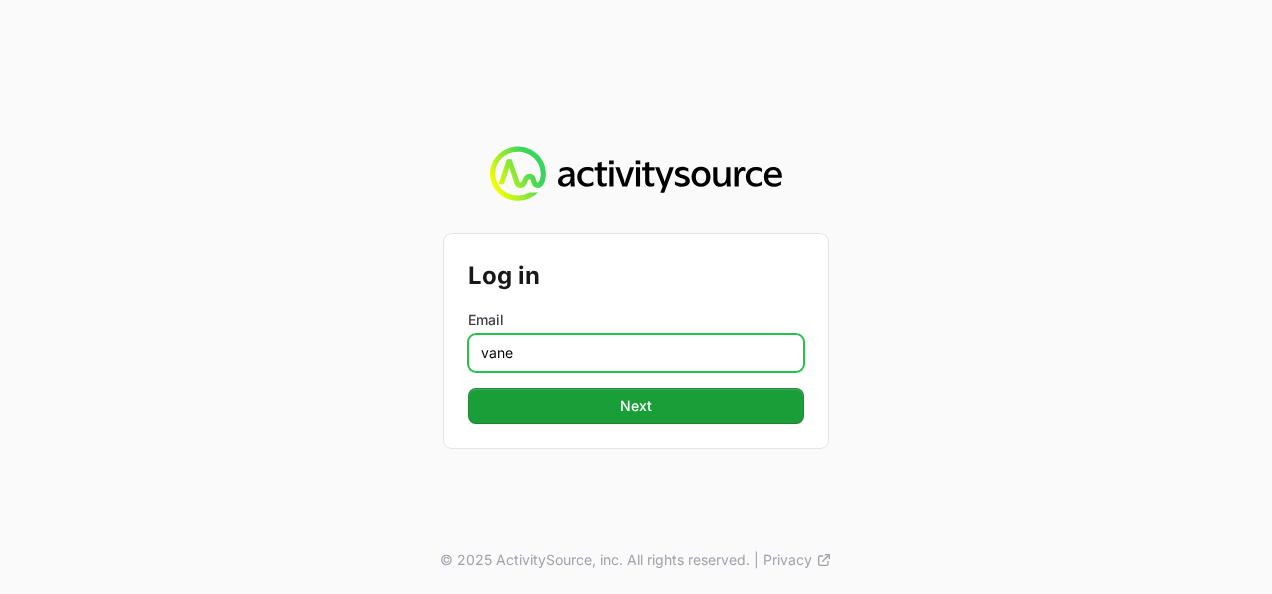 type on "[USERNAME].[LASTNAME]@[DOMAIN]" 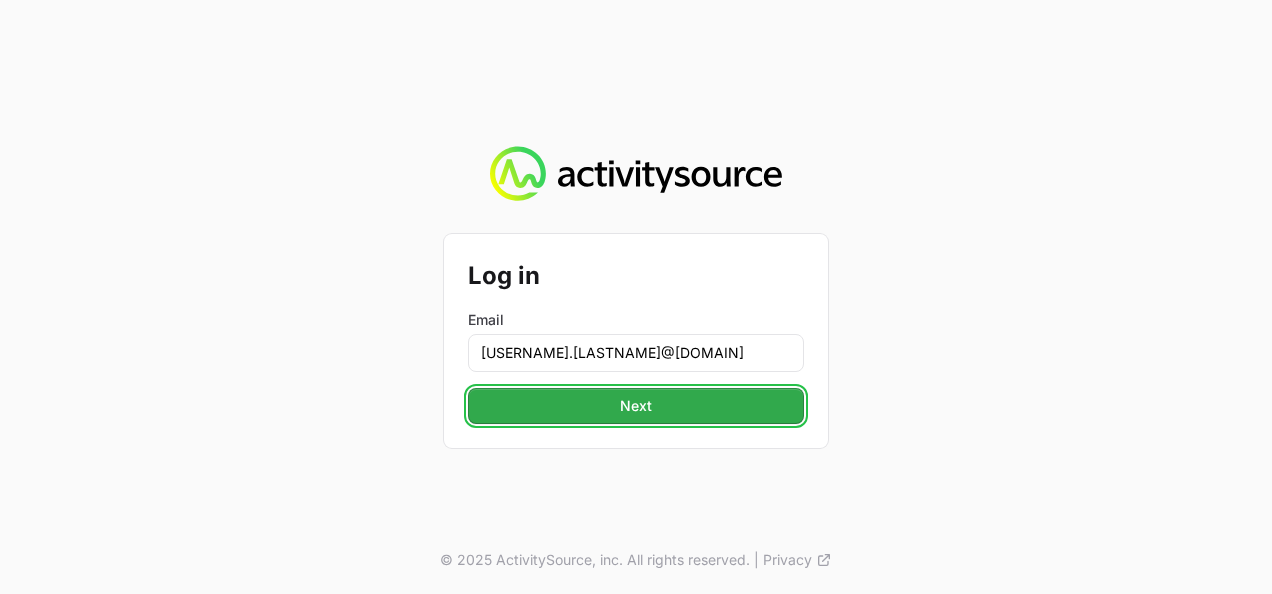 click on "Next" 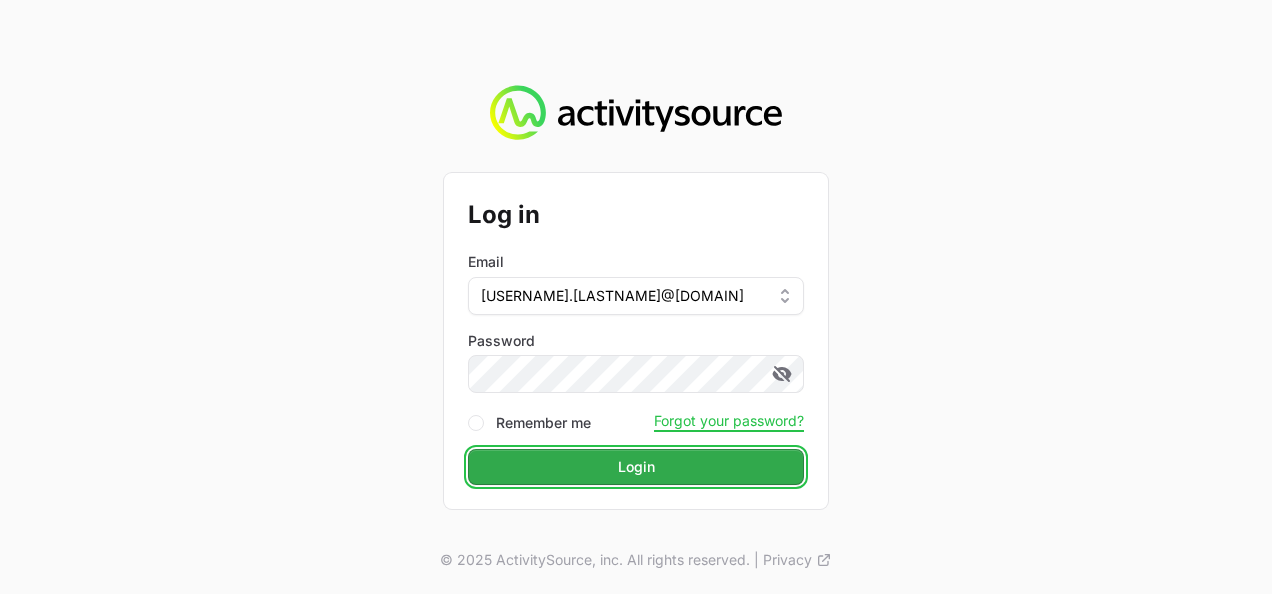 click on "Login" 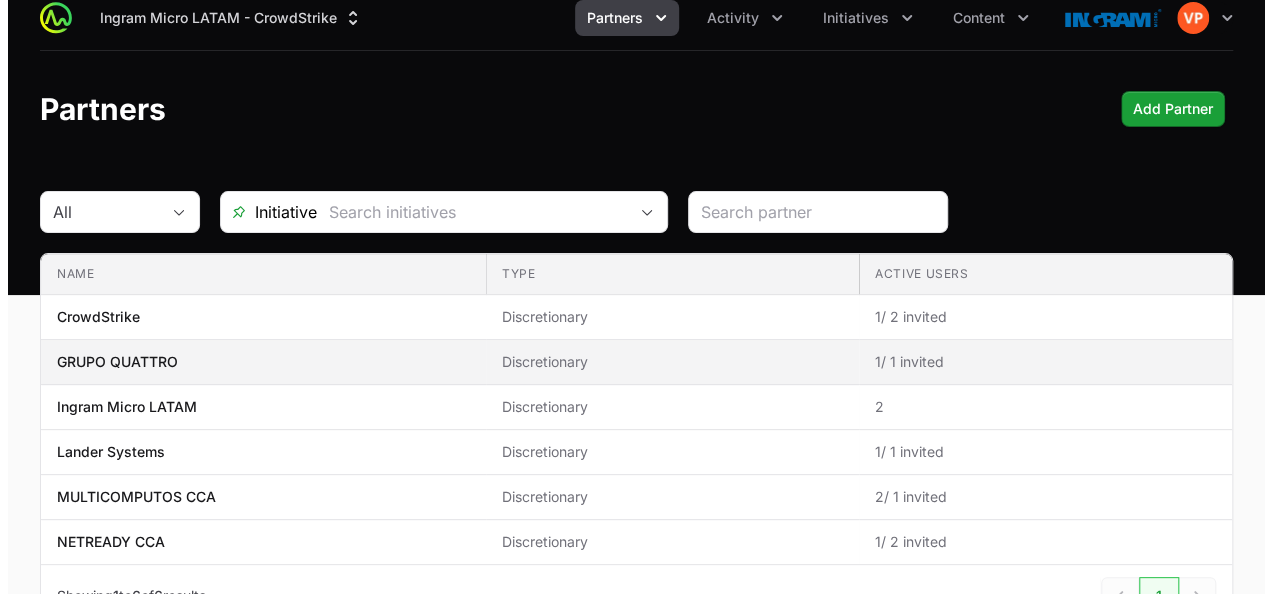 scroll, scrollTop: 0, scrollLeft: 0, axis: both 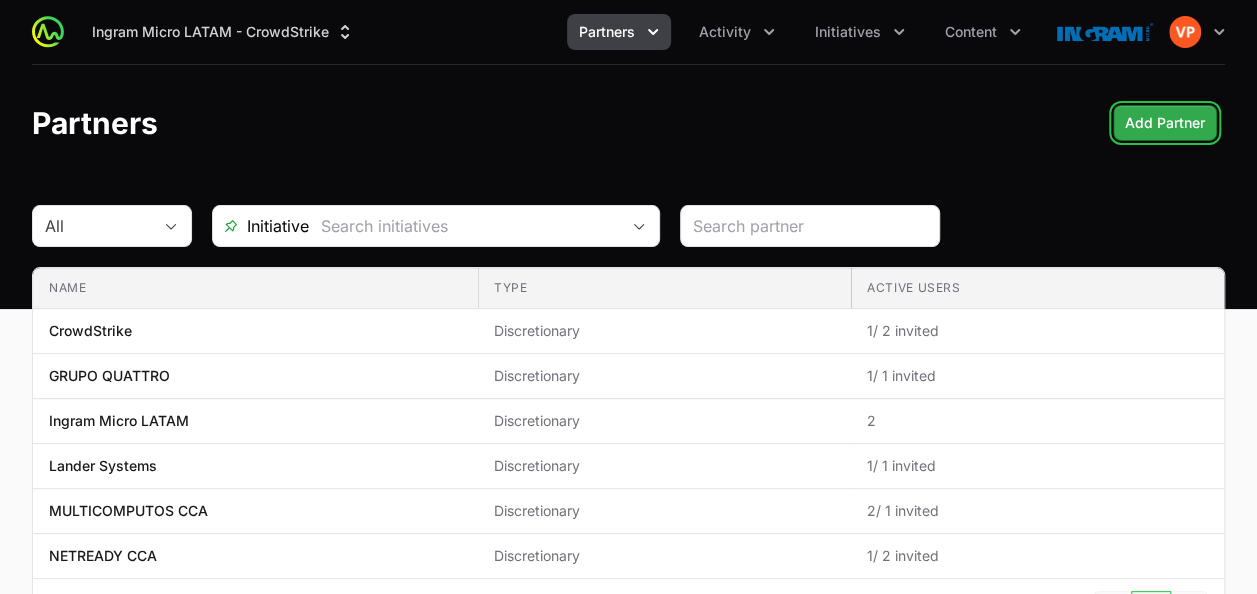 click on "Add Partner" 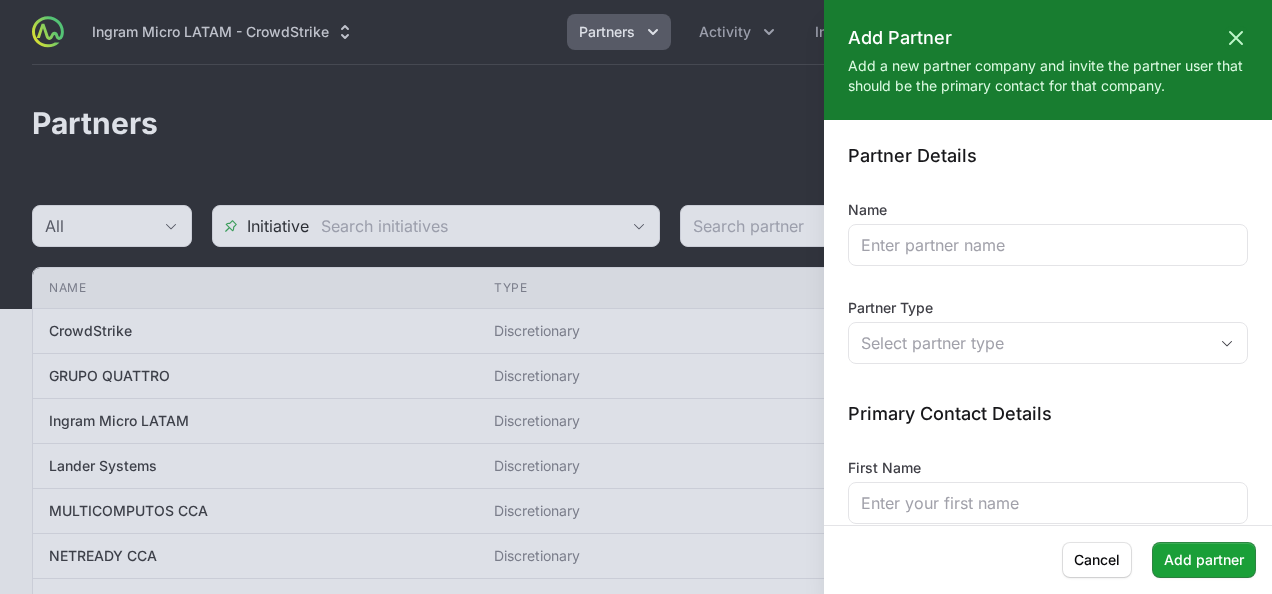 click on "Name" at bounding box center (1048, 233) 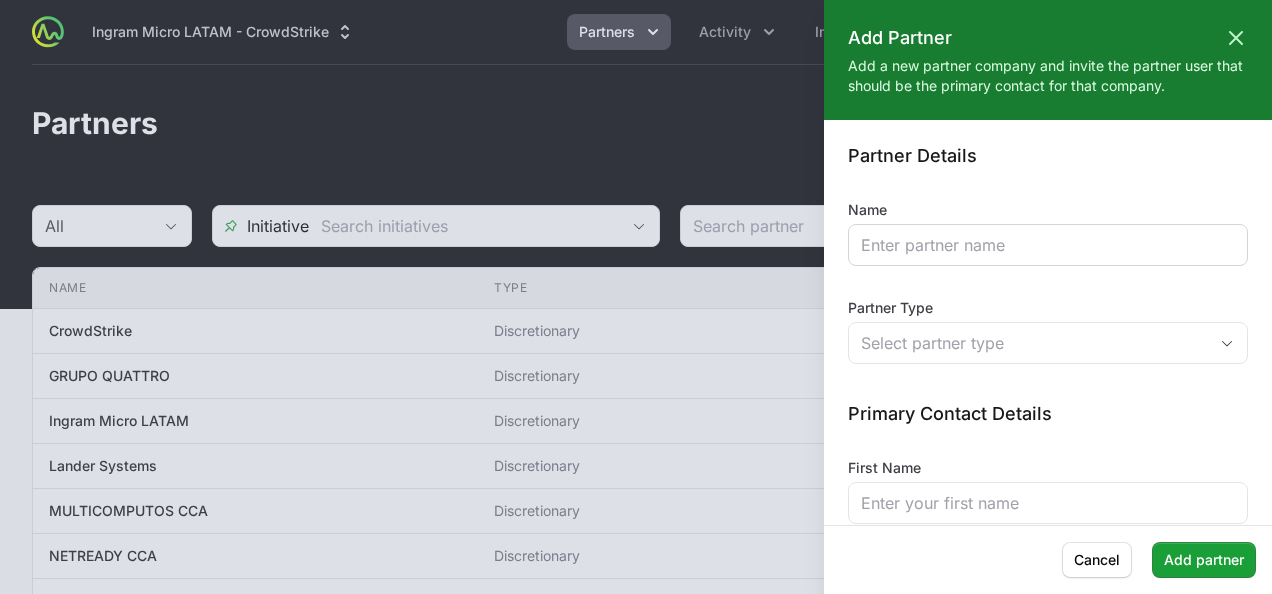 click at bounding box center [1048, 245] 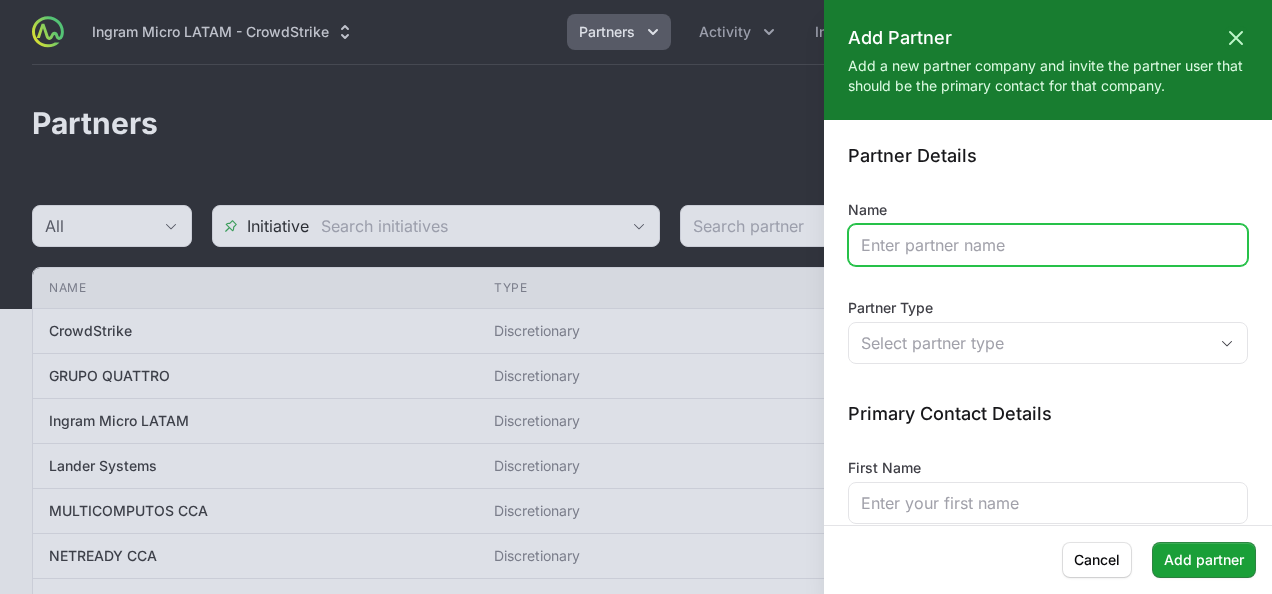 click on "Name" at bounding box center [1048, 245] 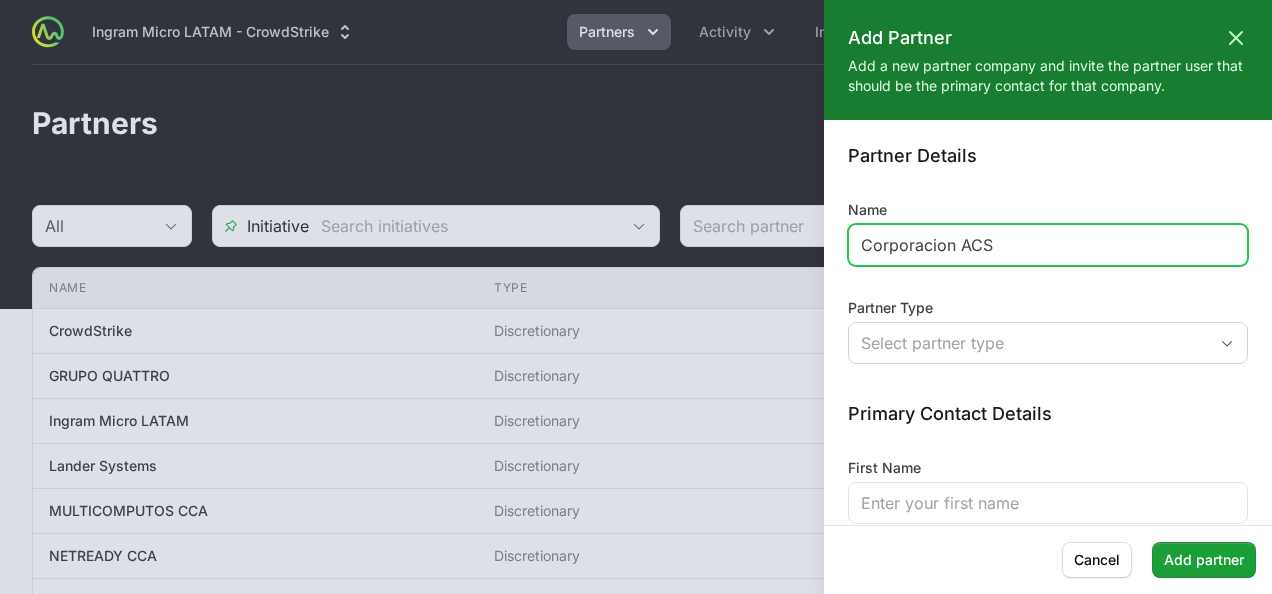 type on "Corporacion ACS" 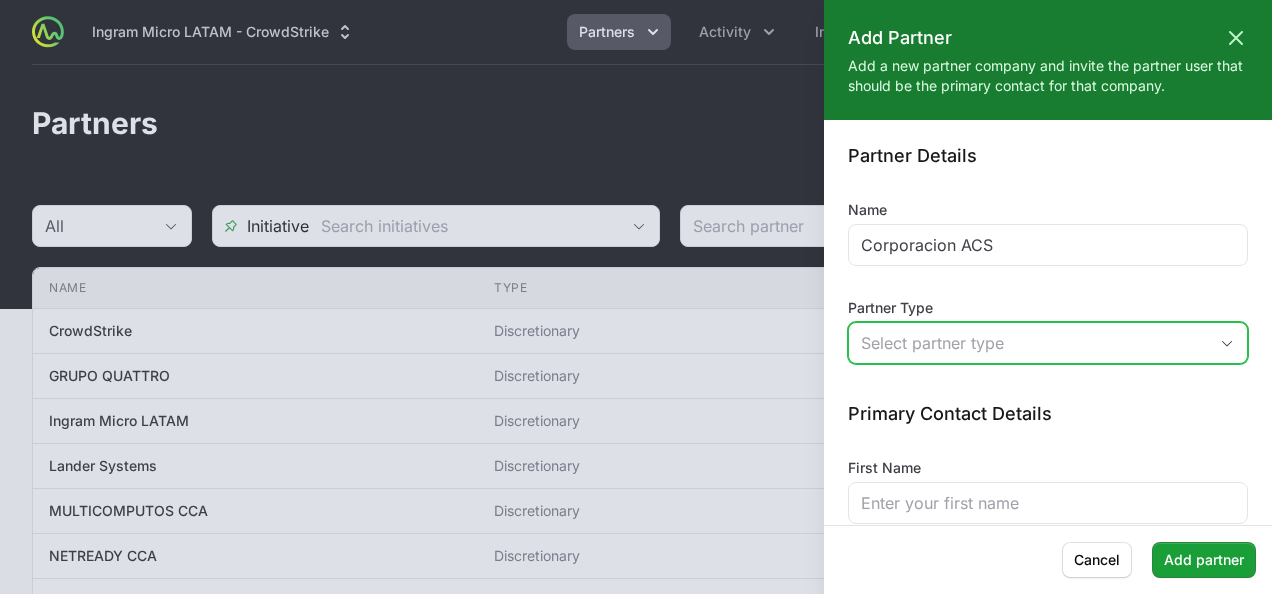 click on "Select partner type" at bounding box center [1048, 343] 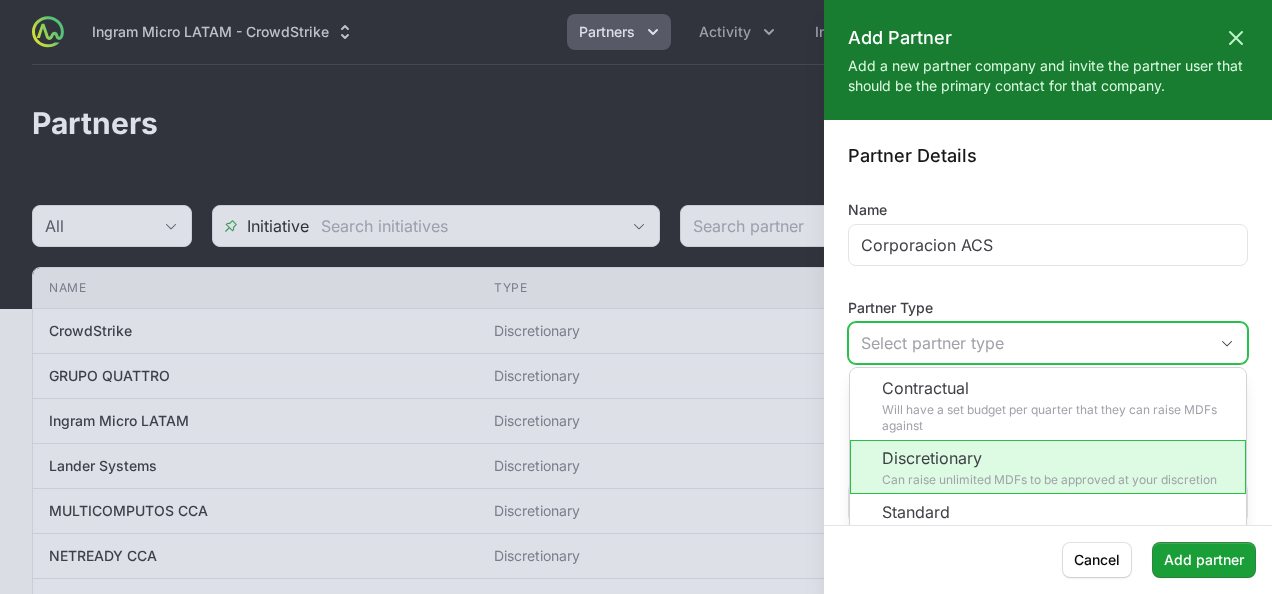 click on "Discretionary Can raise unlimited MDFs to be approved at your discretion" 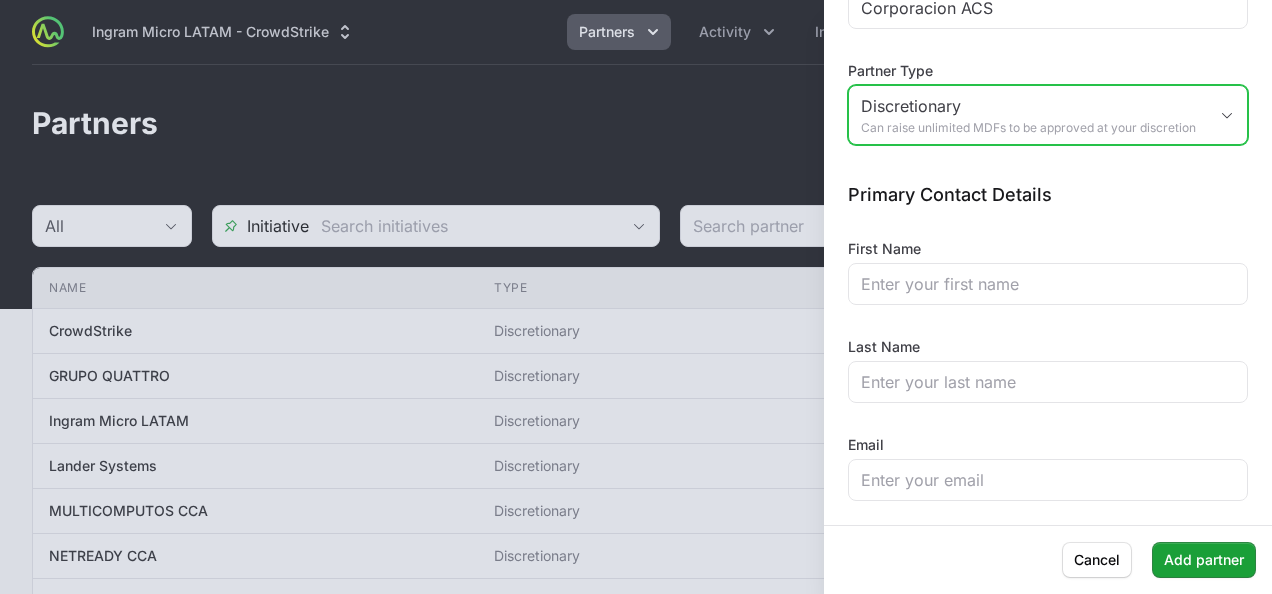 scroll, scrollTop: 239, scrollLeft: 0, axis: vertical 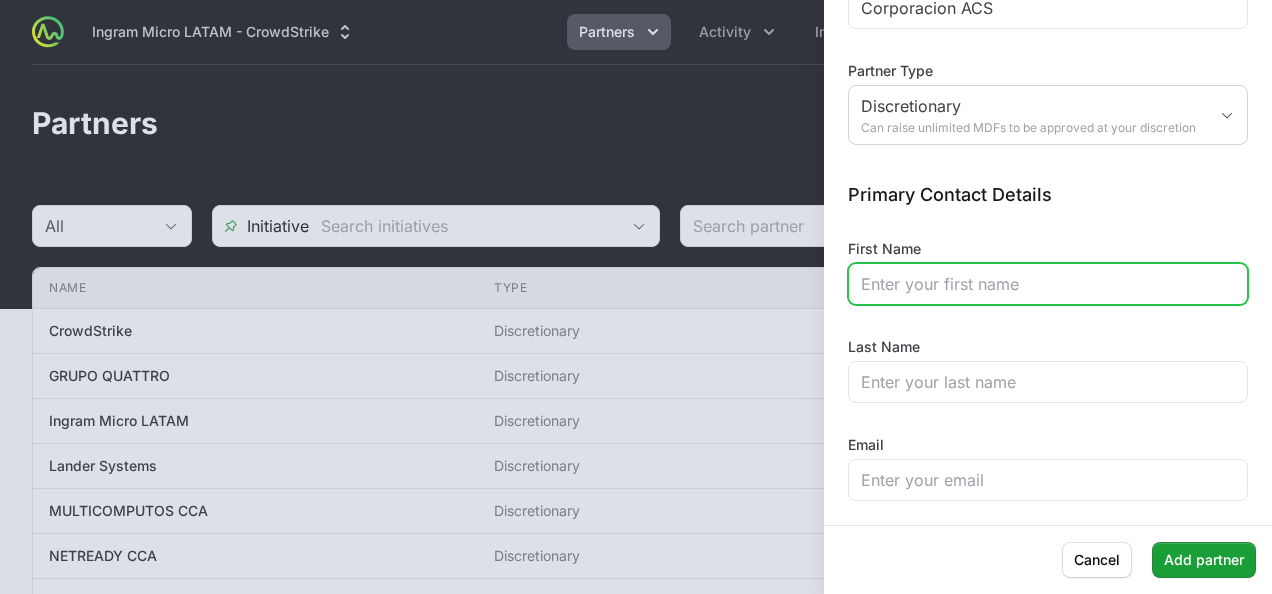 click on "First Name" at bounding box center [1048, 284] 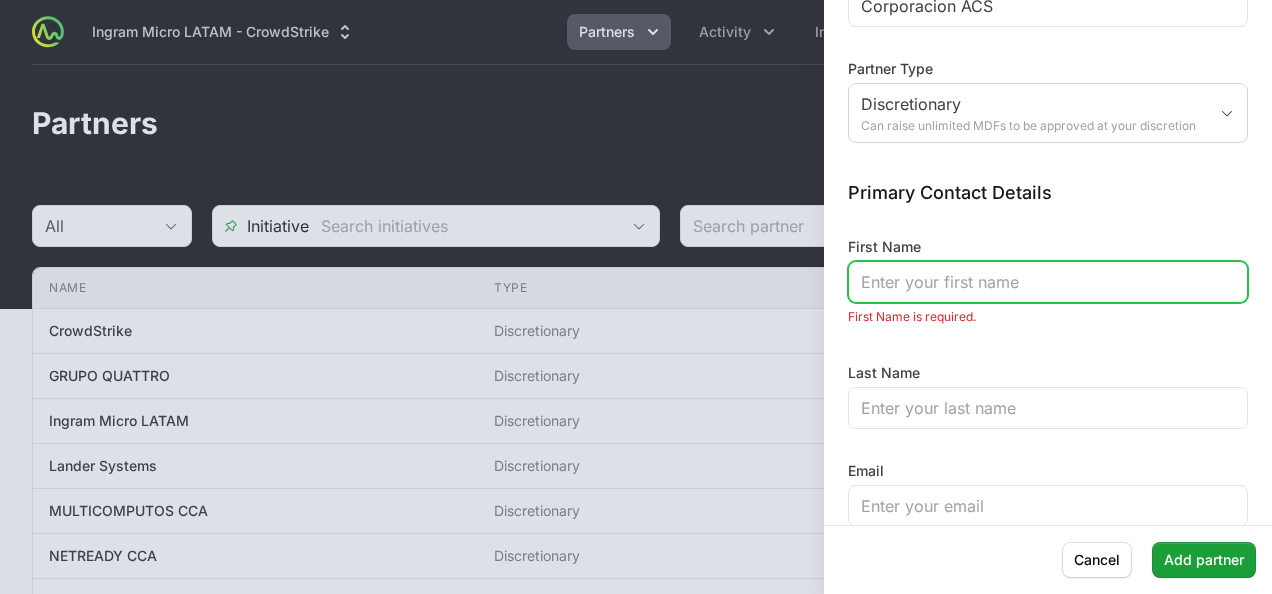 click on "First Name" at bounding box center (1048, 282) 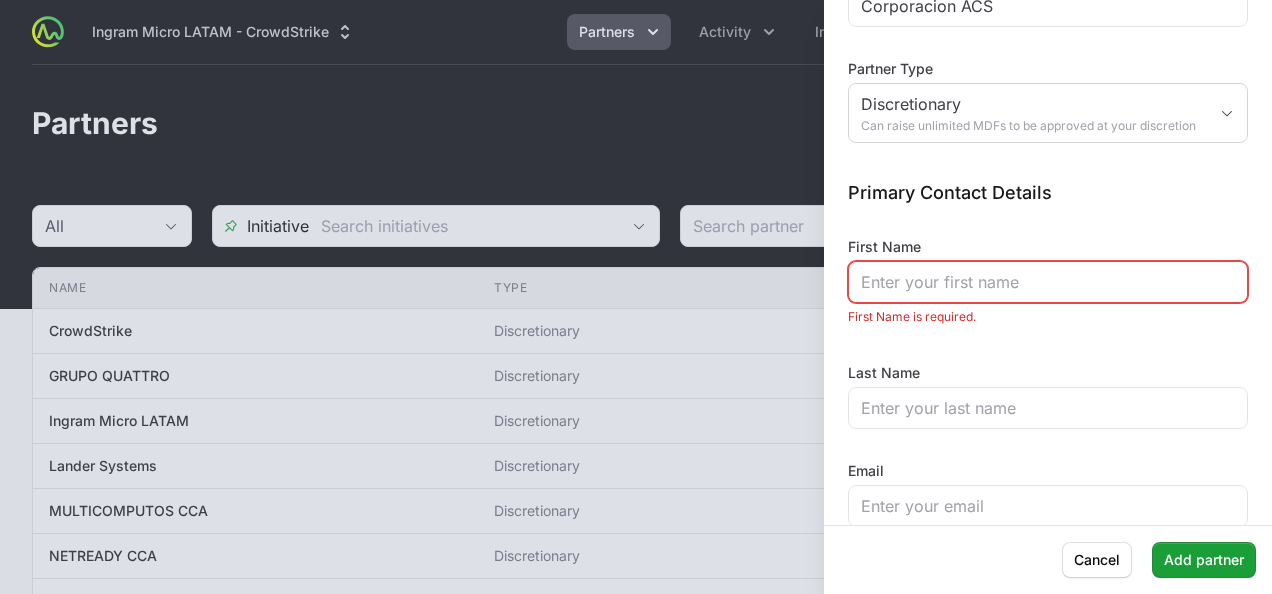 click on "Partner Details  Name Corporacion ACS Partner Type Discretionary Can raise unlimited MDFs to be approved at your discretion  Primary Contact Details  First Name First Name is required. Last Name Email" 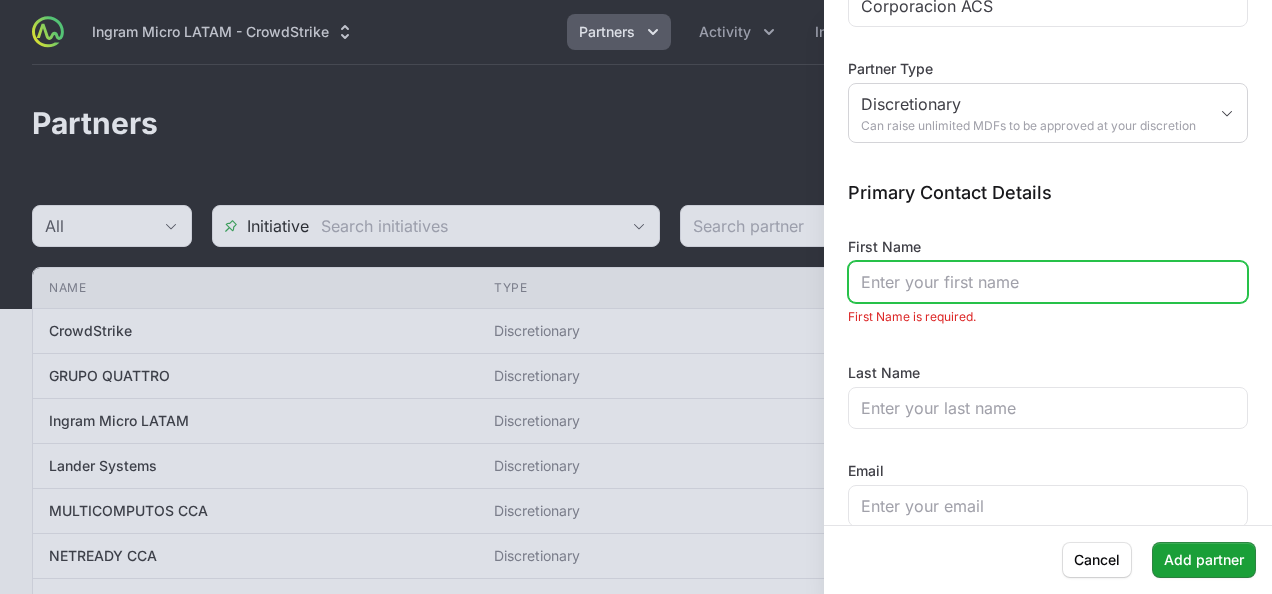 click on "First Name" at bounding box center (1048, 282) 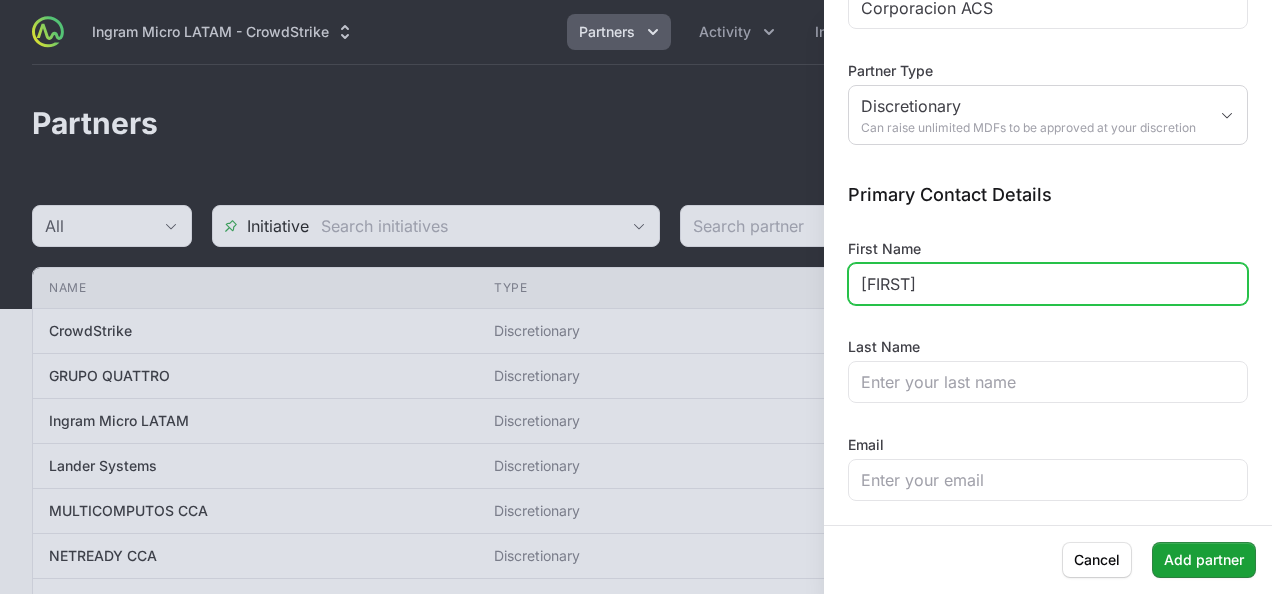 type on "[FIRST]" 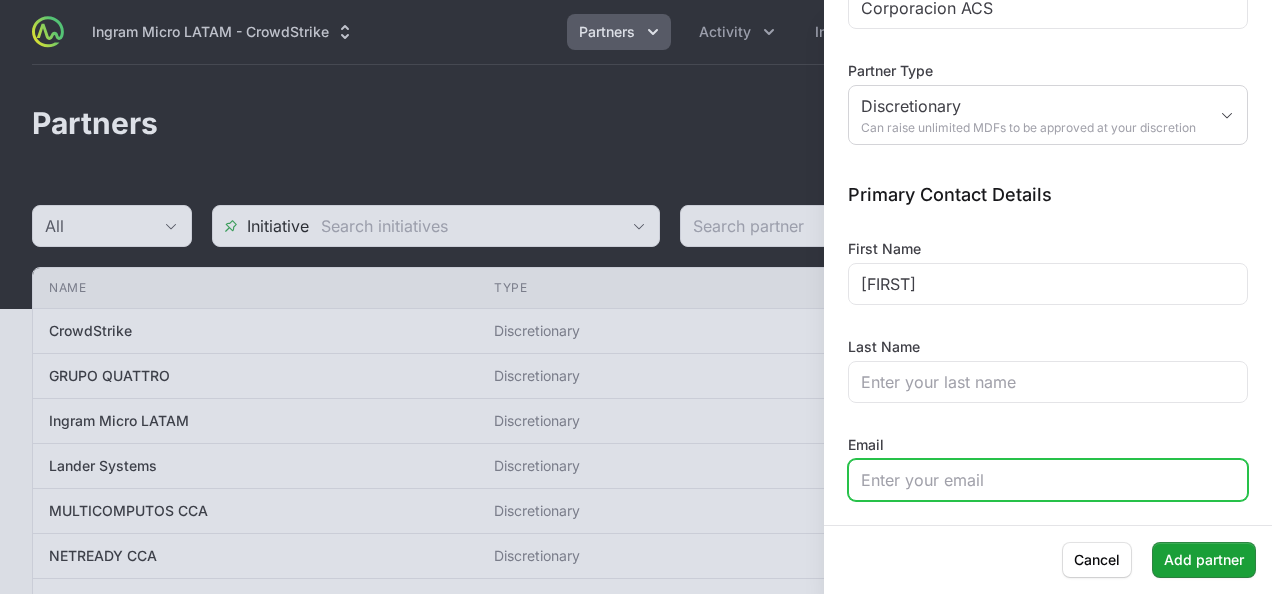 scroll, scrollTop: 244, scrollLeft: 0, axis: vertical 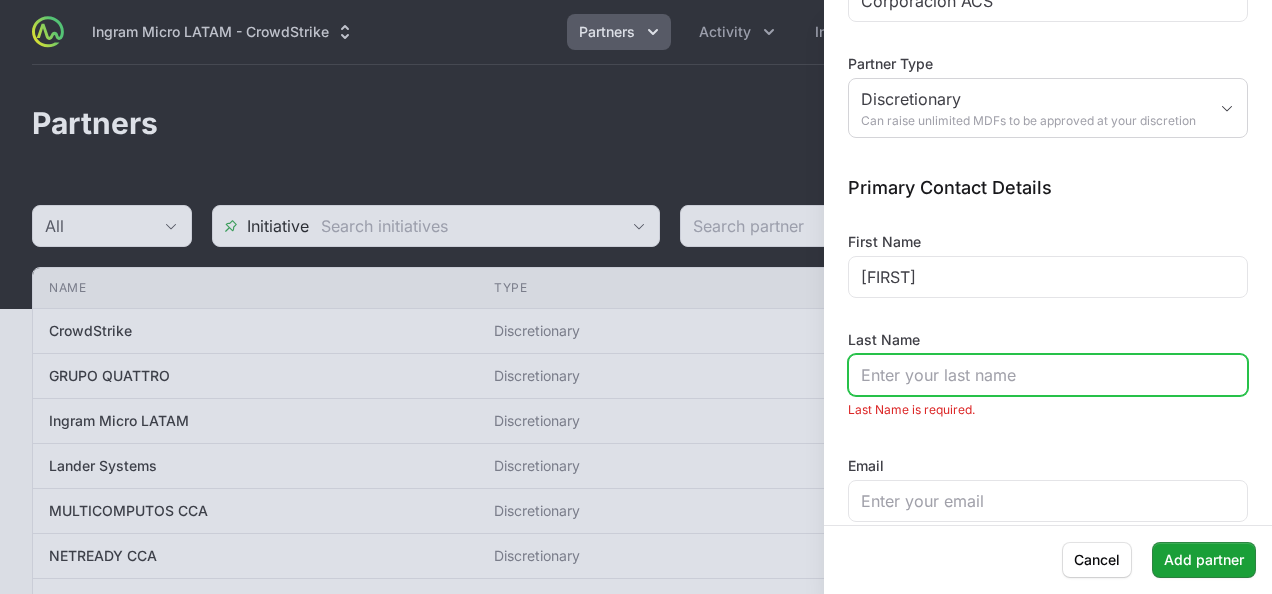 click on "Last Name" at bounding box center [1048, 375] 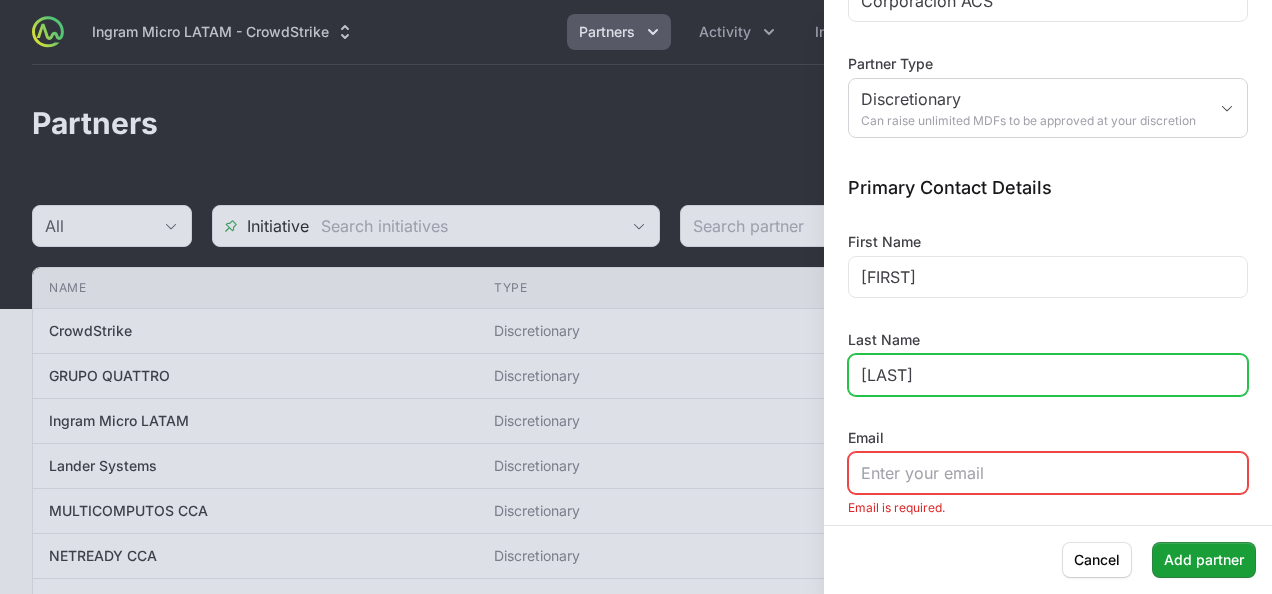 type on "[LAST]" 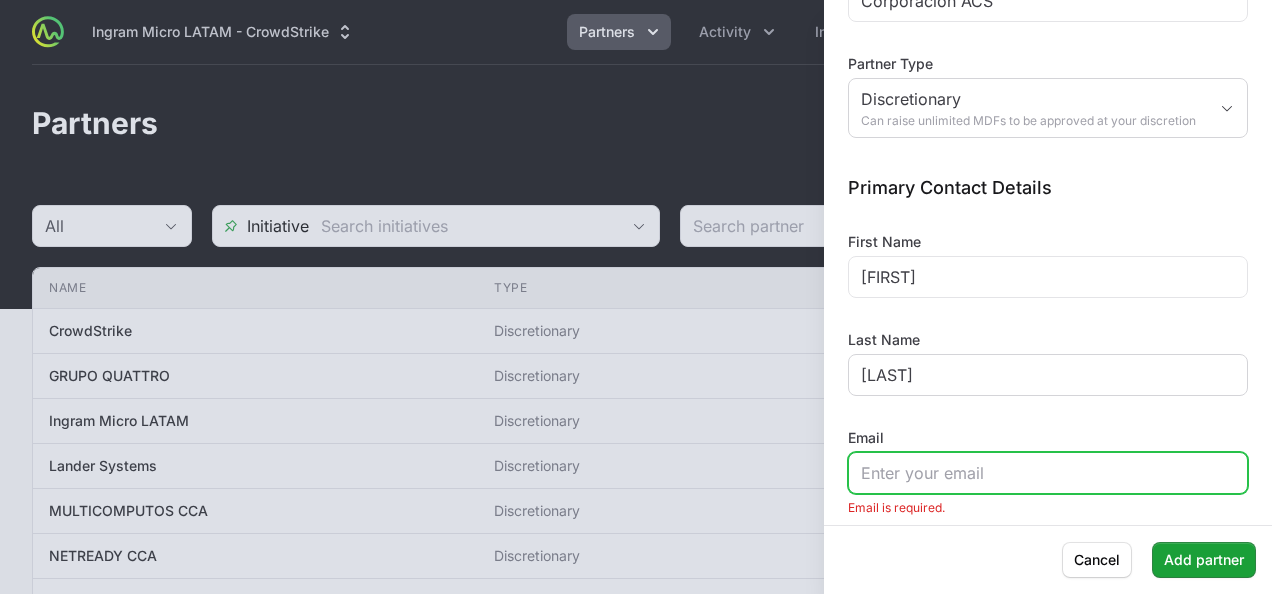 paste on "[FIRST] [LAST] <[EMAIL]>" 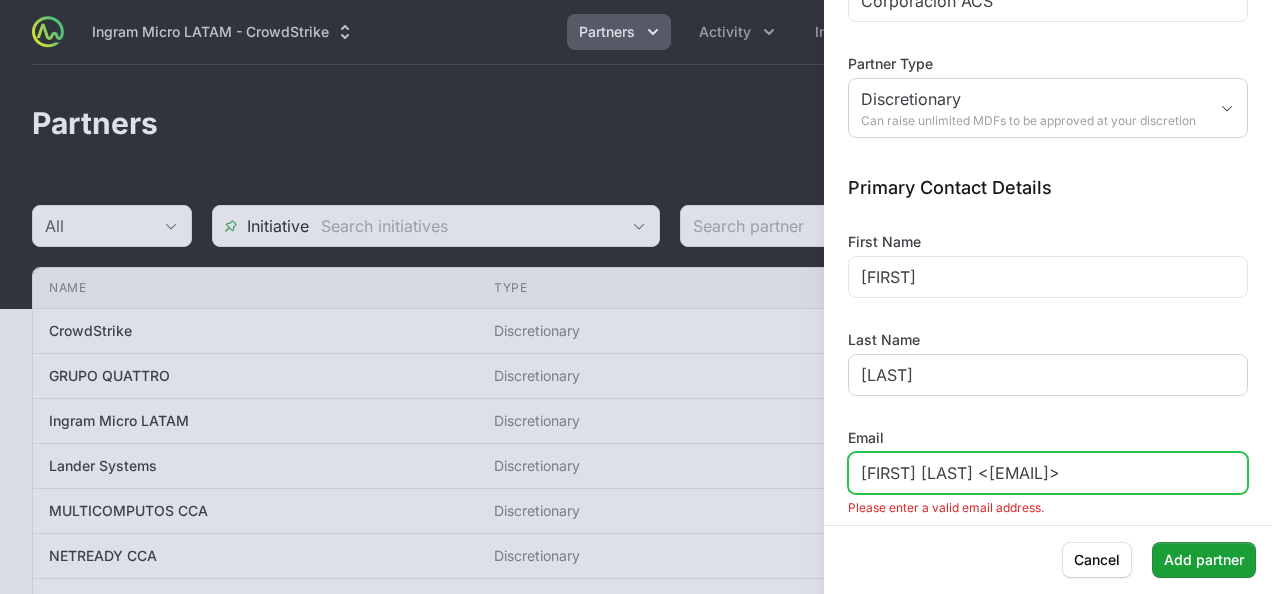 scroll, scrollTop: 0, scrollLeft: 143, axis: horizontal 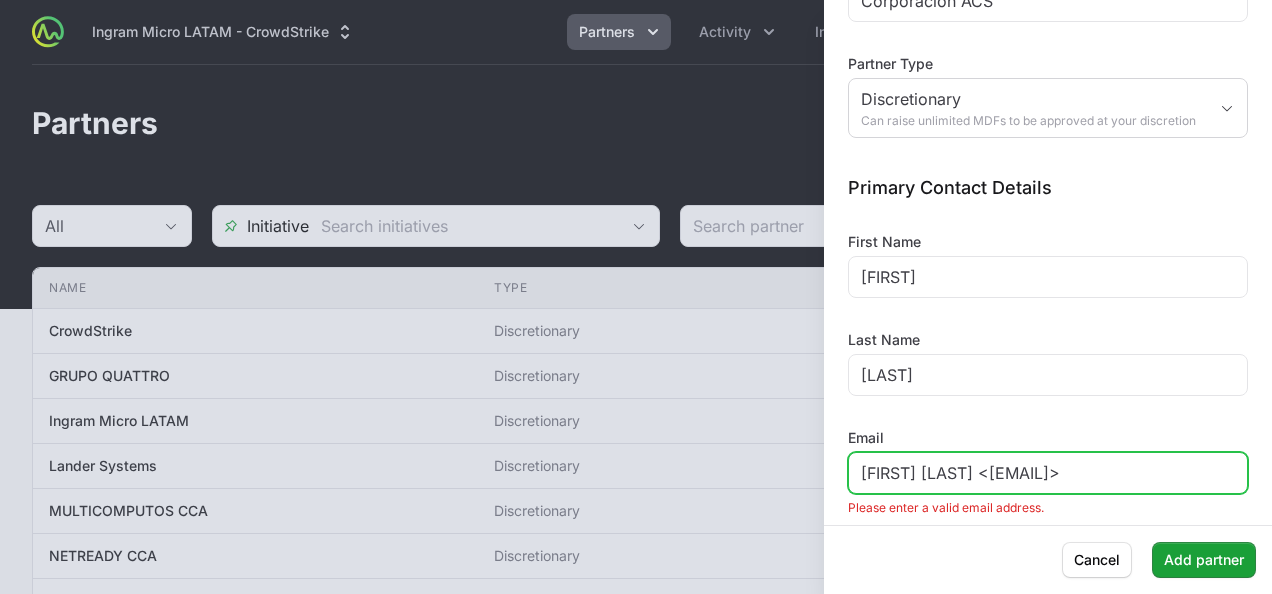 drag, startPoint x: 926, startPoint y: 485, endPoint x: 801, endPoint y: 470, distance: 125.89678 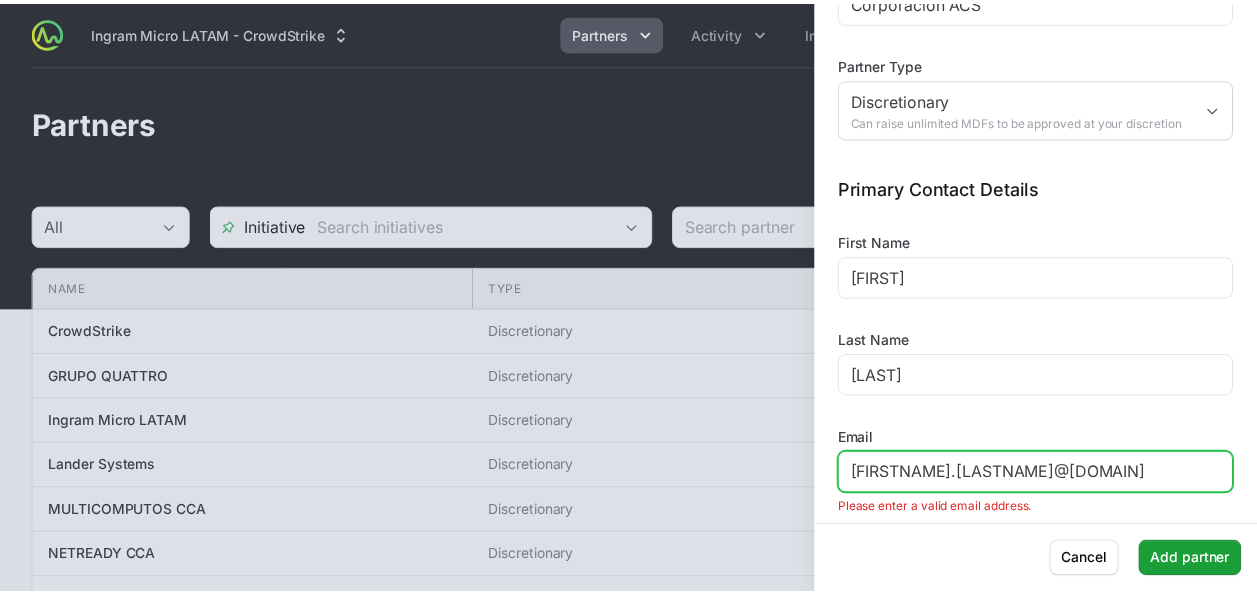 scroll, scrollTop: 0, scrollLeft: 0, axis: both 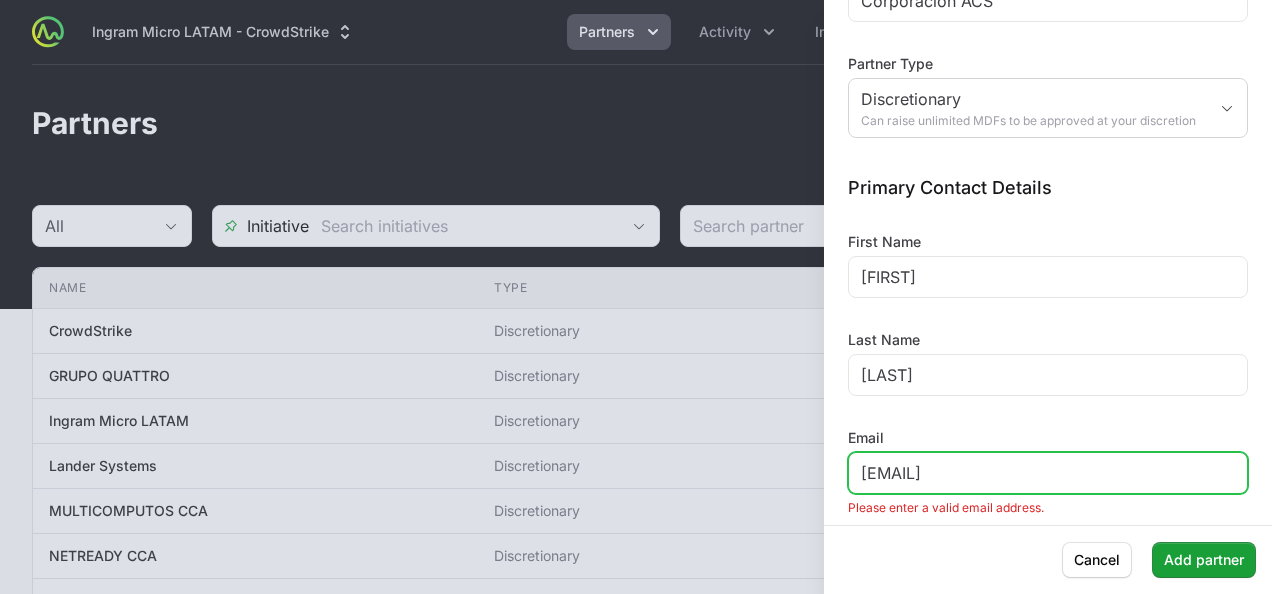 click on "[EMAIL]" at bounding box center (1048, 473) 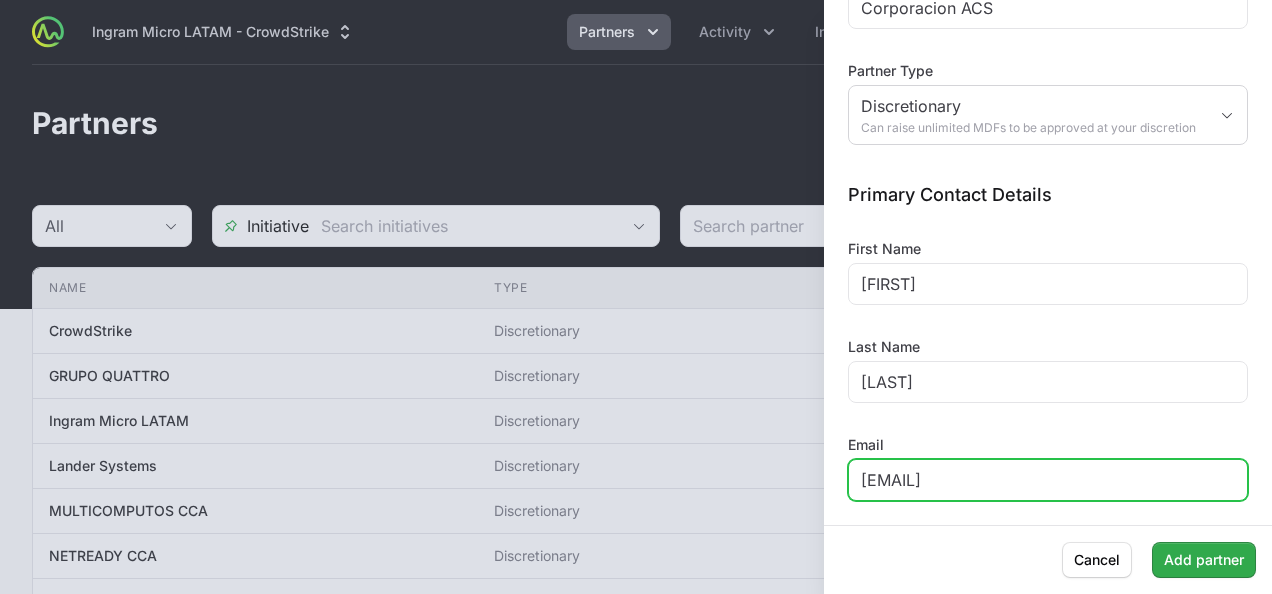 type on "[EMAIL]" 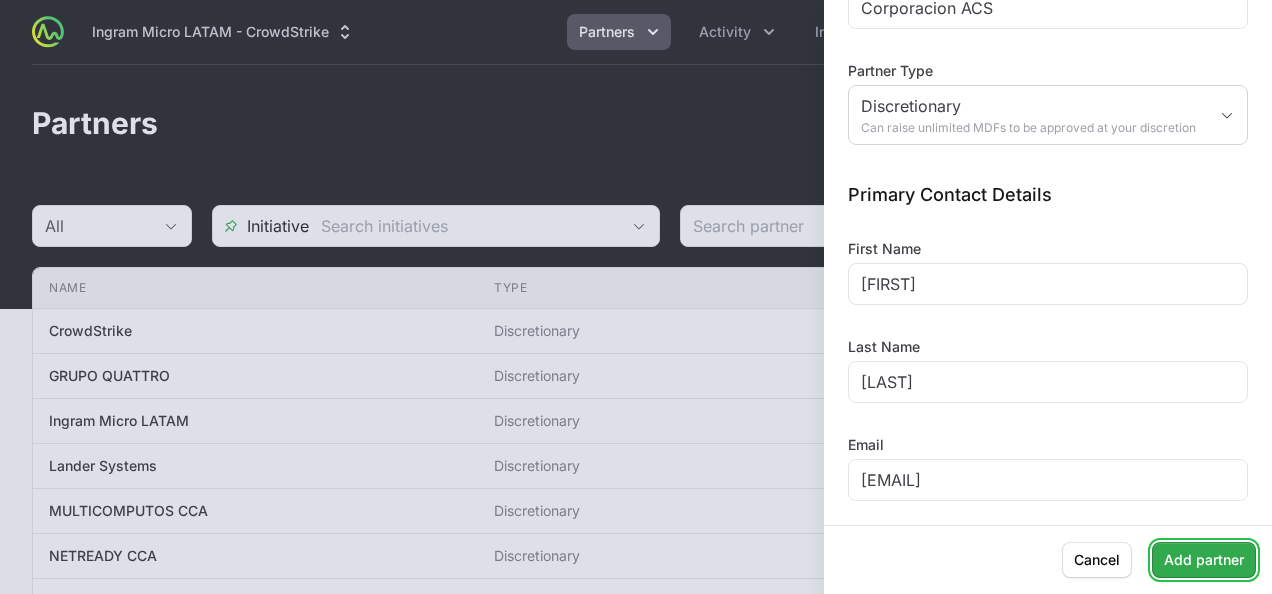 click on "Add partner" 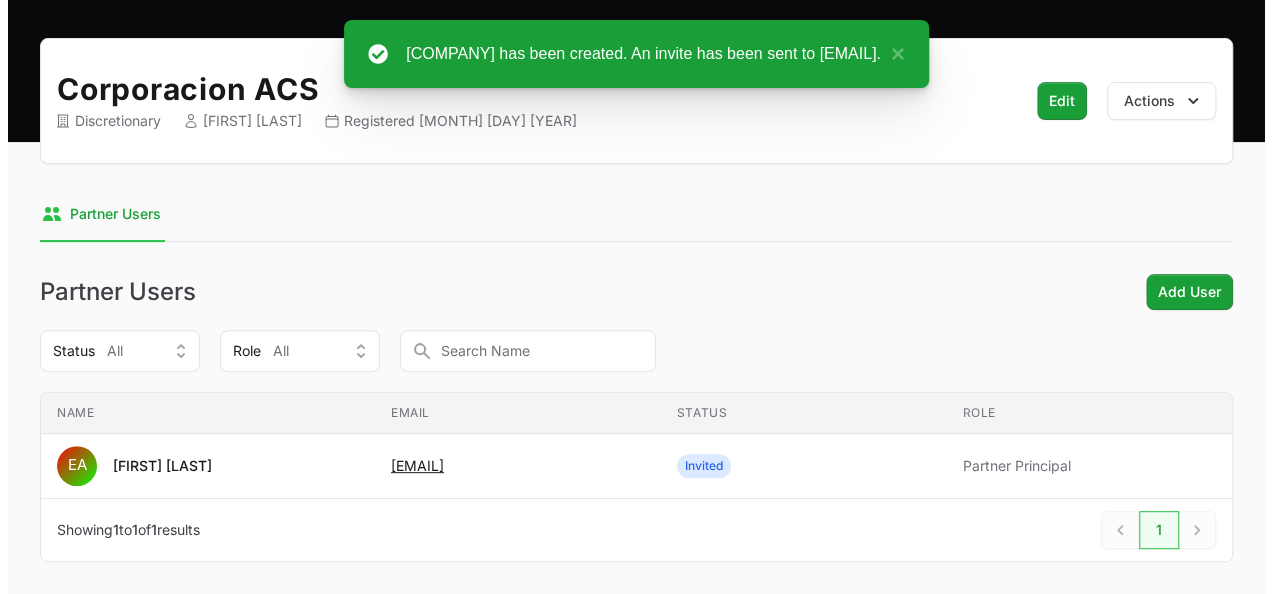 scroll, scrollTop: 168, scrollLeft: 0, axis: vertical 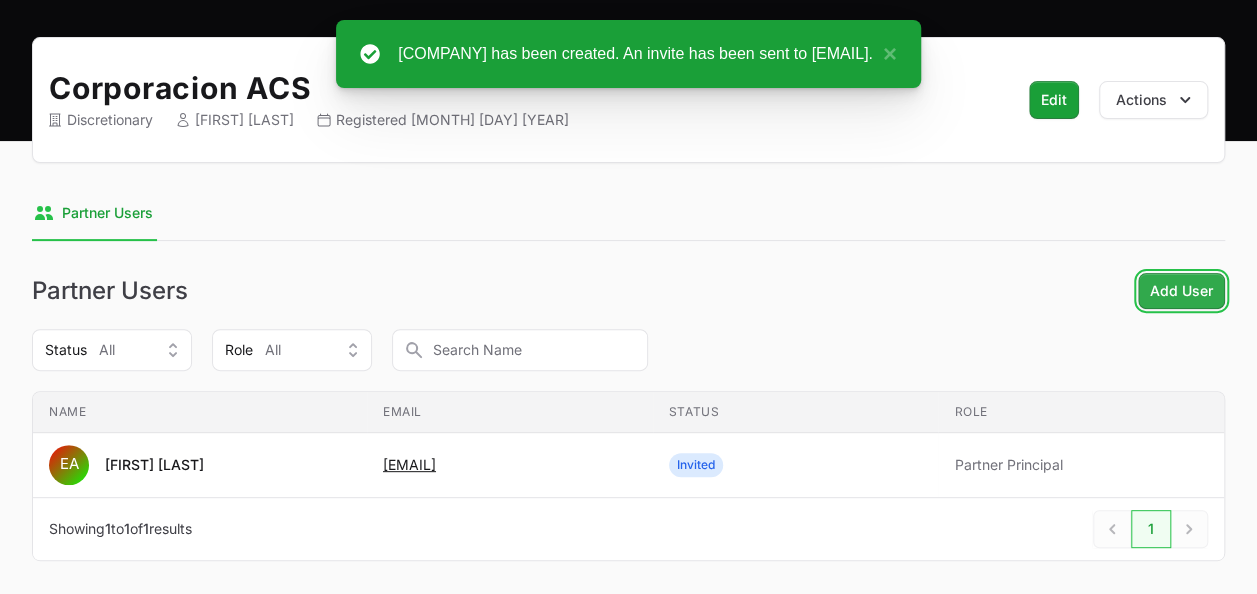 click on "Add User" 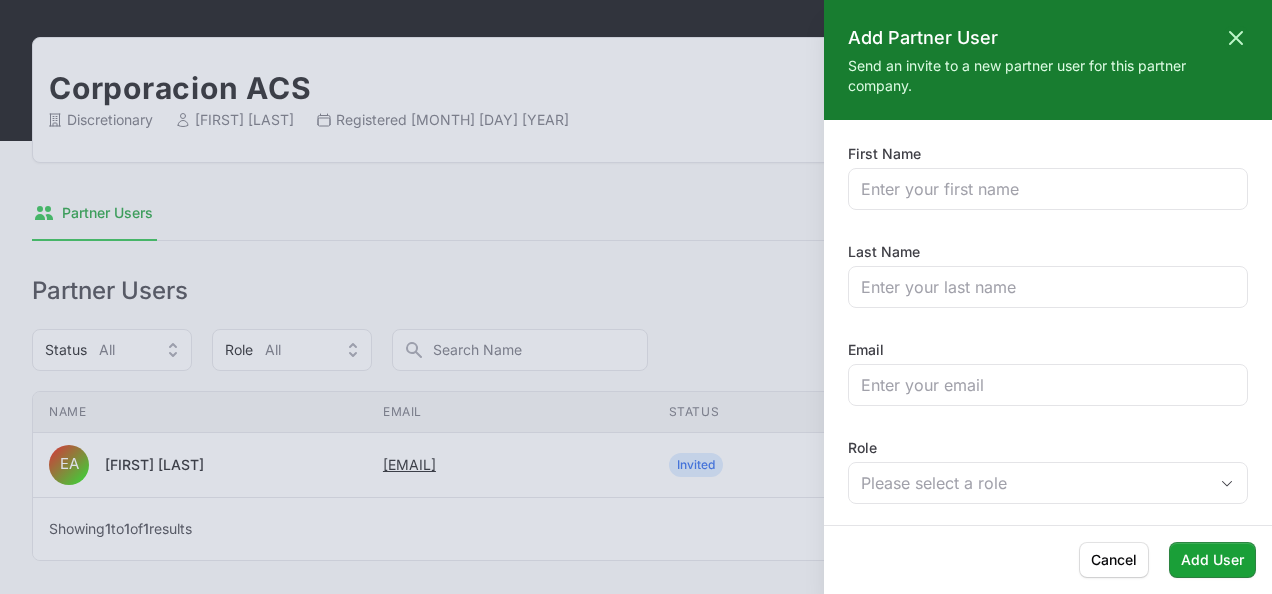 type 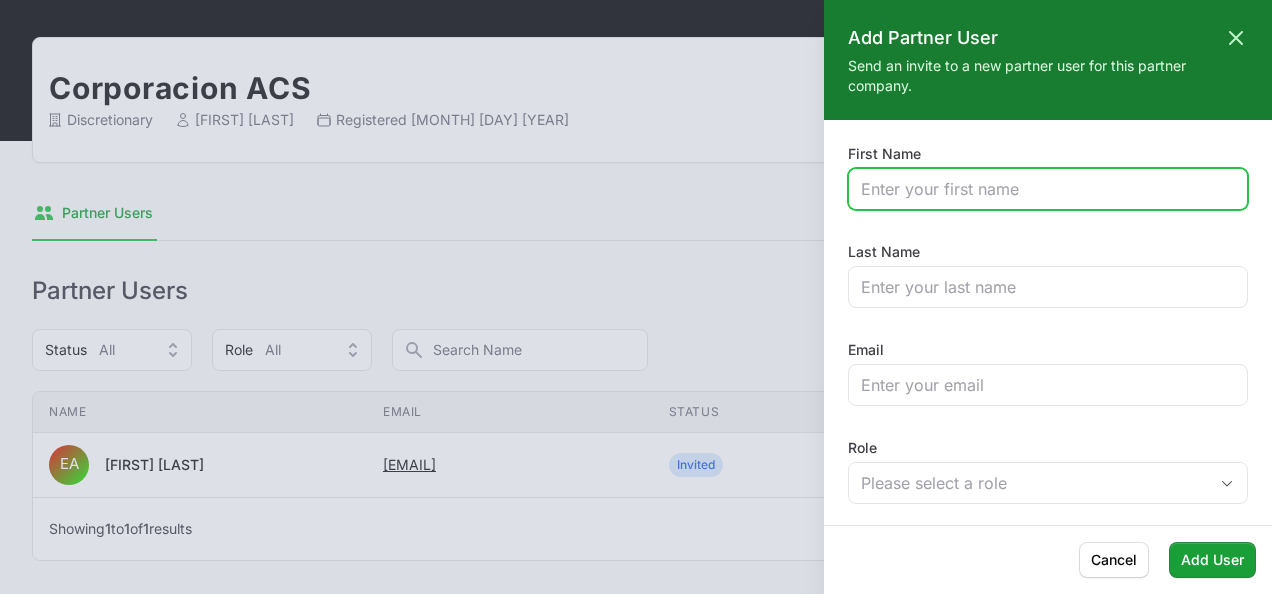 click on "First Name" at bounding box center (1048, 189) 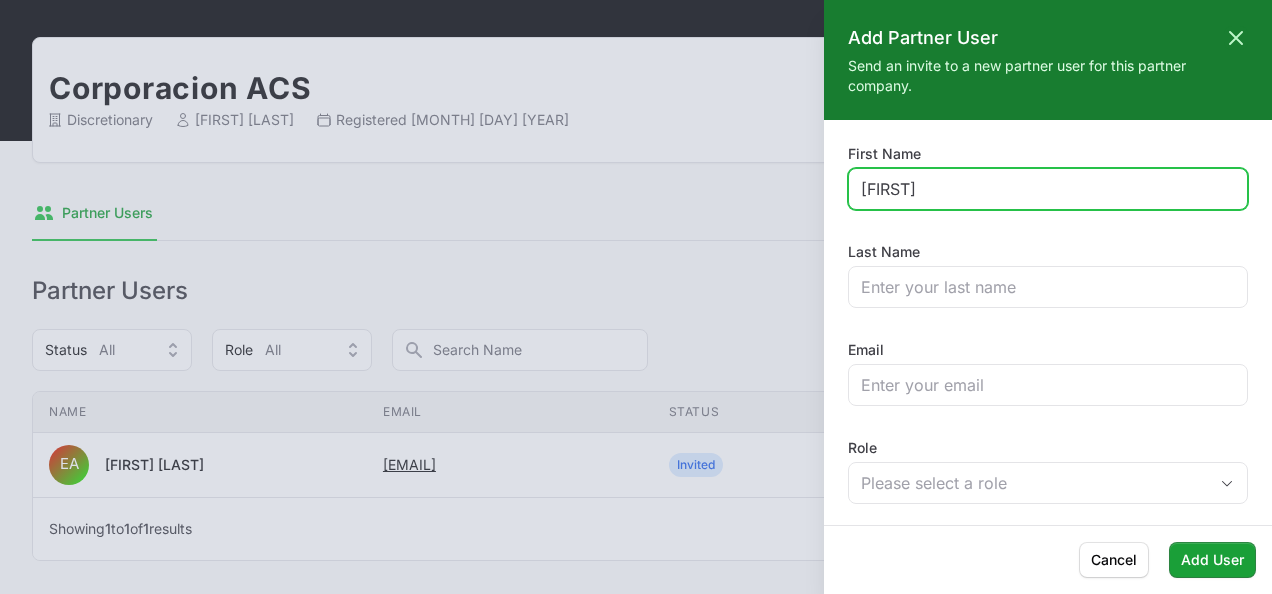 type on "[FIRST]" 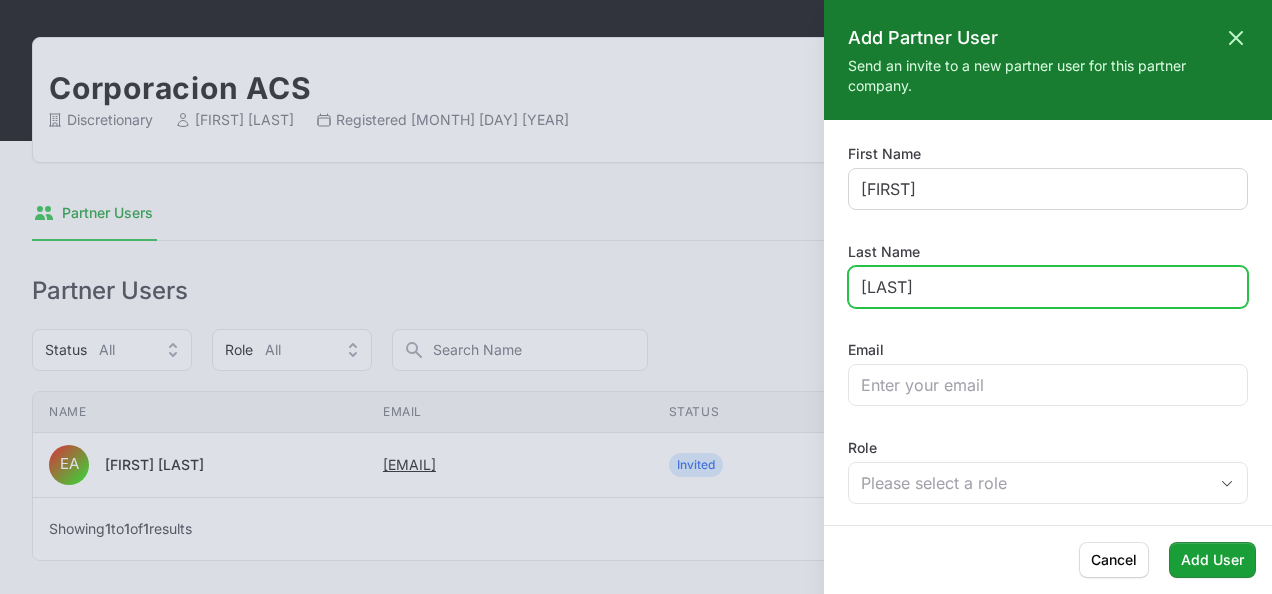 type on "[LAST]" 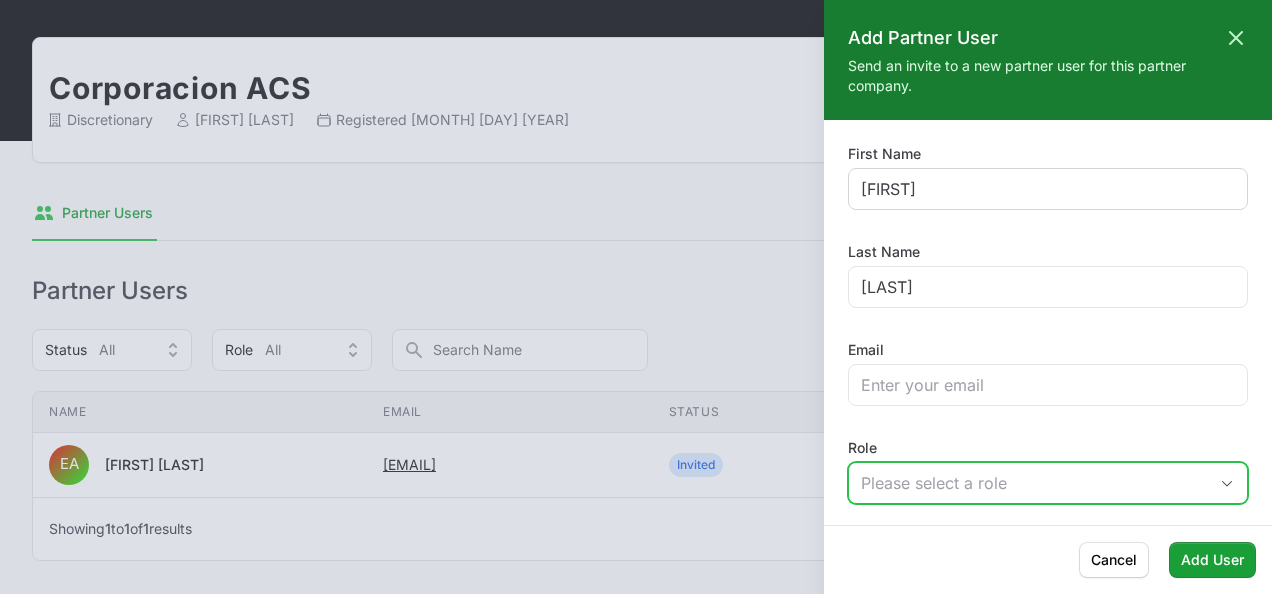 type 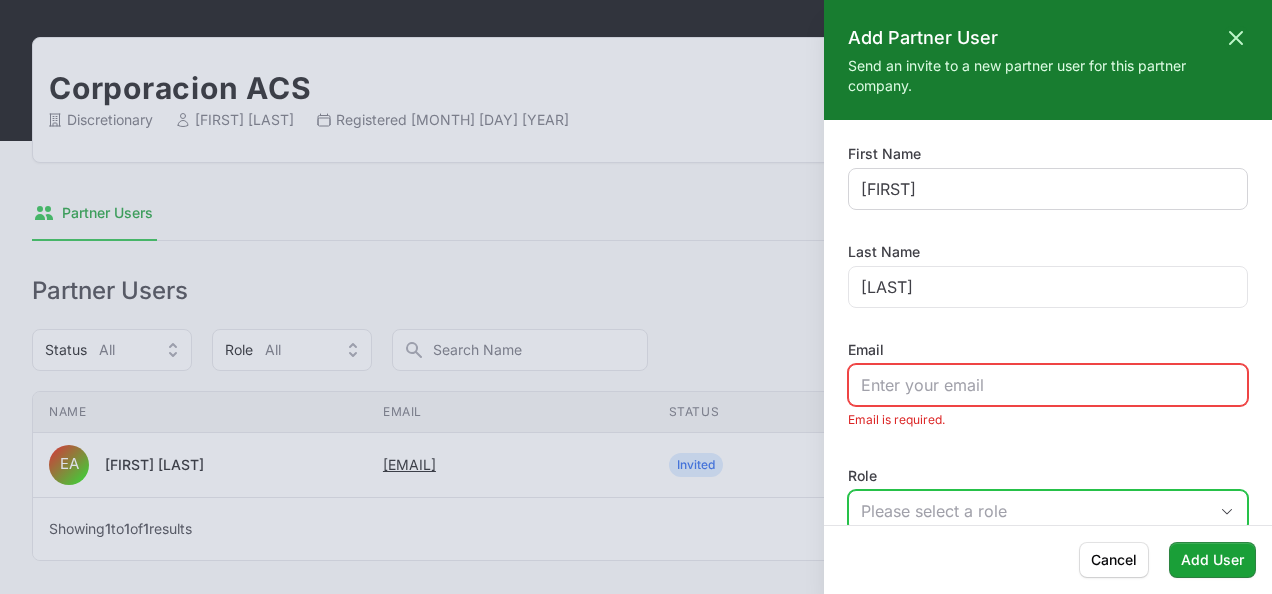 scroll, scrollTop: 2, scrollLeft: 0, axis: vertical 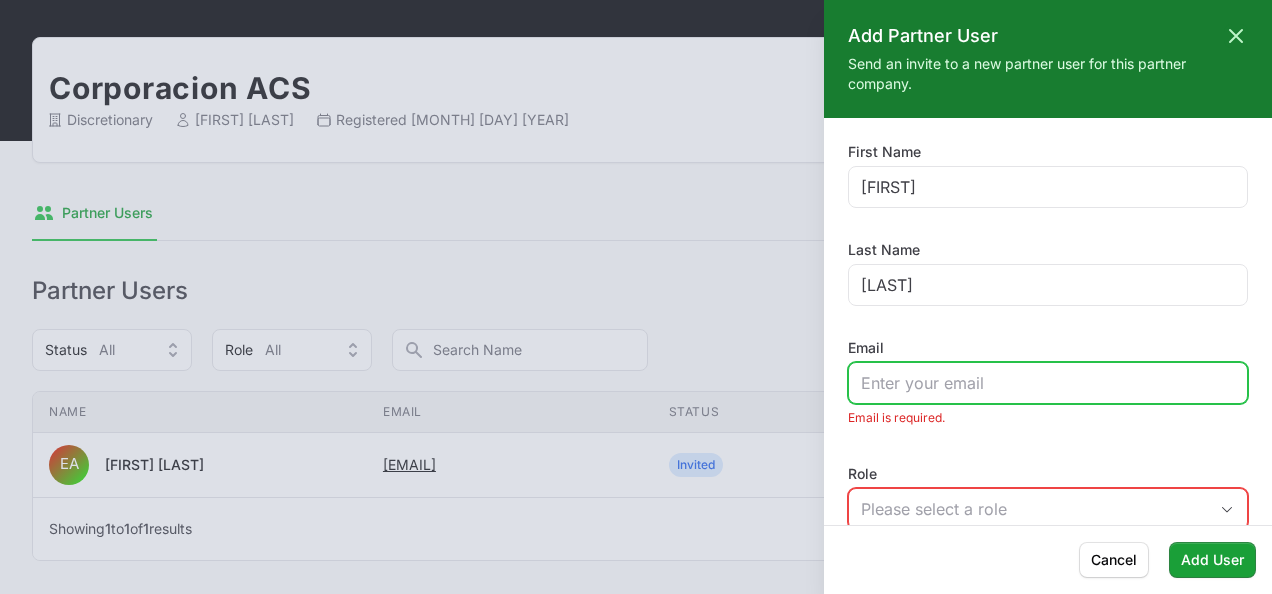 click on "Email" at bounding box center (1048, 383) 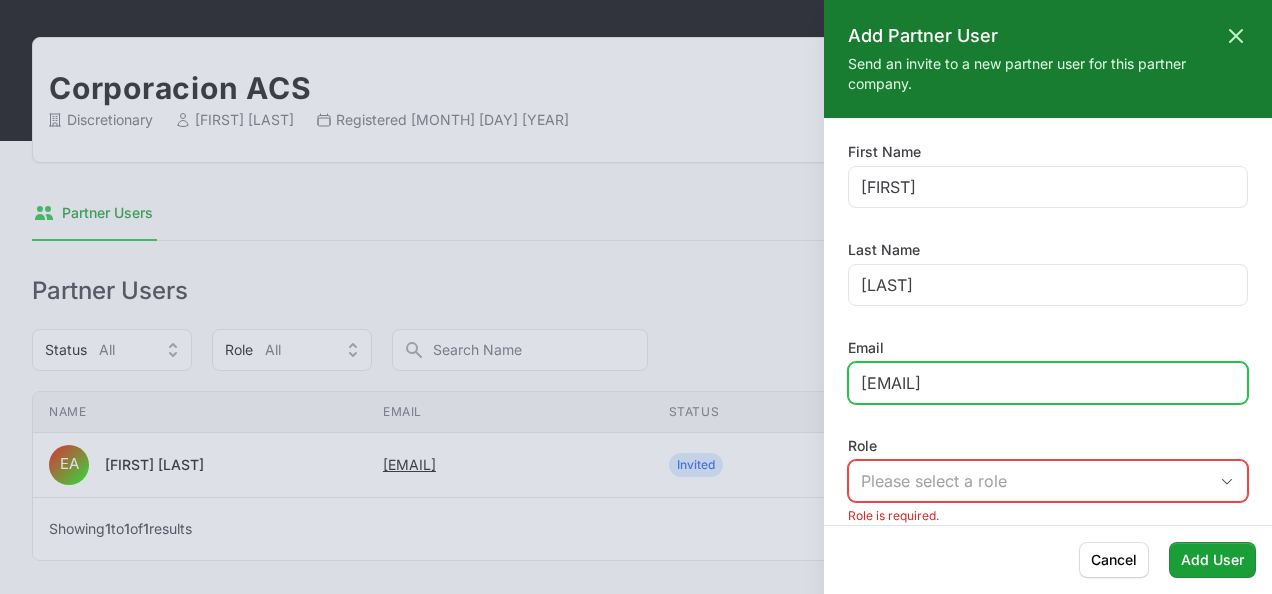 type on "[EMAIL]" 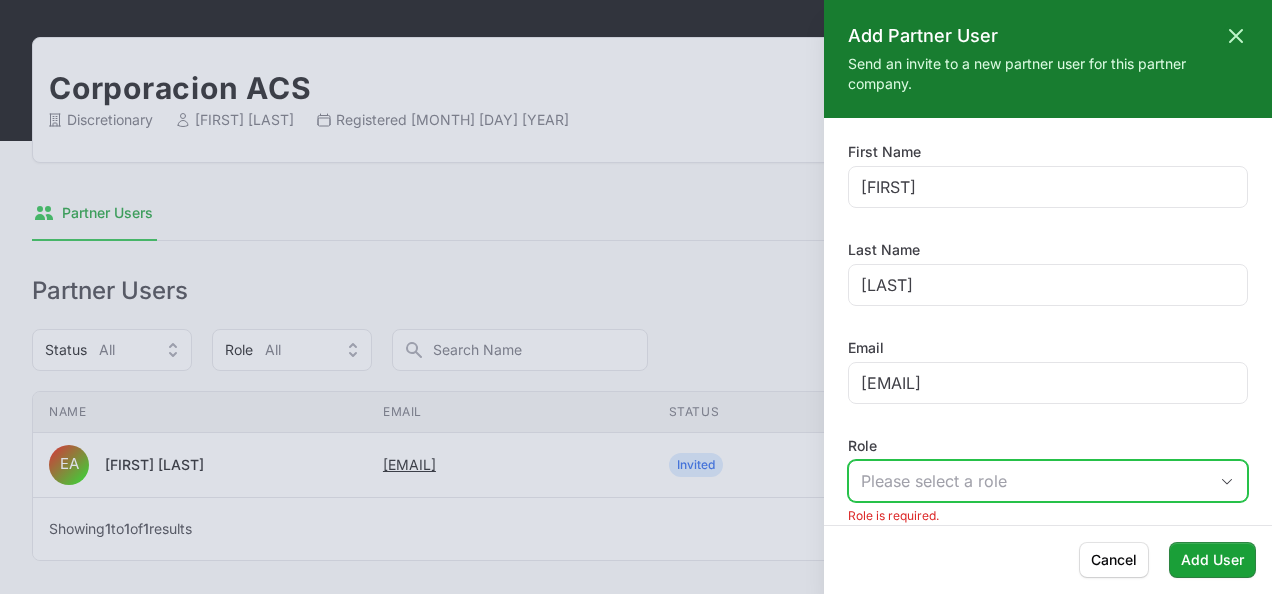 click on "Please select a role" at bounding box center [1034, 481] 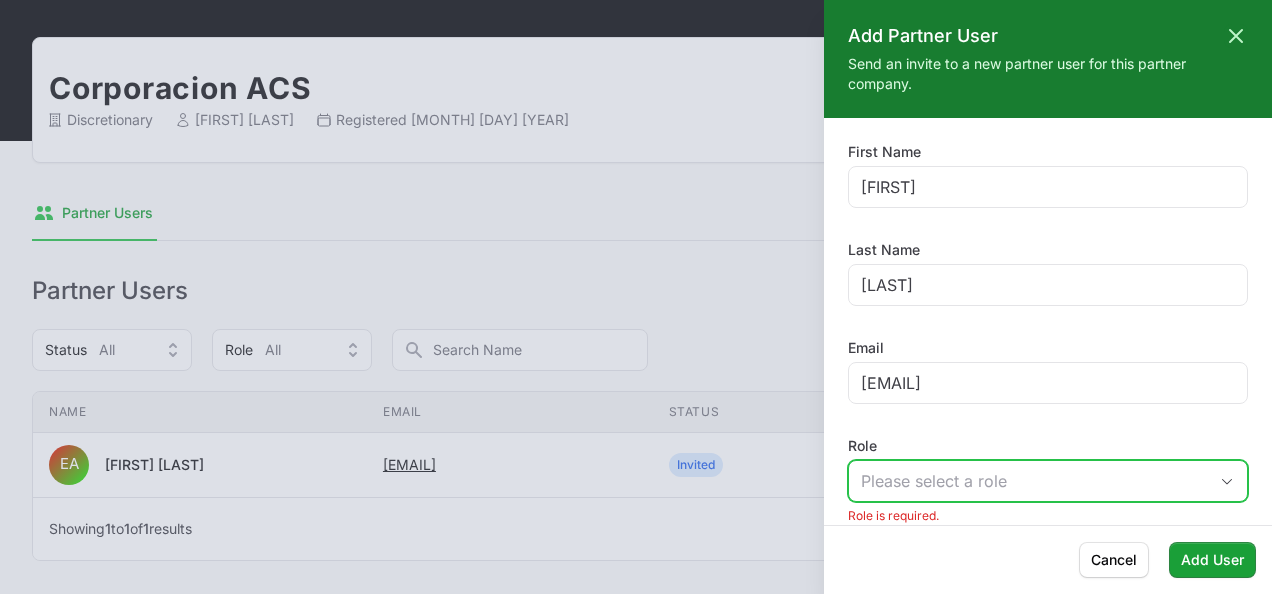 click 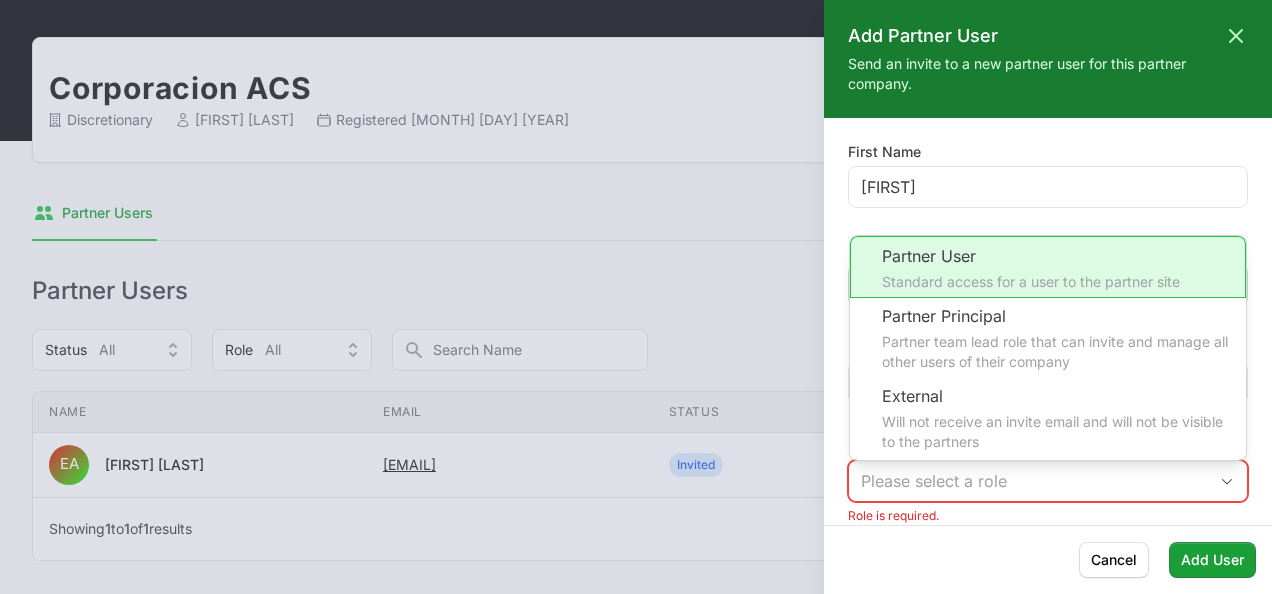click on "Role Please select a role Partner User Standard access for a user to the partner site Partner Principal Partner team lead role that can invite and manage all other users of their company External Will not receive an invite email and will not be visible to the partners Role is required." 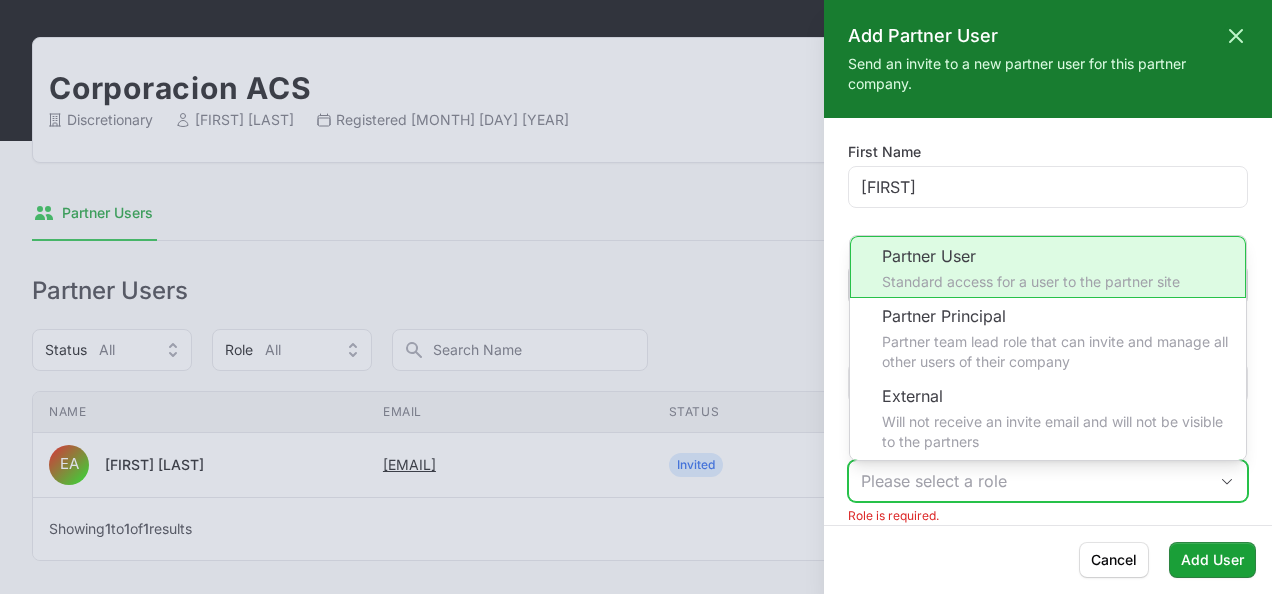 click on "Please select a role" at bounding box center [1048, 481] 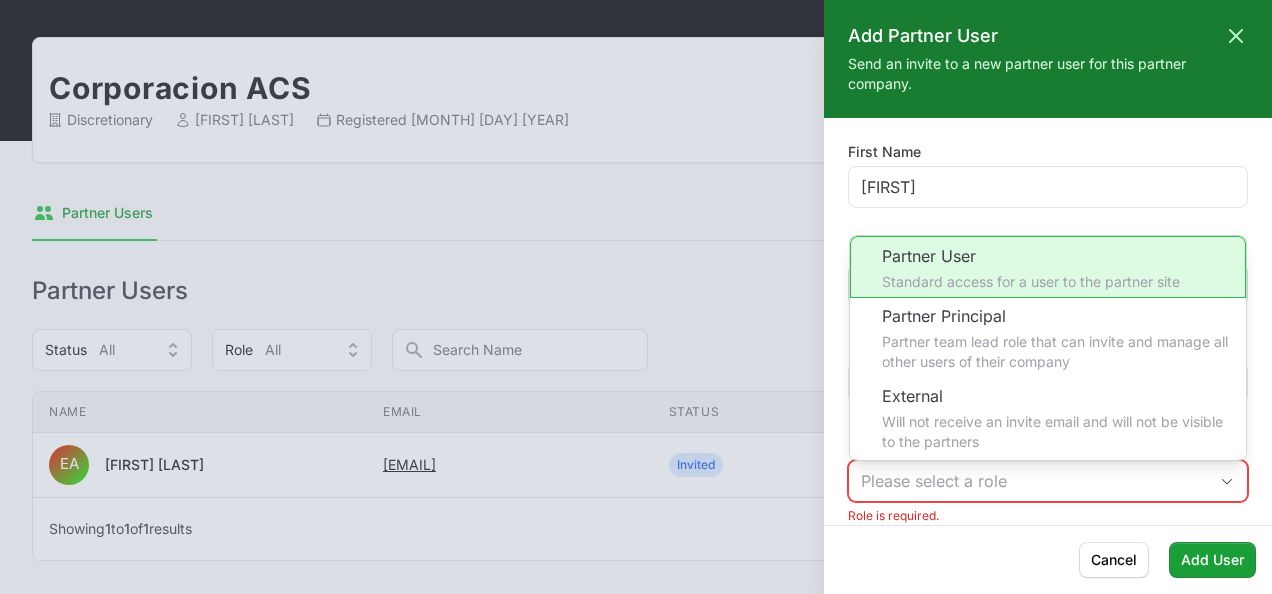 click on "Role" at bounding box center [1048, 446] 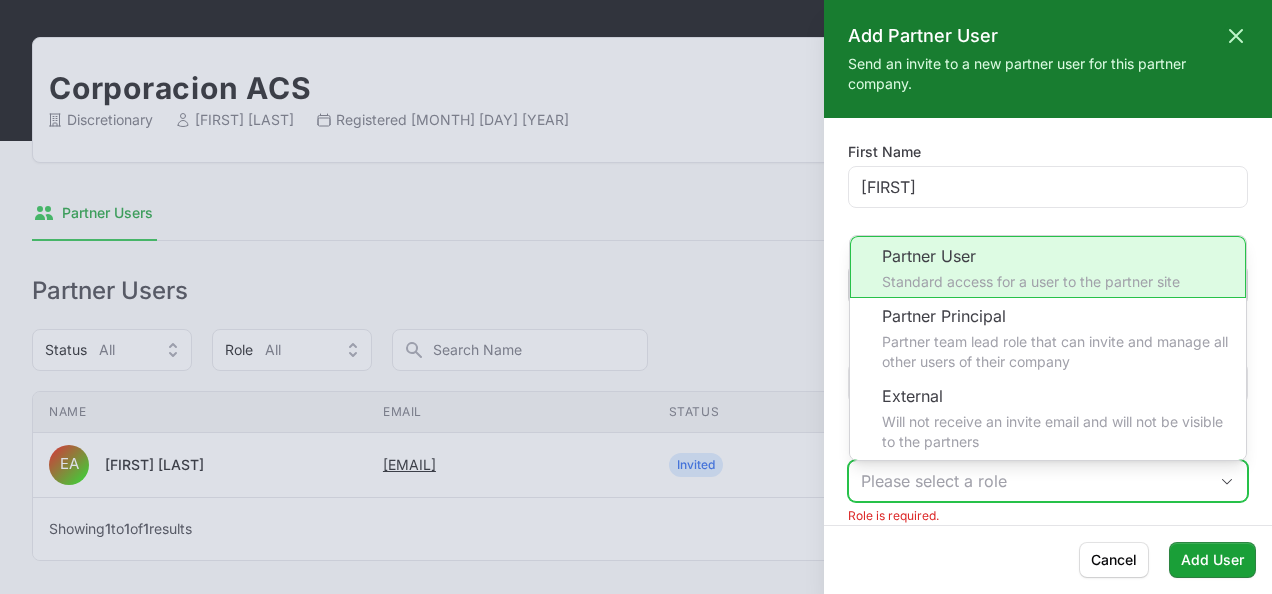 click on "Please select a role" at bounding box center [1048, 481] 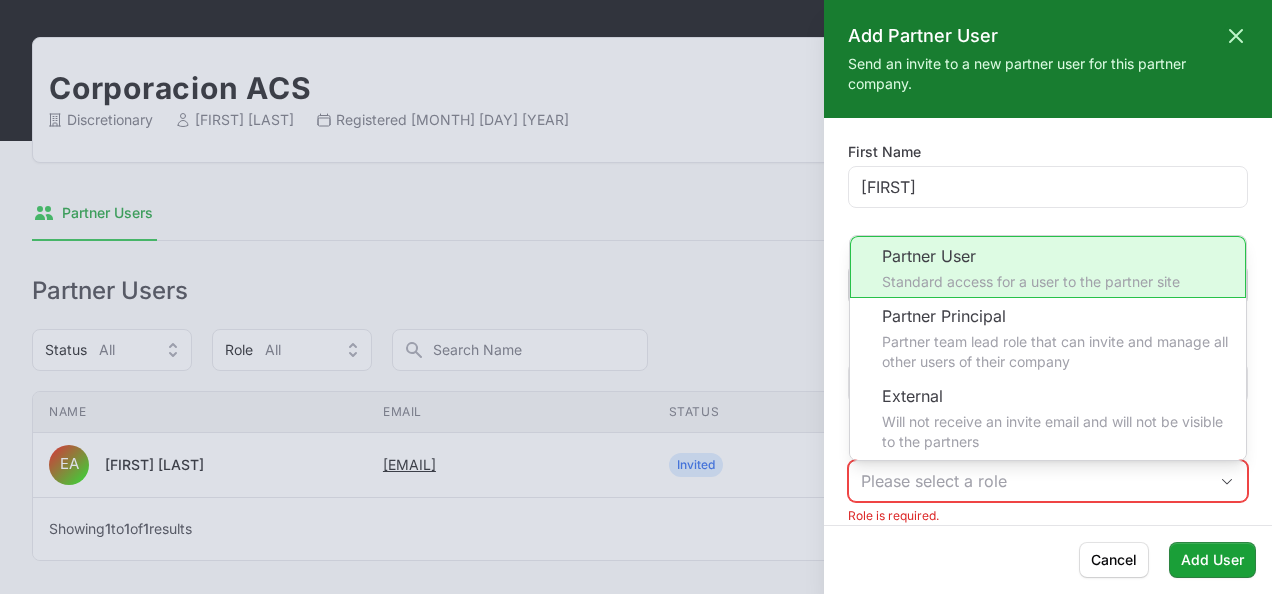 click on "Role" at bounding box center [1048, 446] 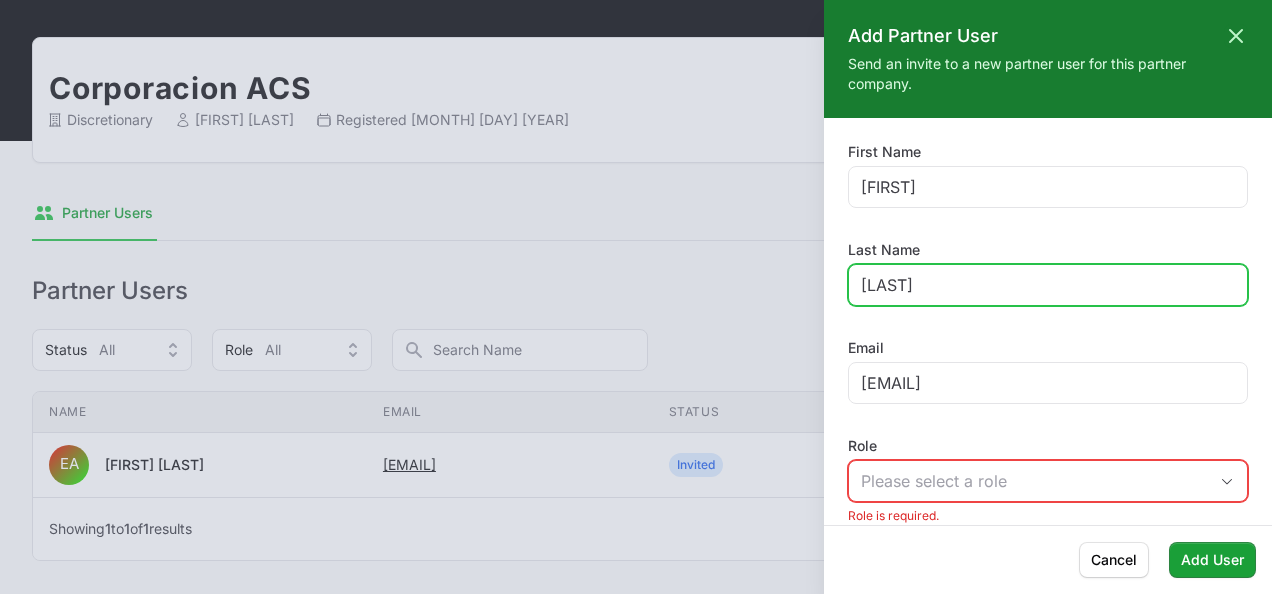 scroll, scrollTop: 27, scrollLeft: 0, axis: vertical 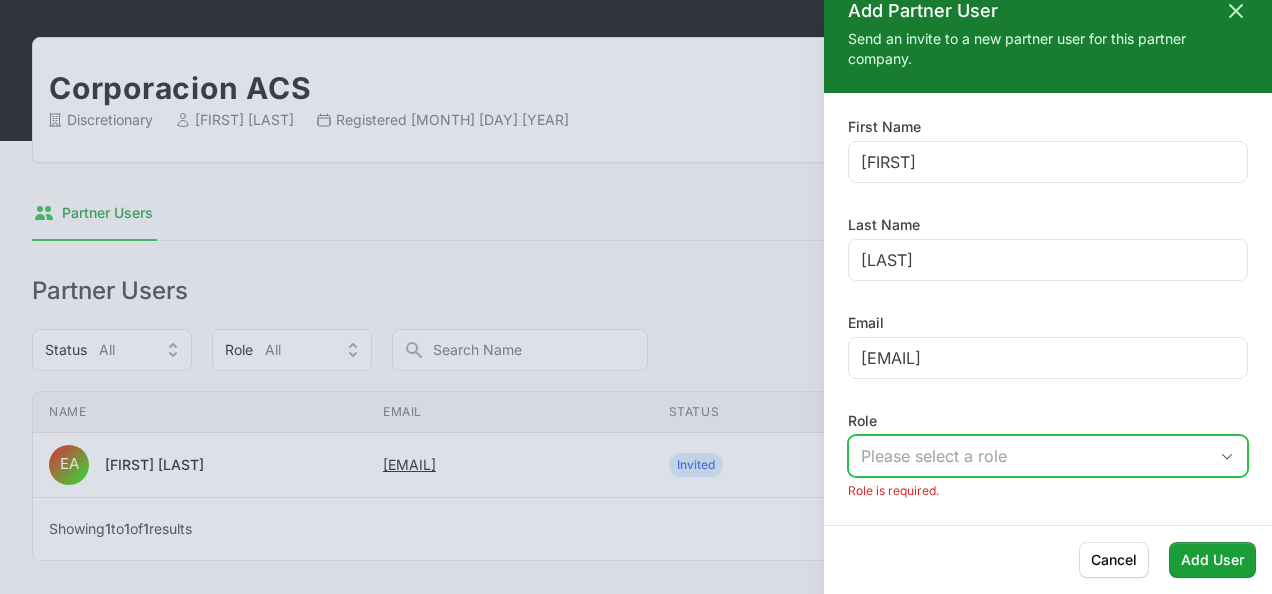 click on "Please select a role" at bounding box center (1048, 456) 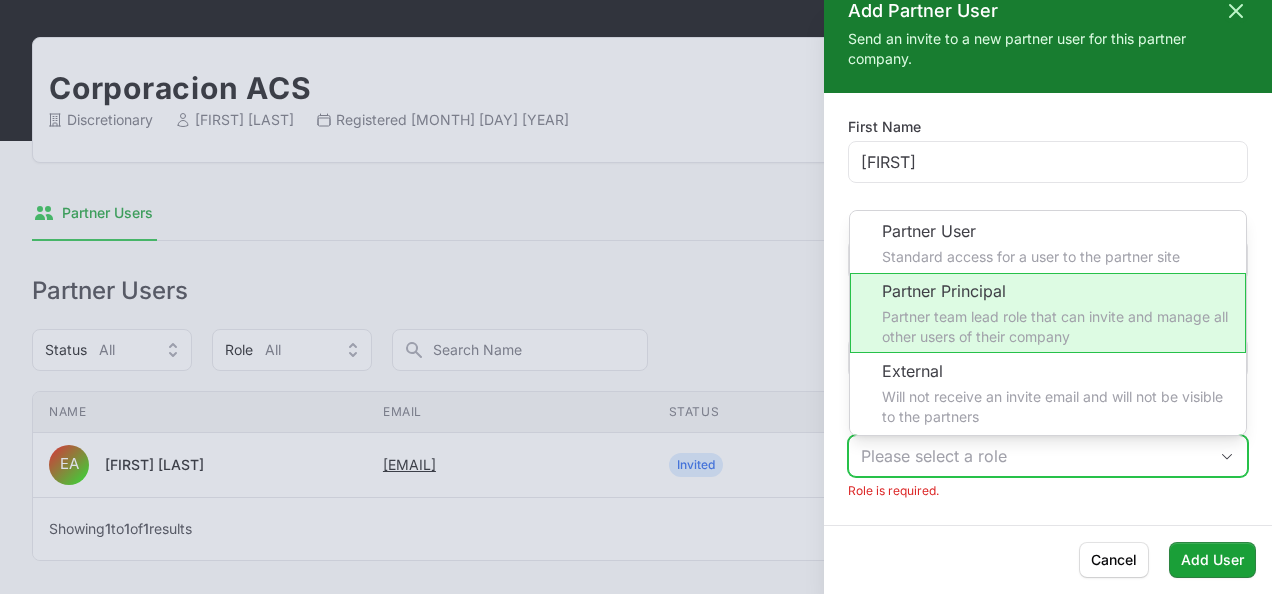 click on "Partner User Standard access for a user to the partner site" 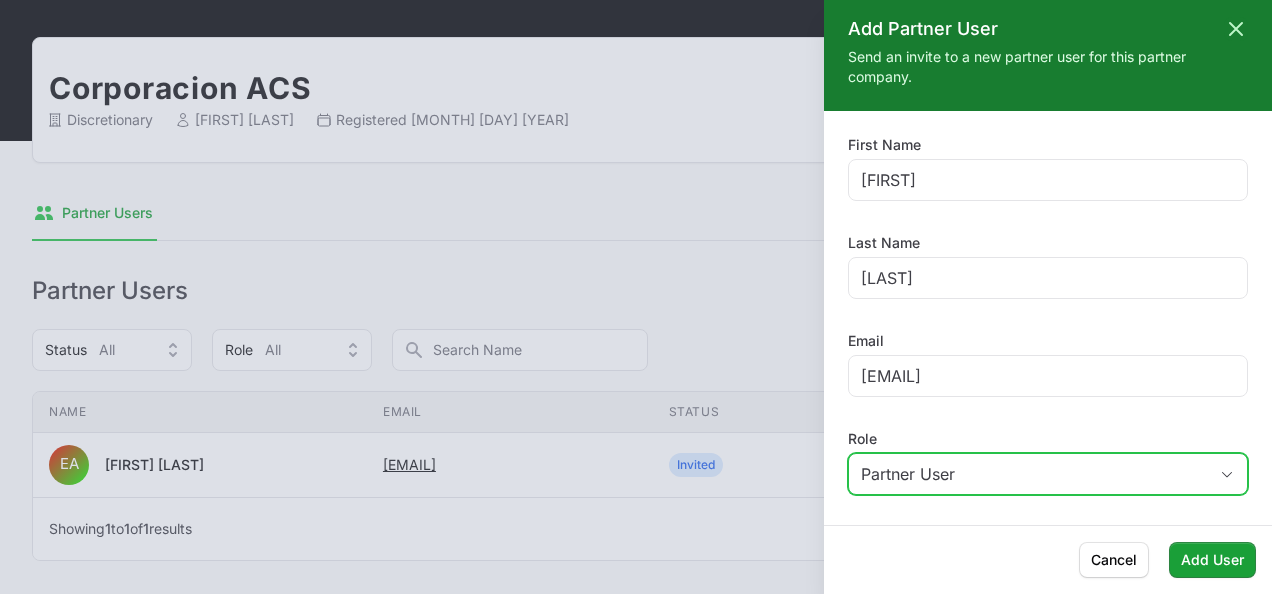 scroll, scrollTop: 5, scrollLeft: 0, axis: vertical 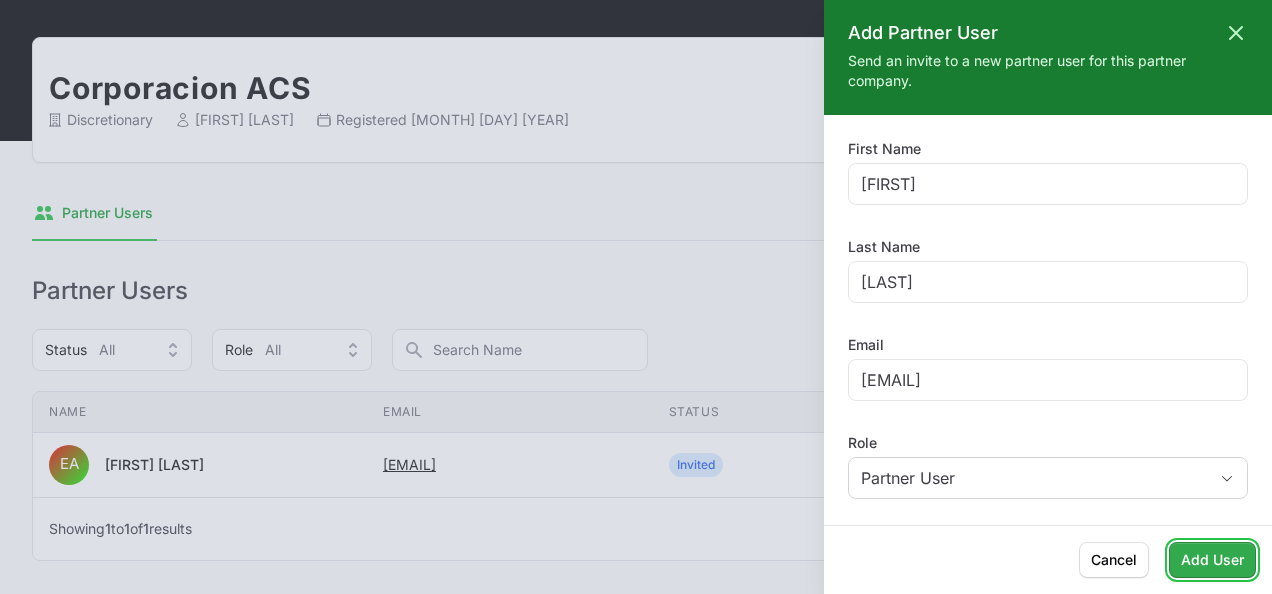 click on "Add User" 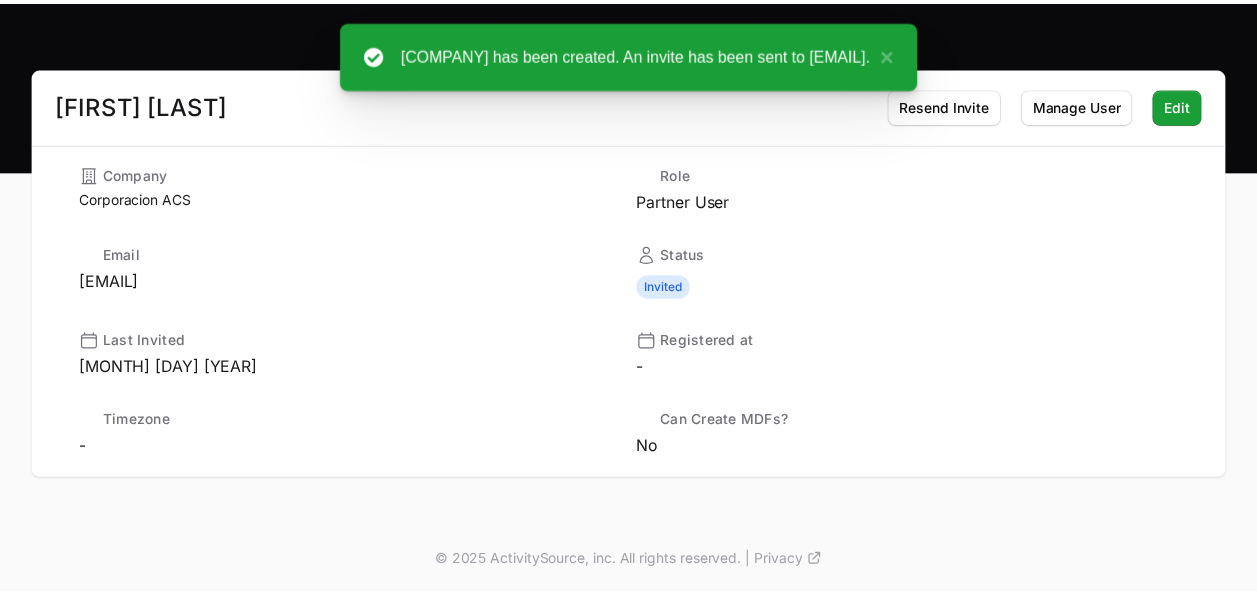 scroll, scrollTop: 136, scrollLeft: 0, axis: vertical 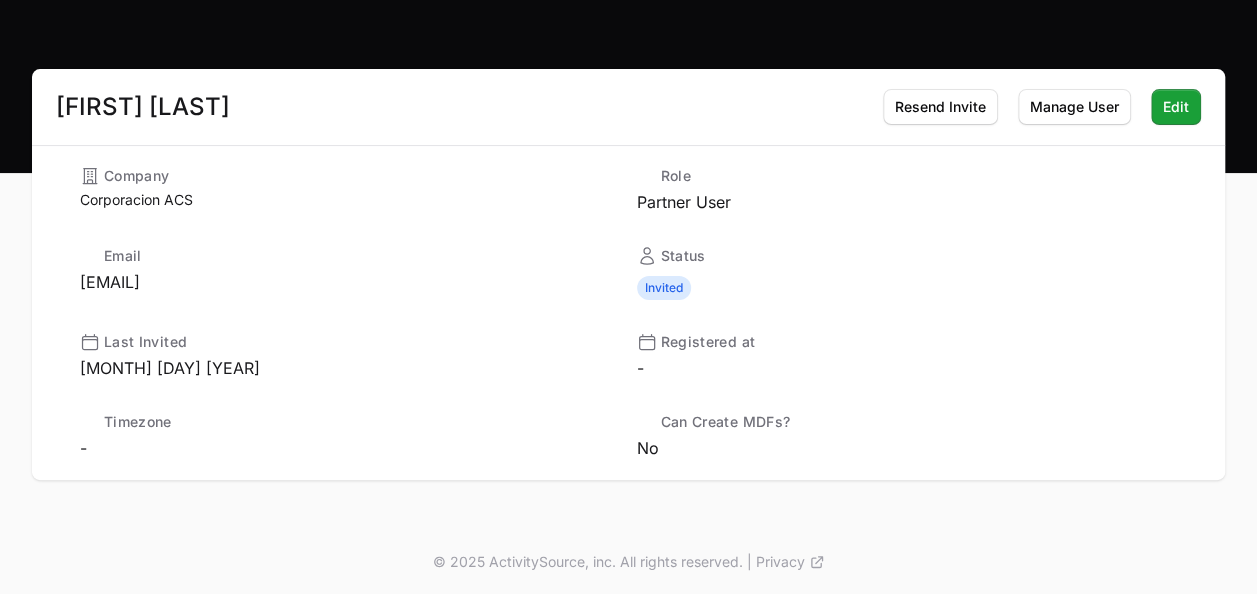 click on "[COMPANY] LATAM - CrowdStrike  Partners Activity Initiatives Content Open user menu Open main menu ← Partner users" 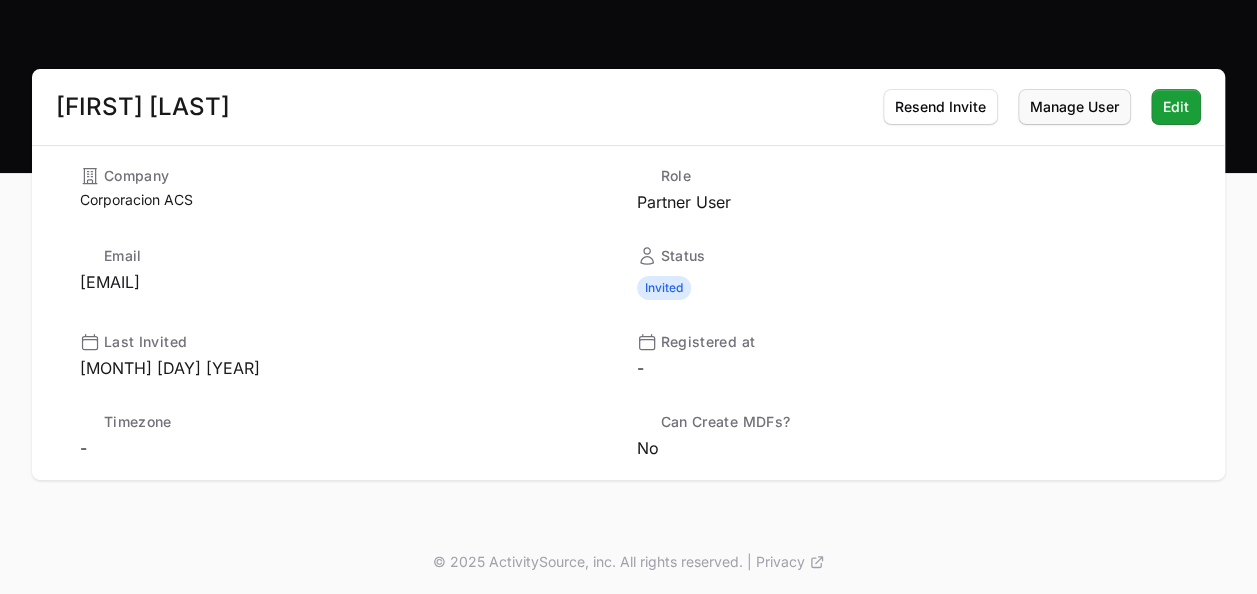 scroll, scrollTop: 0, scrollLeft: 0, axis: both 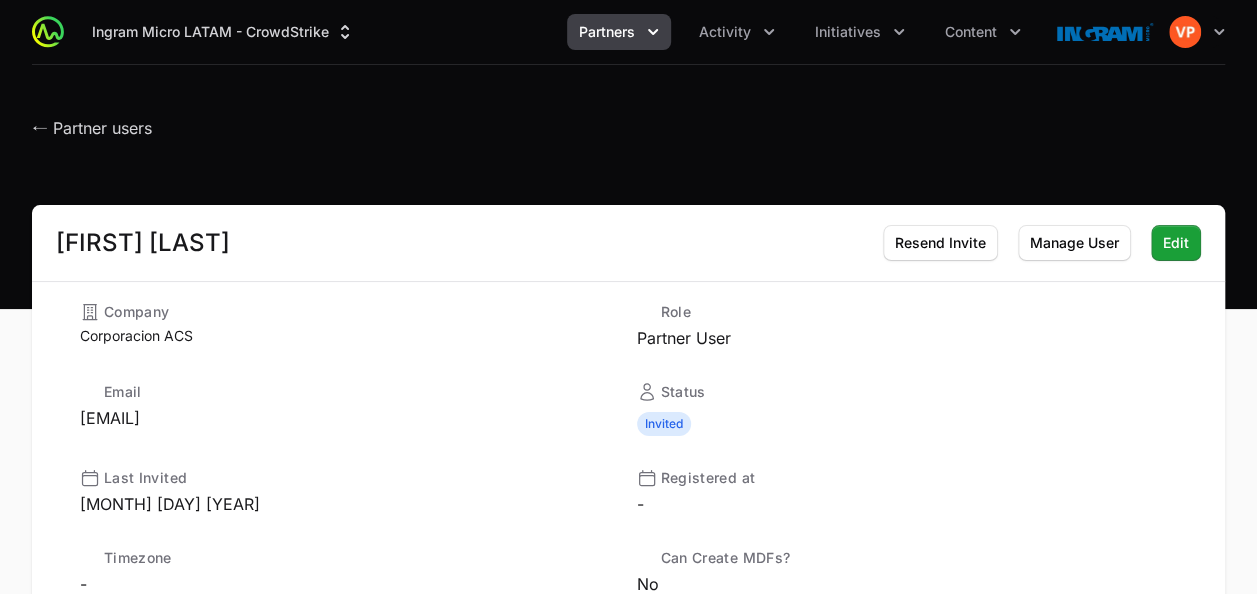 click 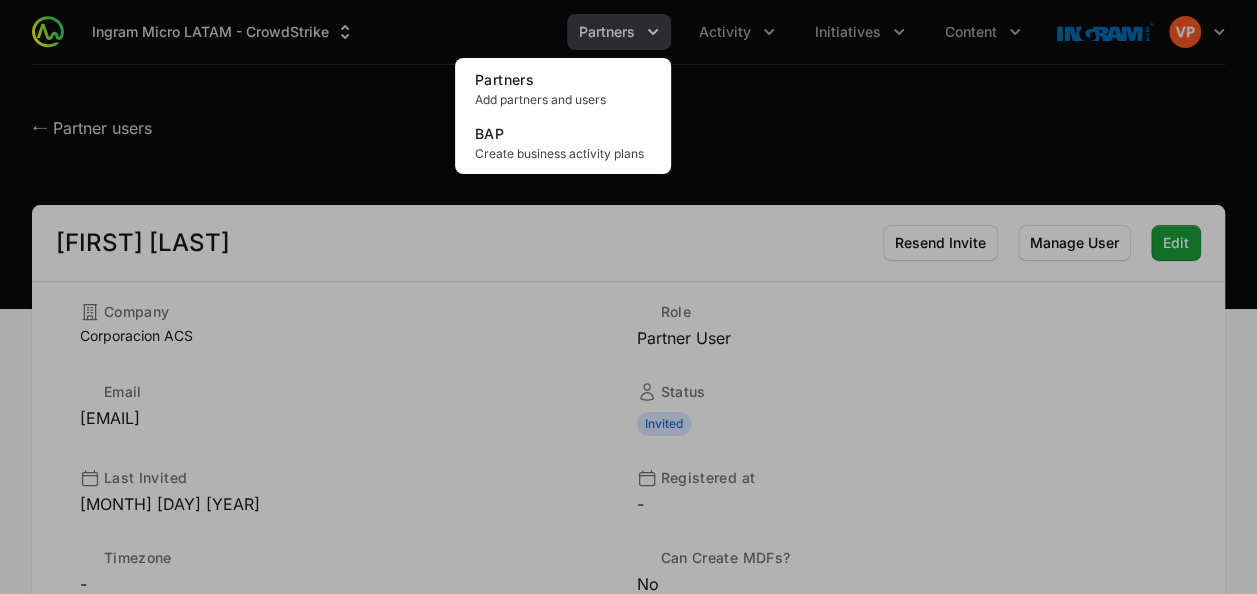 click 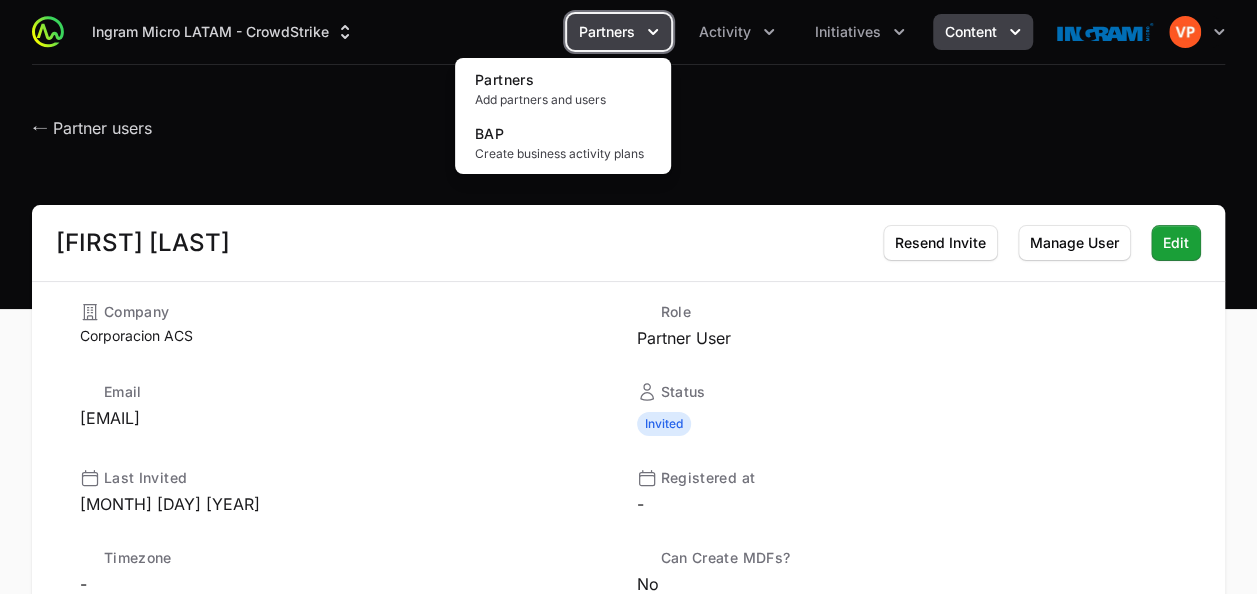 click 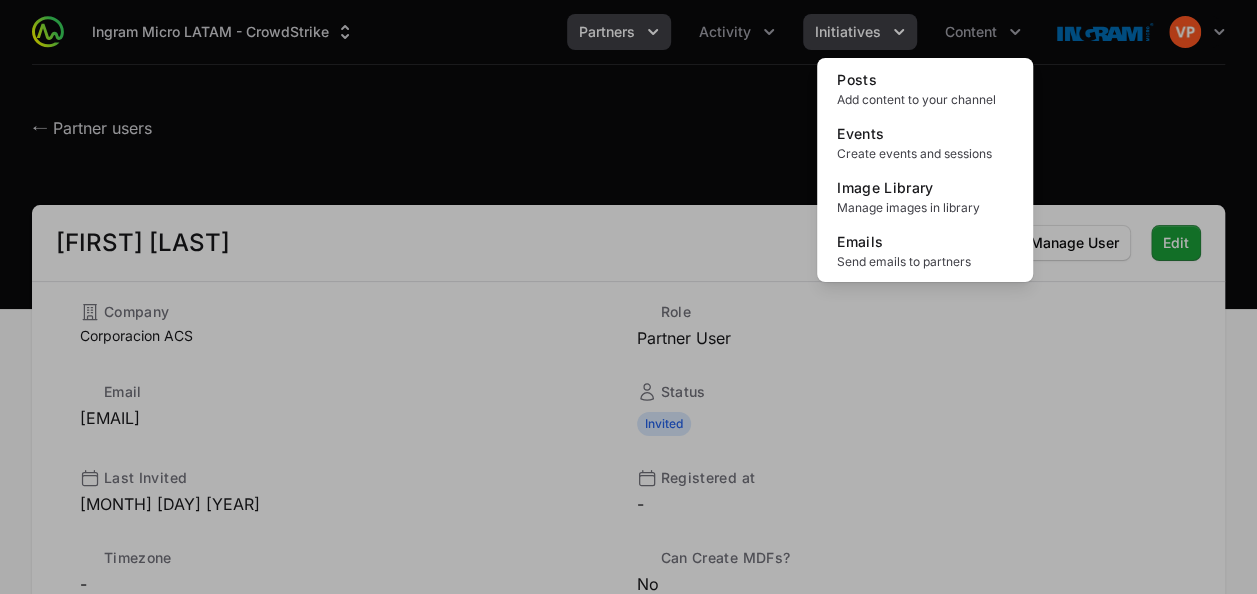 drag, startPoint x: 1016, startPoint y: 32, endPoint x: 896, endPoint y: 30, distance: 120.01666 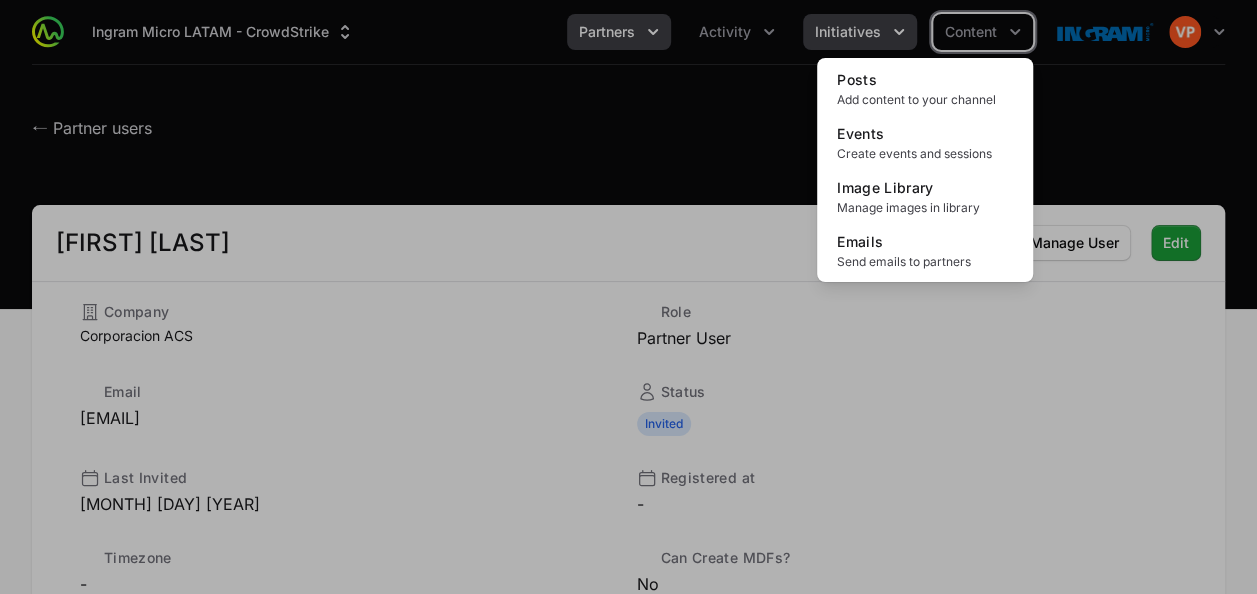 click 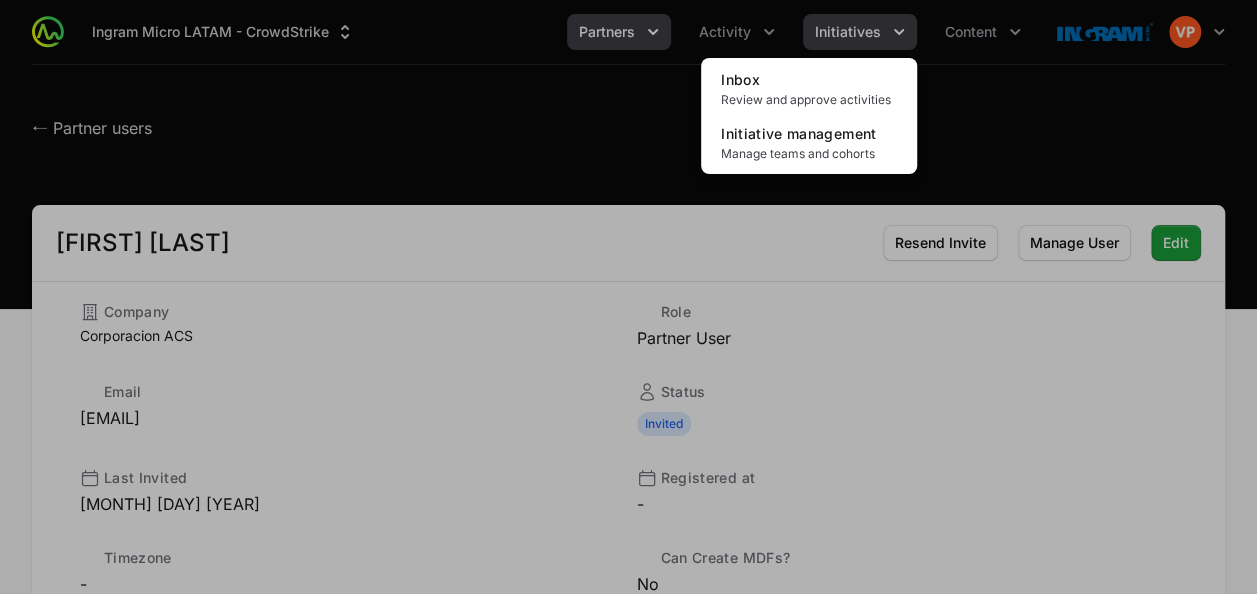 click 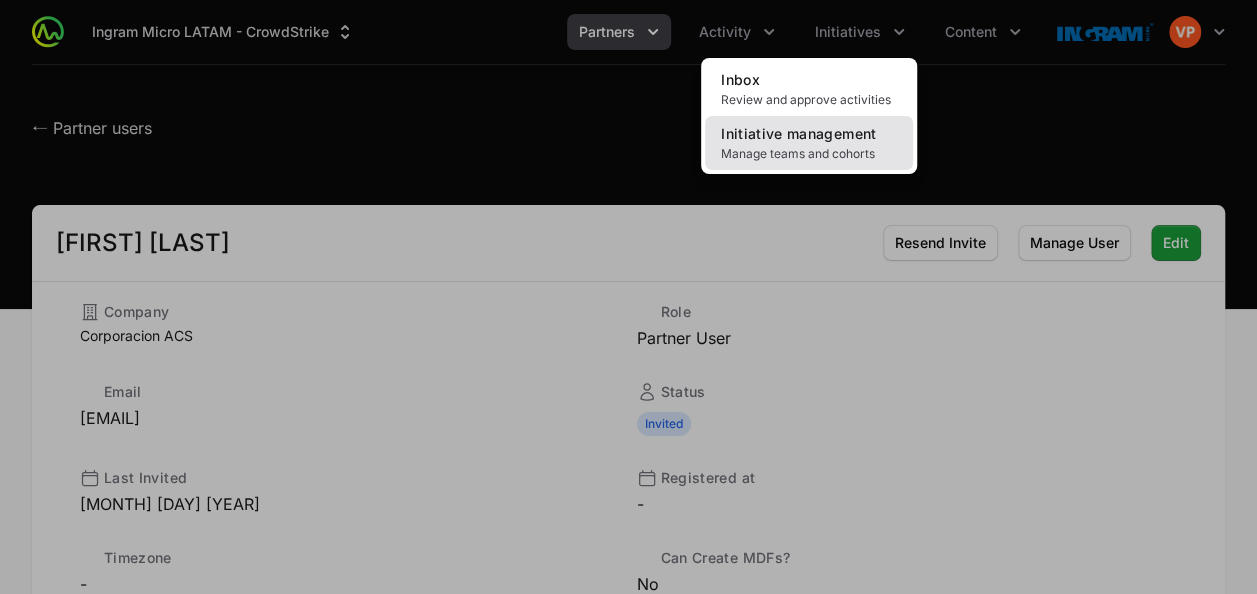 click on "Manage teams and cohorts" 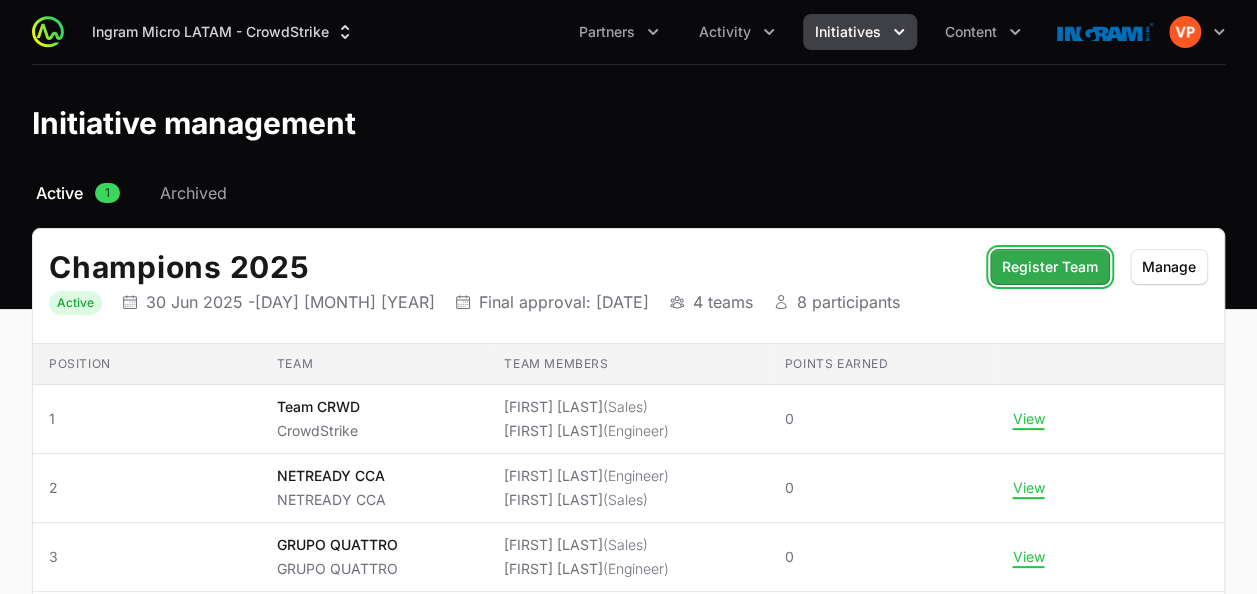 click on "Register Team" 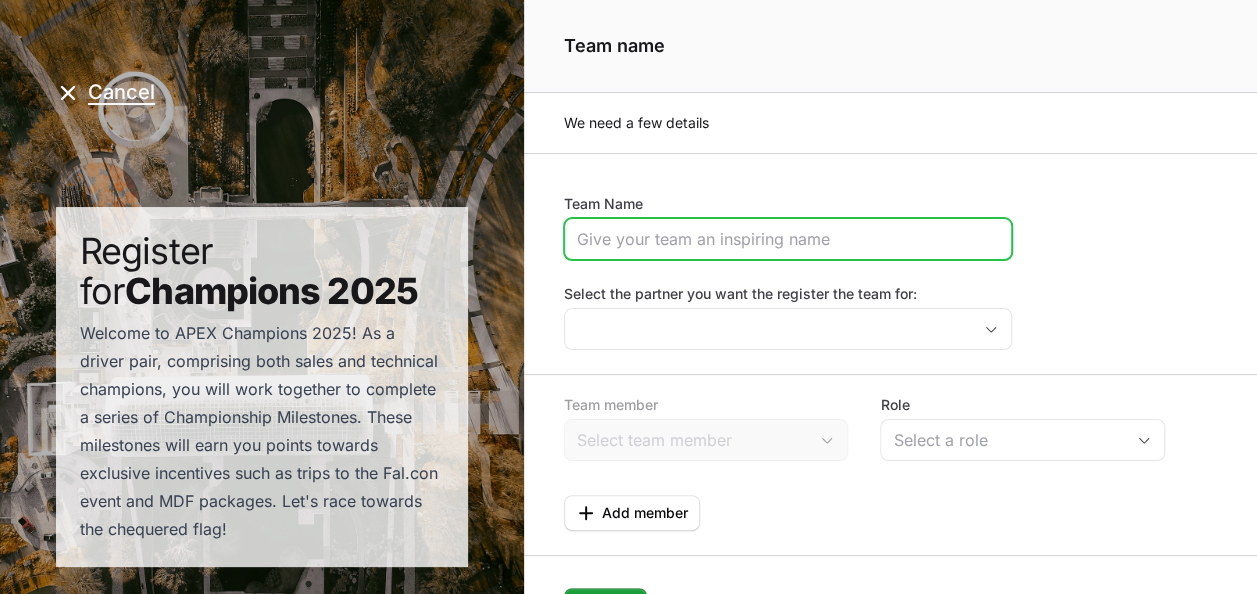 click on "Team Name" 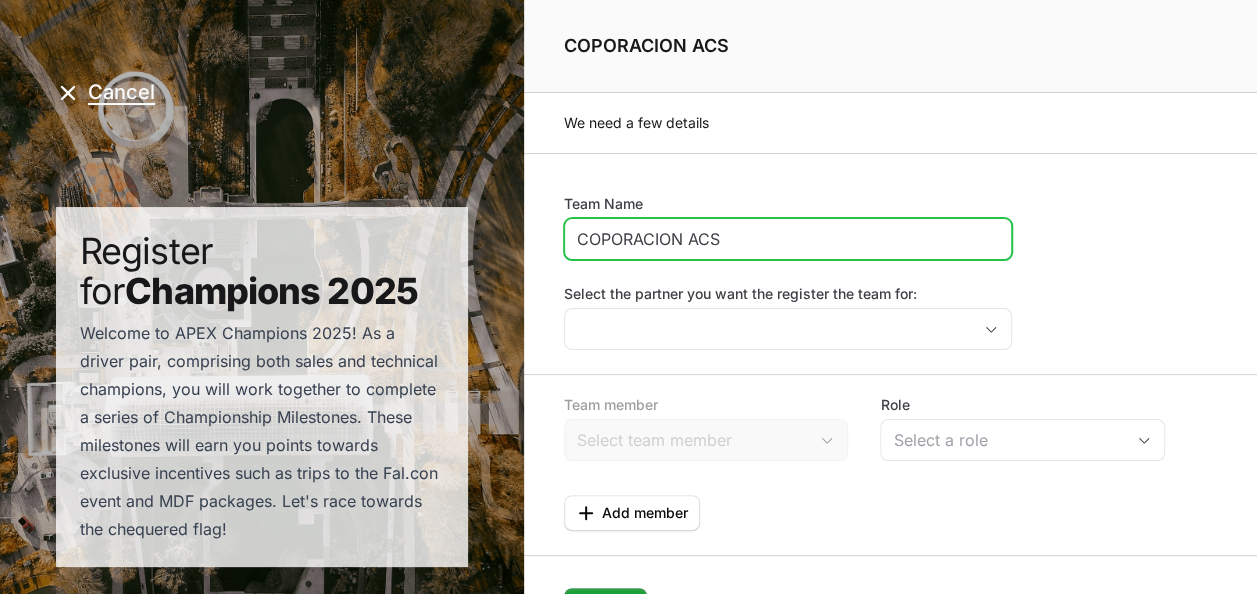 click on "COPORACION ACS" 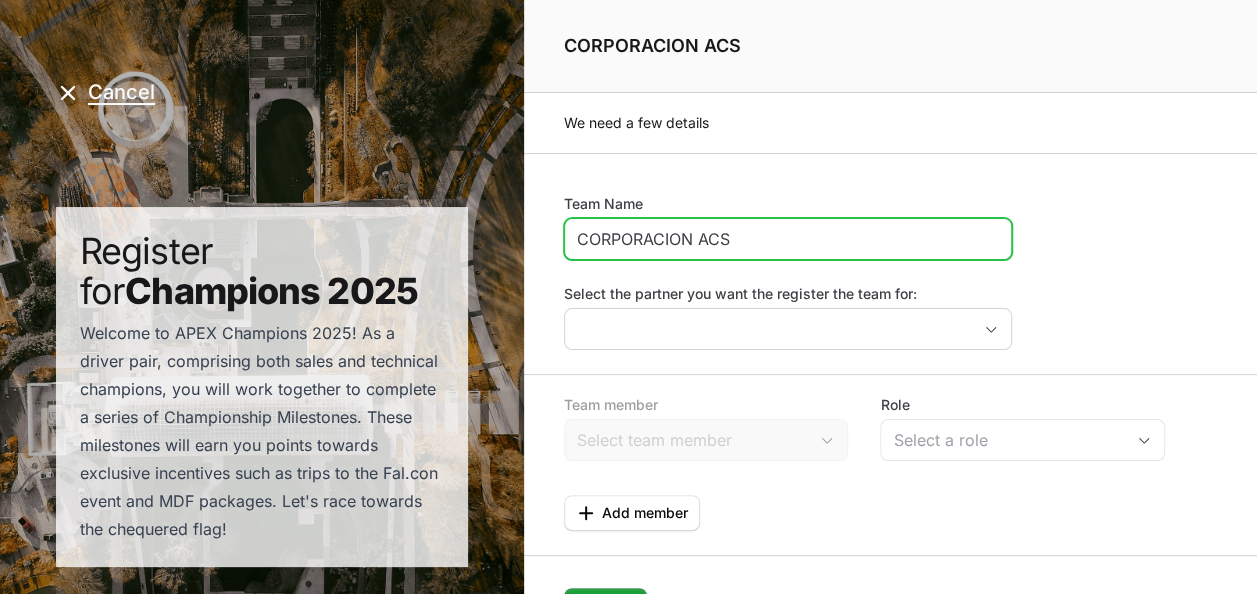 type on "CORPORACION ACS" 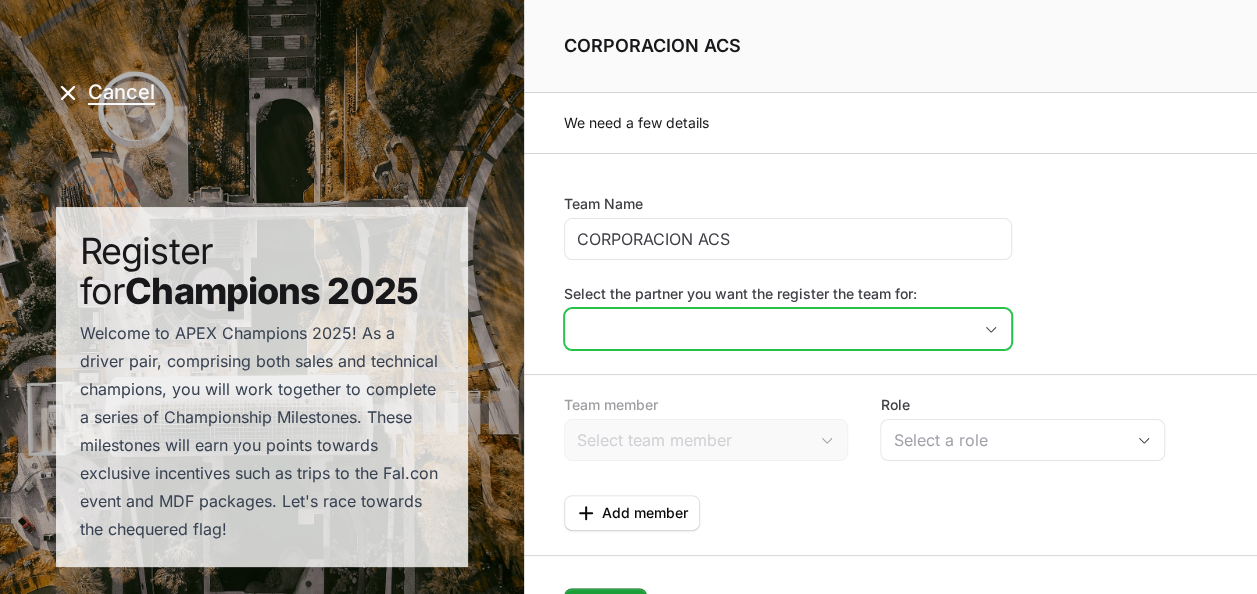 click on "Select the partner you want the register the team for:" 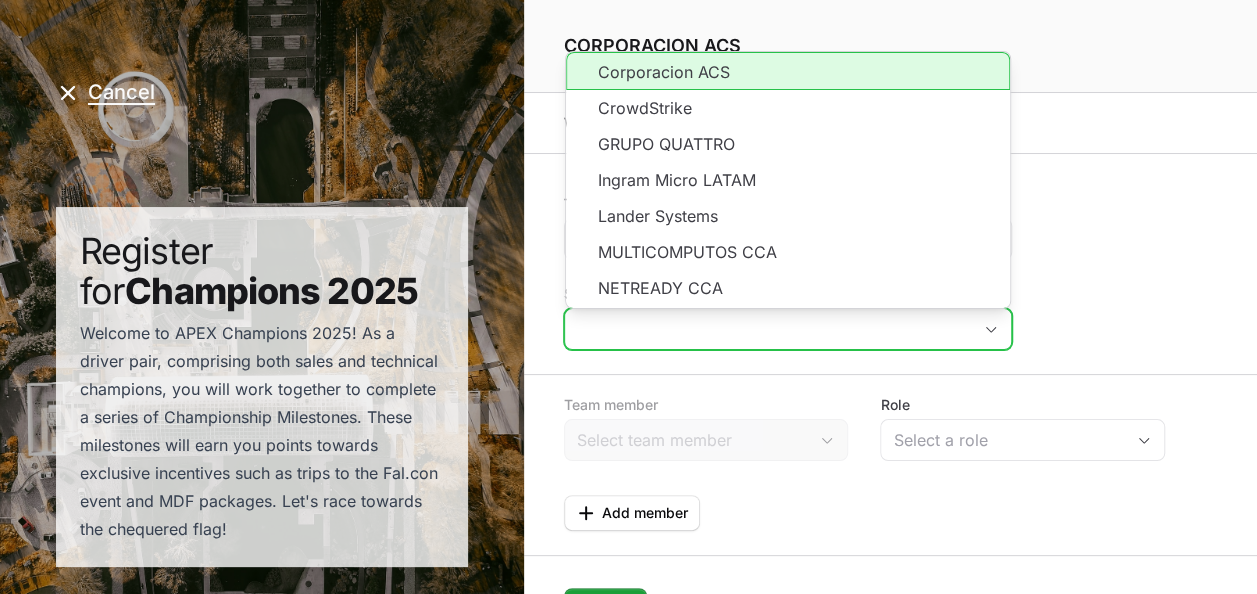 click on "Corporacion ACS" 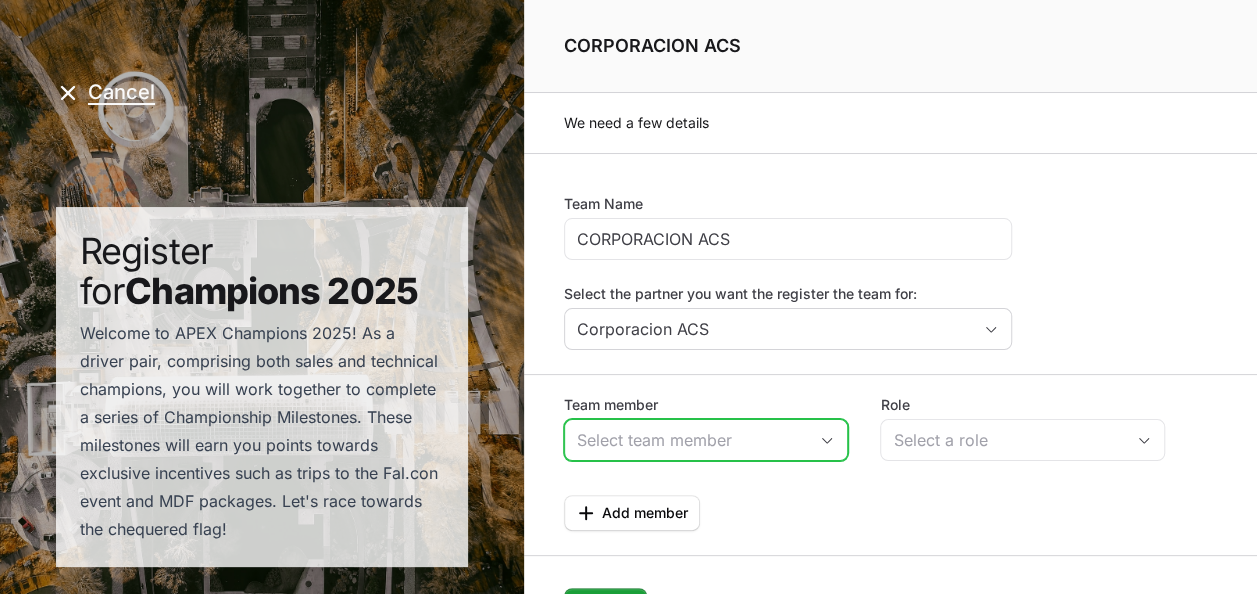 click on "Team member" 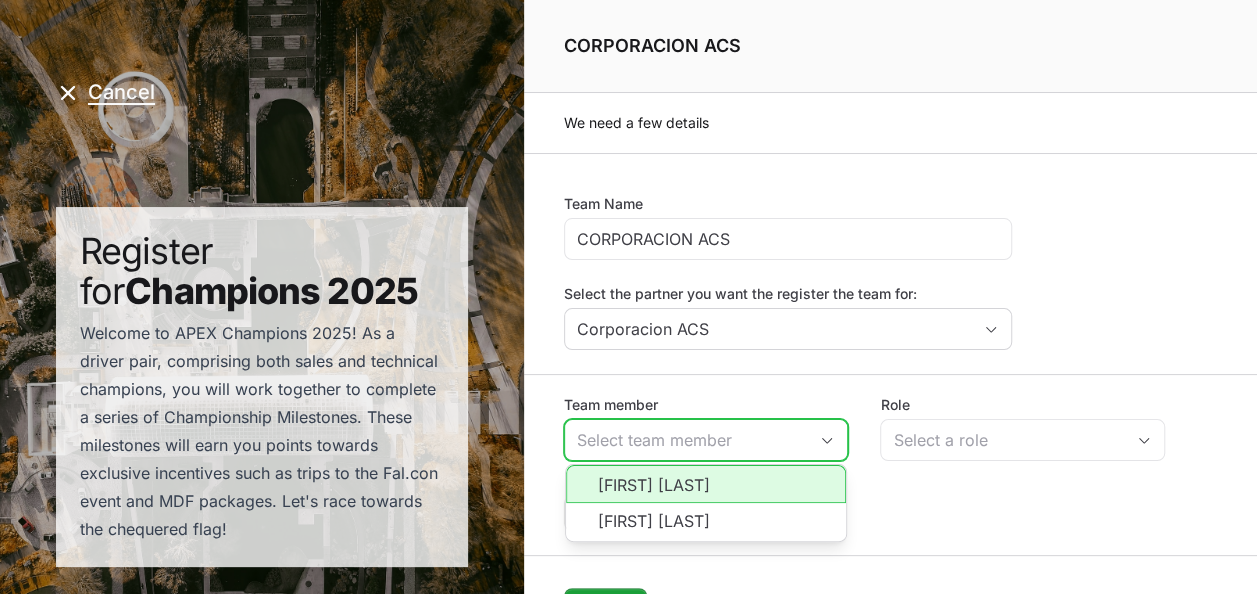 click on "[FIRST] [LAST]" 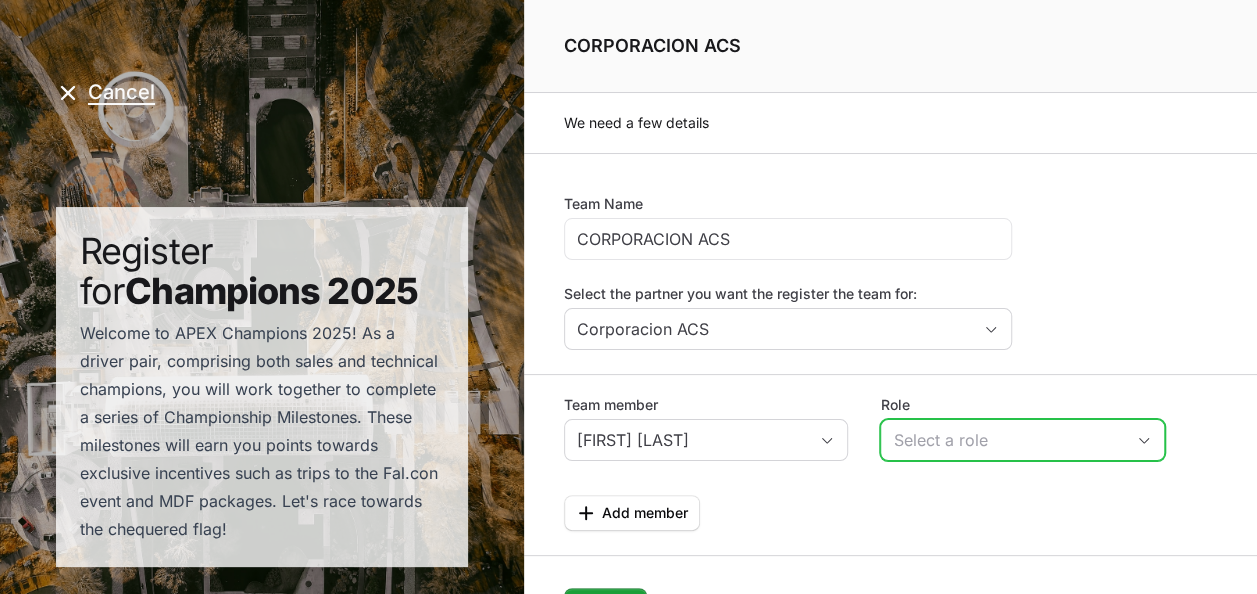 click on "Select a role" 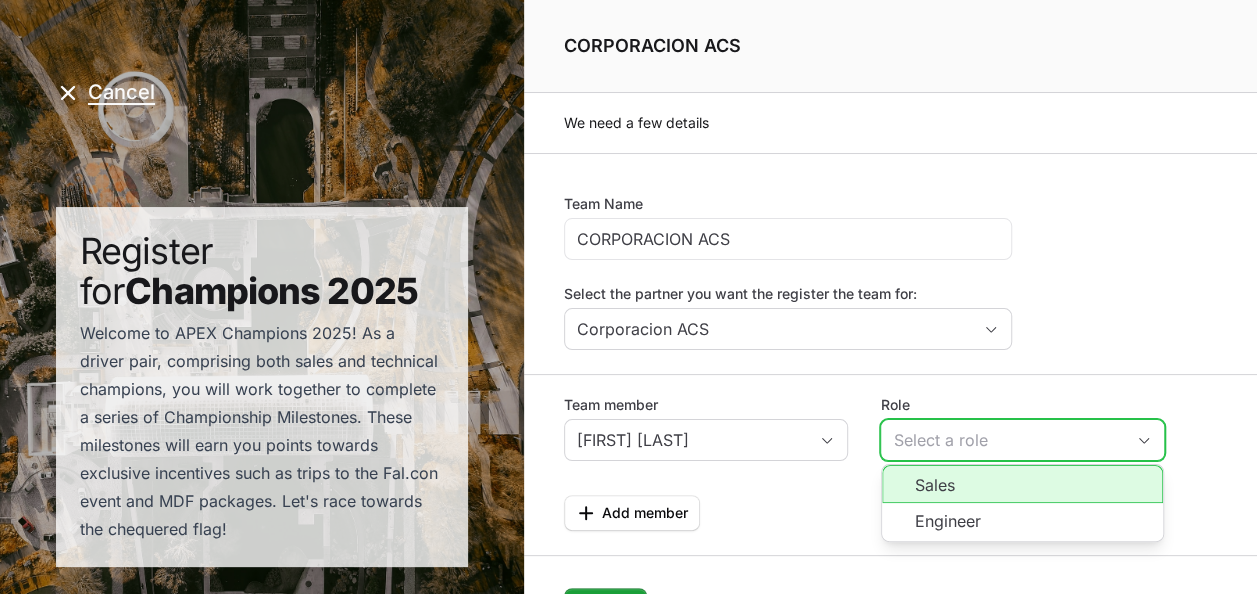 click on "Sales" 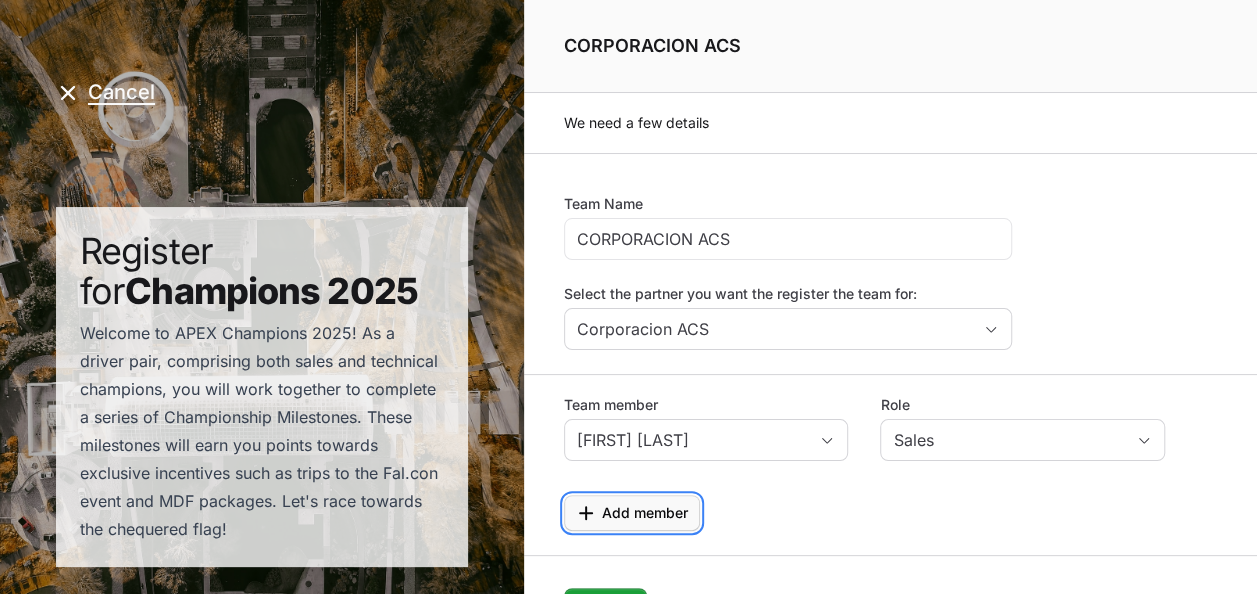 click on "Add member" 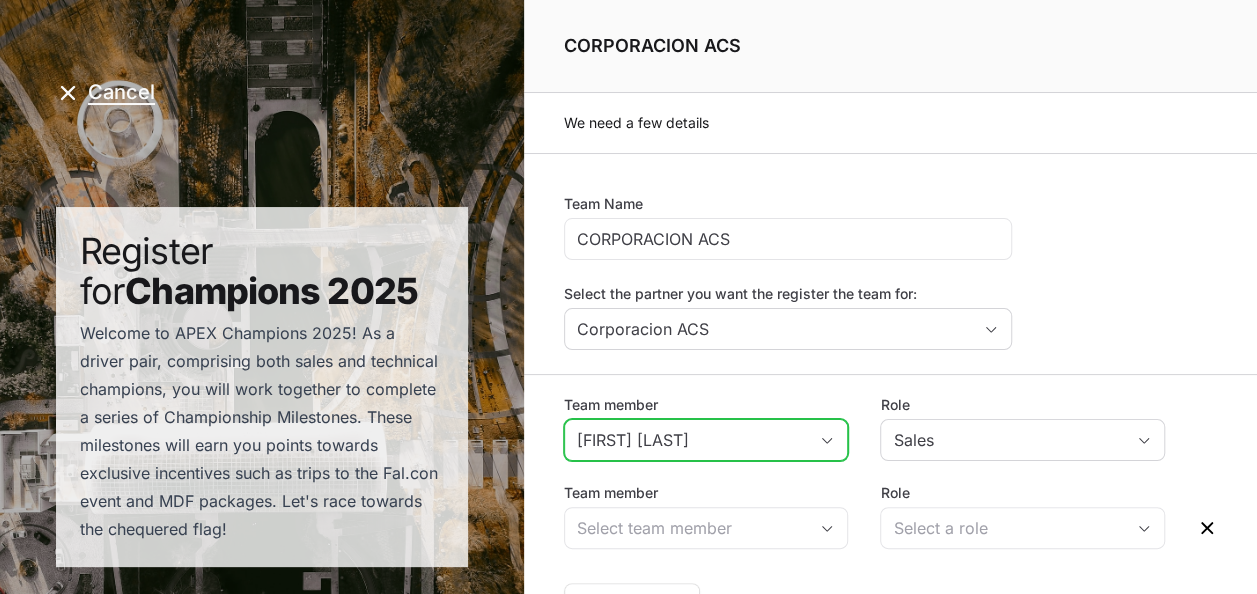 click 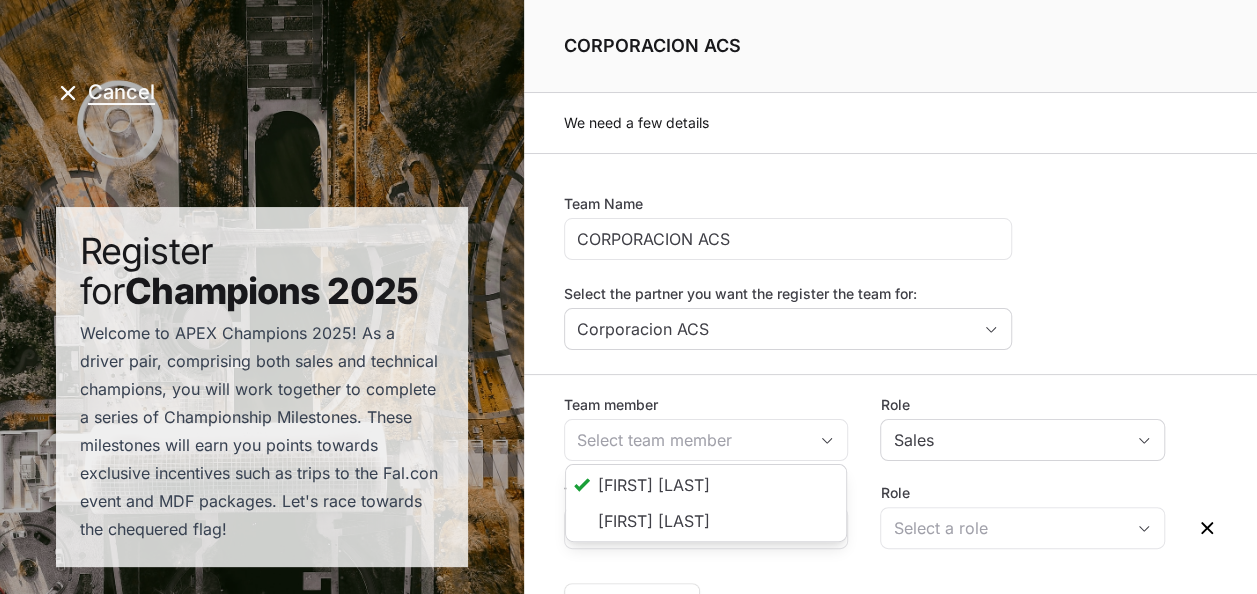 type on "[FIRST] [LAST]" 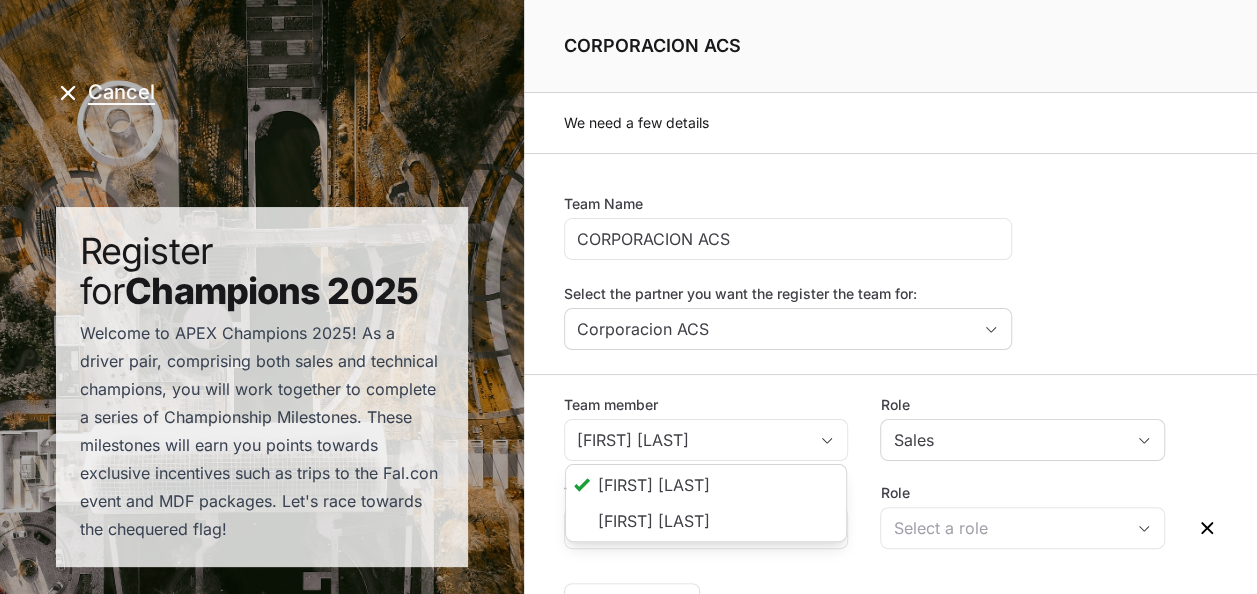 click on "Role Select a role" 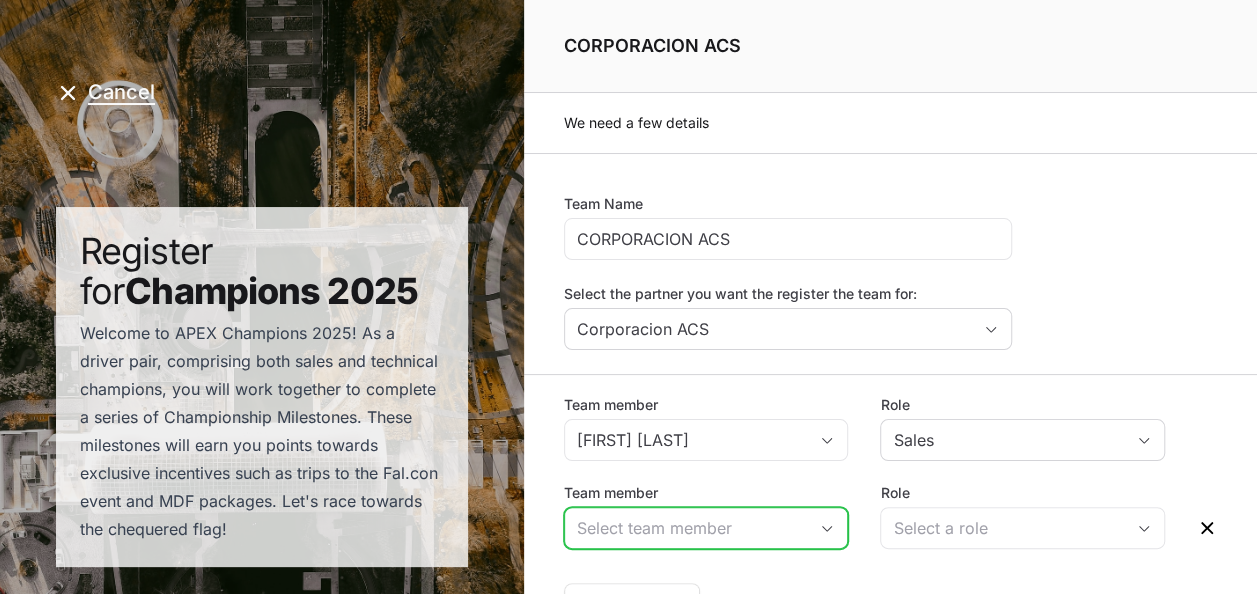 click 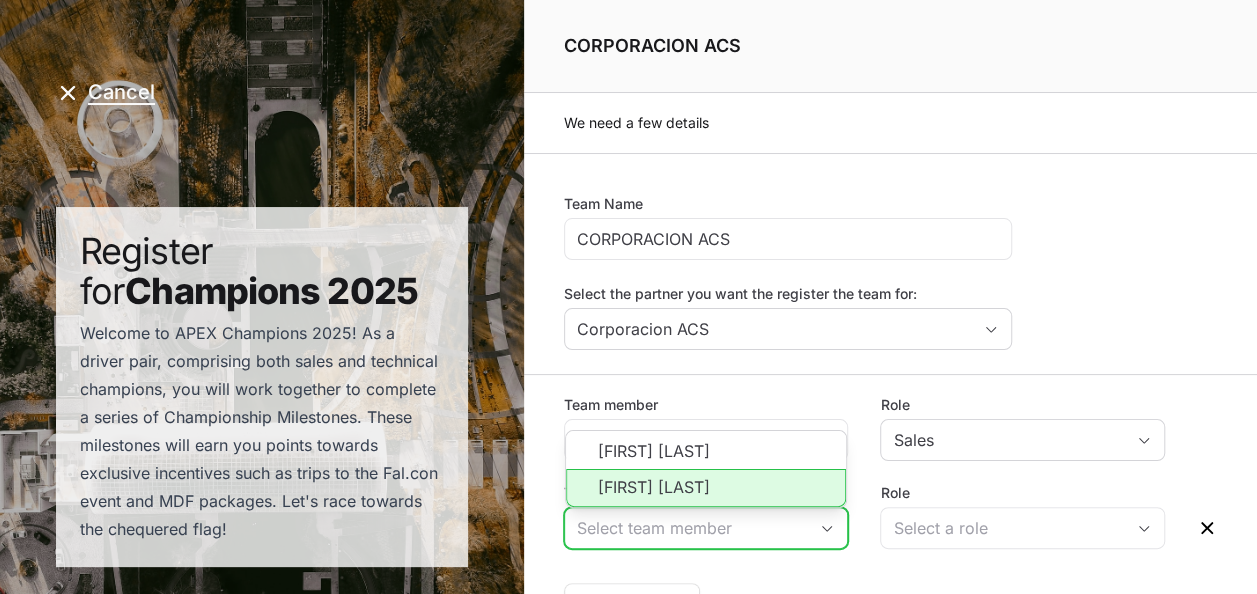 click on "[FIRST] [LAST]" 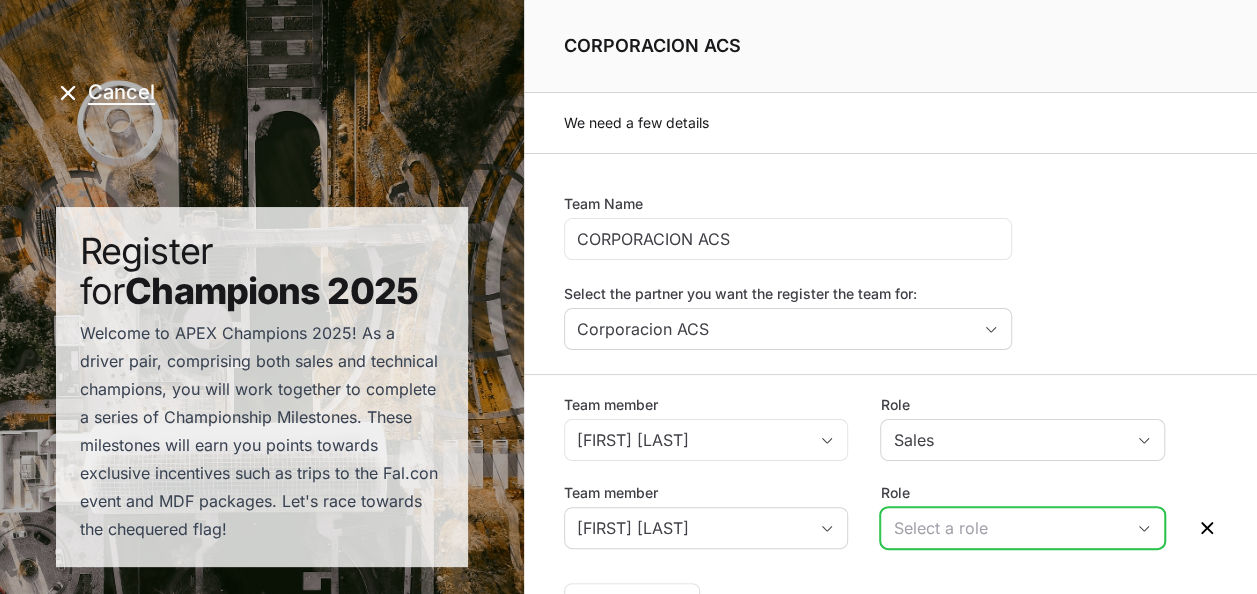 click on "Select a role" 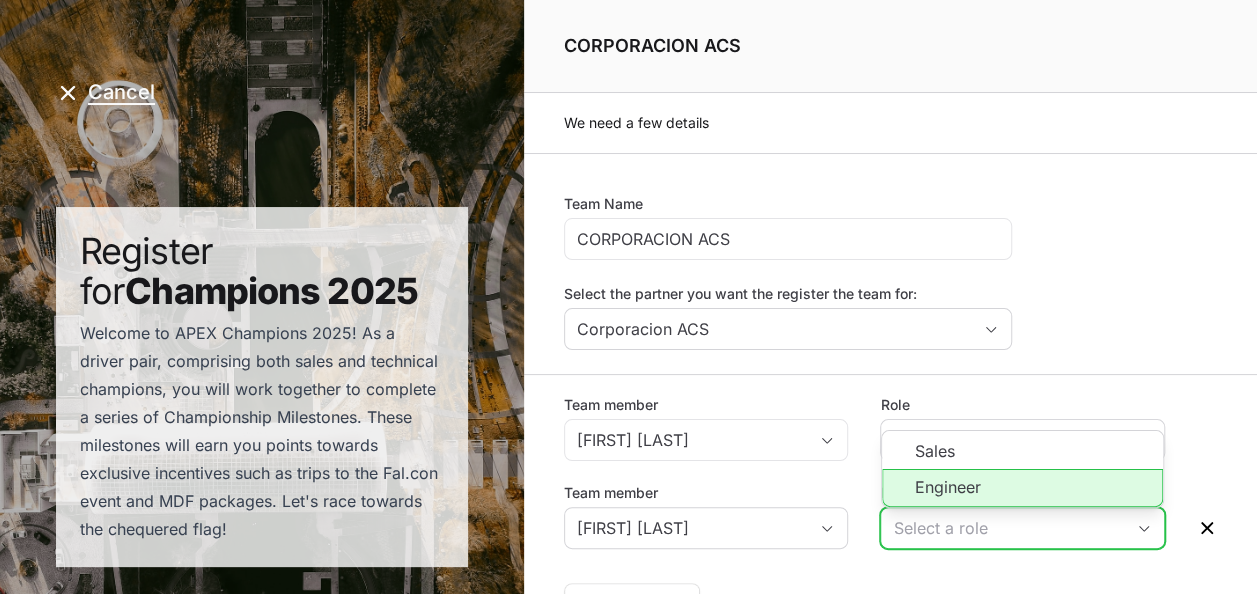 click on "Engineer" 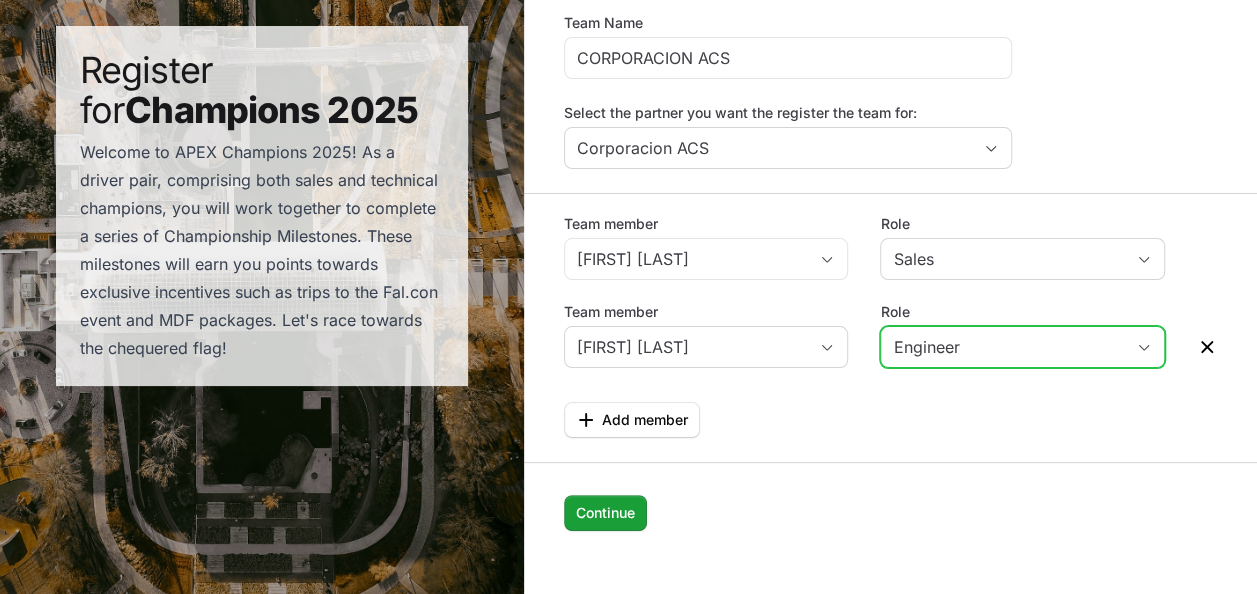 scroll, scrollTop: 185, scrollLeft: 0, axis: vertical 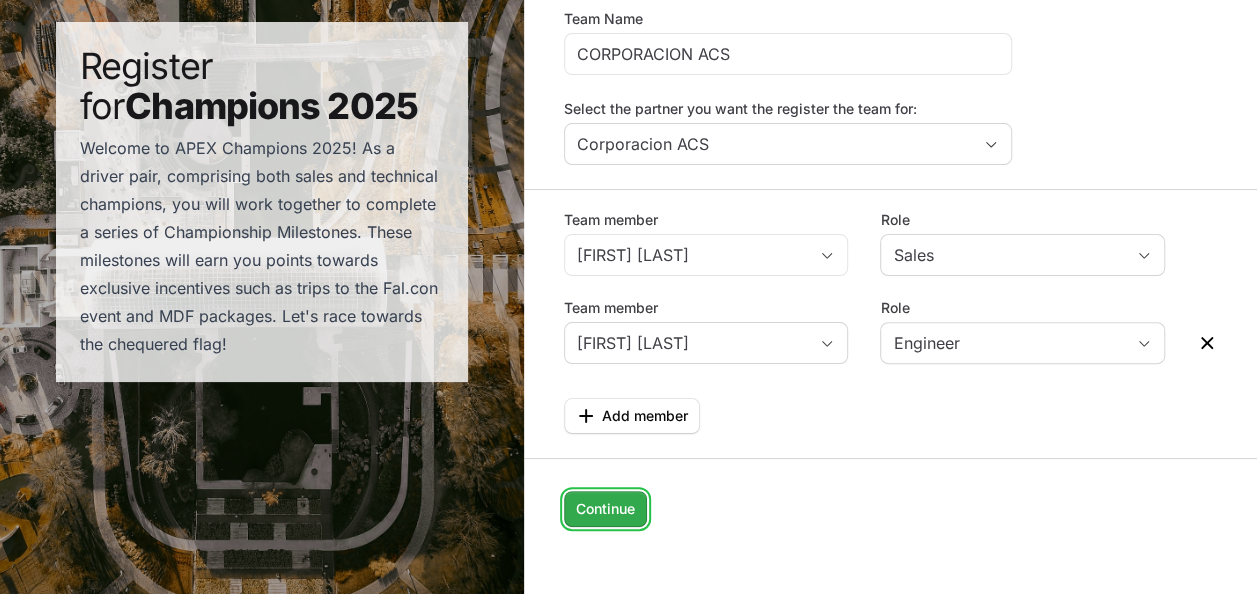 click on "Continue" 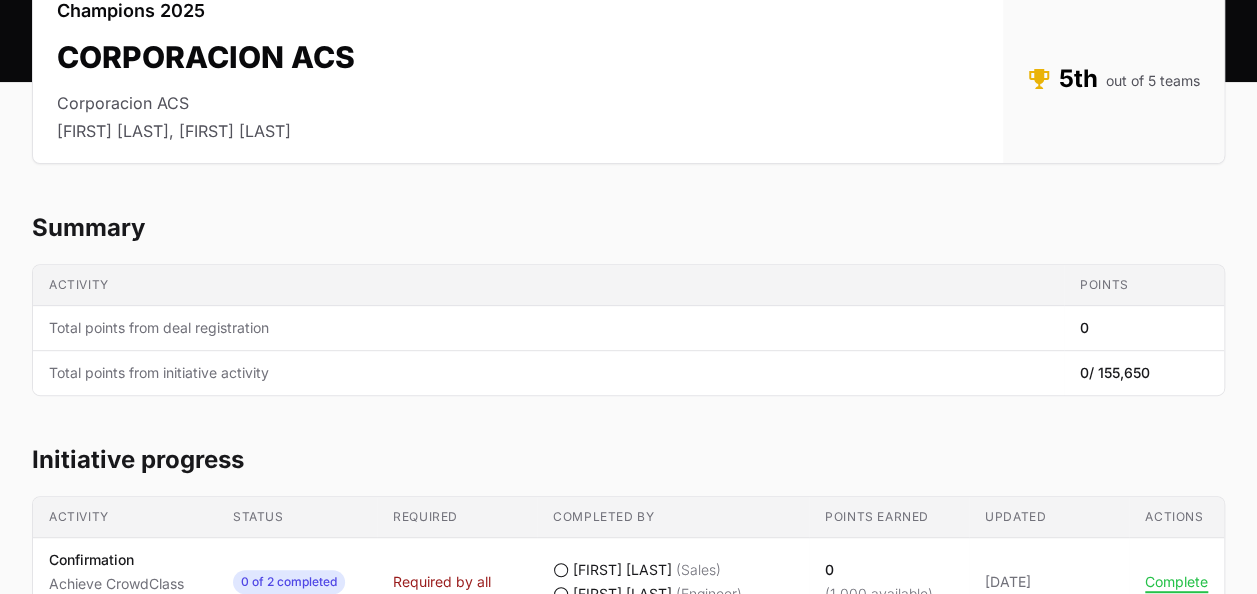 scroll, scrollTop: 0, scrollLeft: 0, axis: both 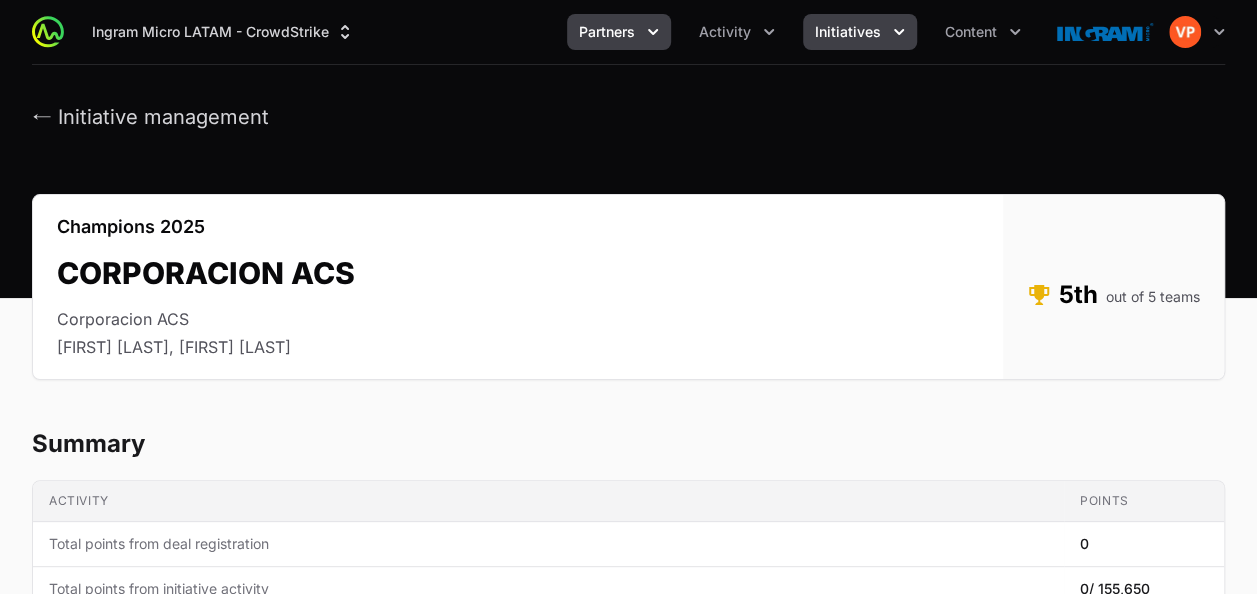 click on "Partners" 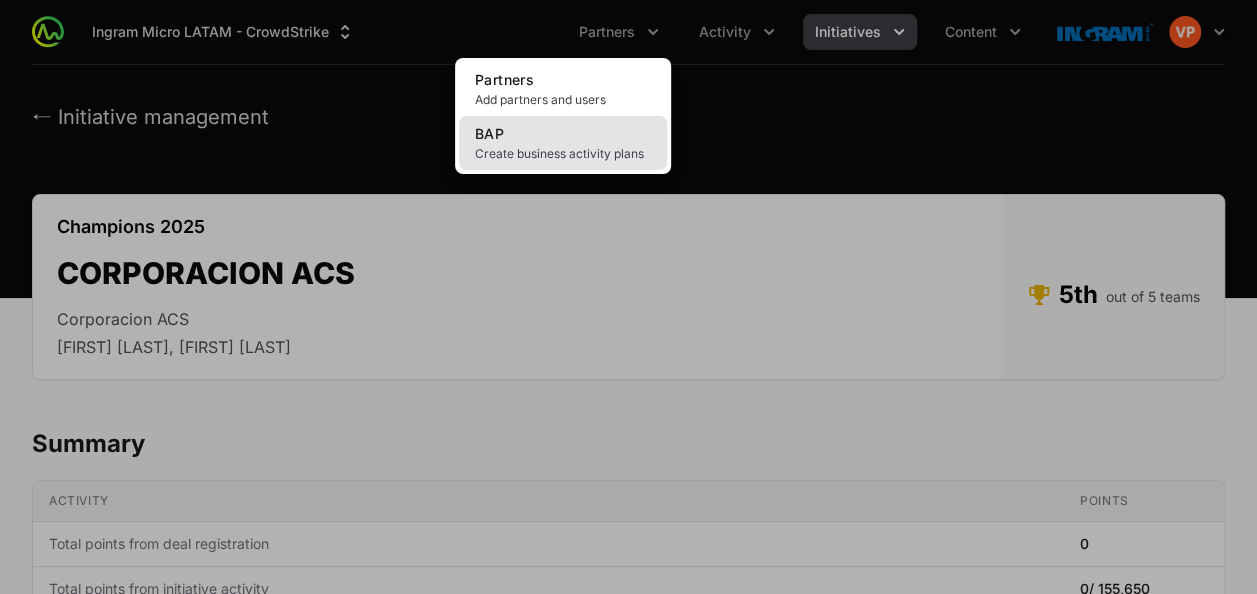 click on "BAP Create business activity plans" 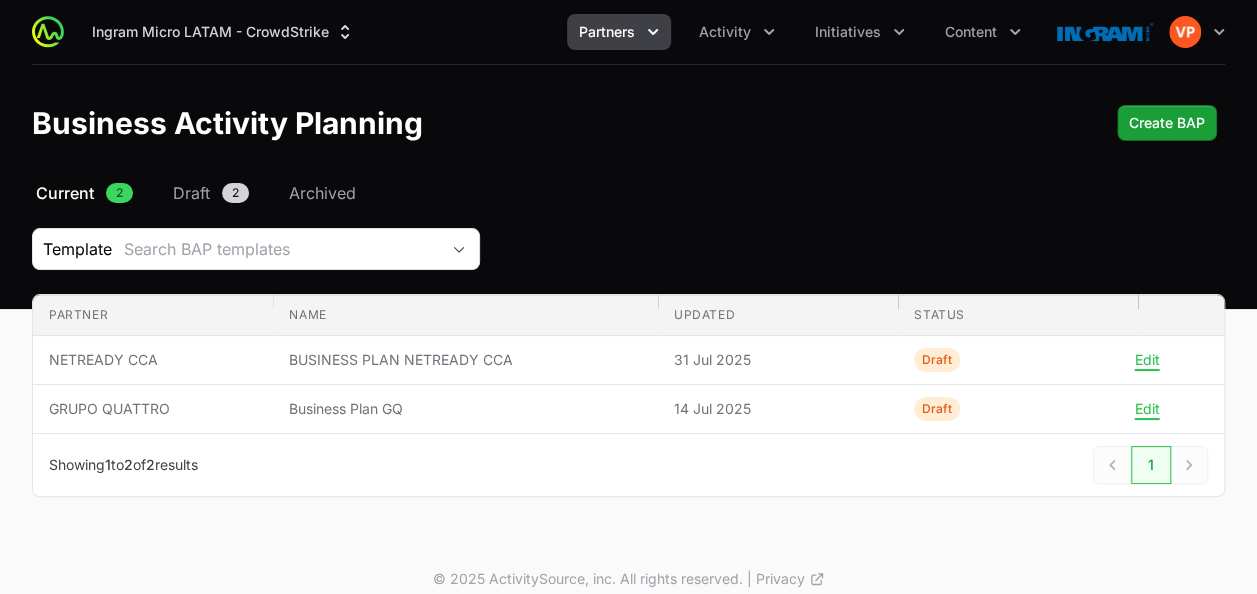 click on "Next" 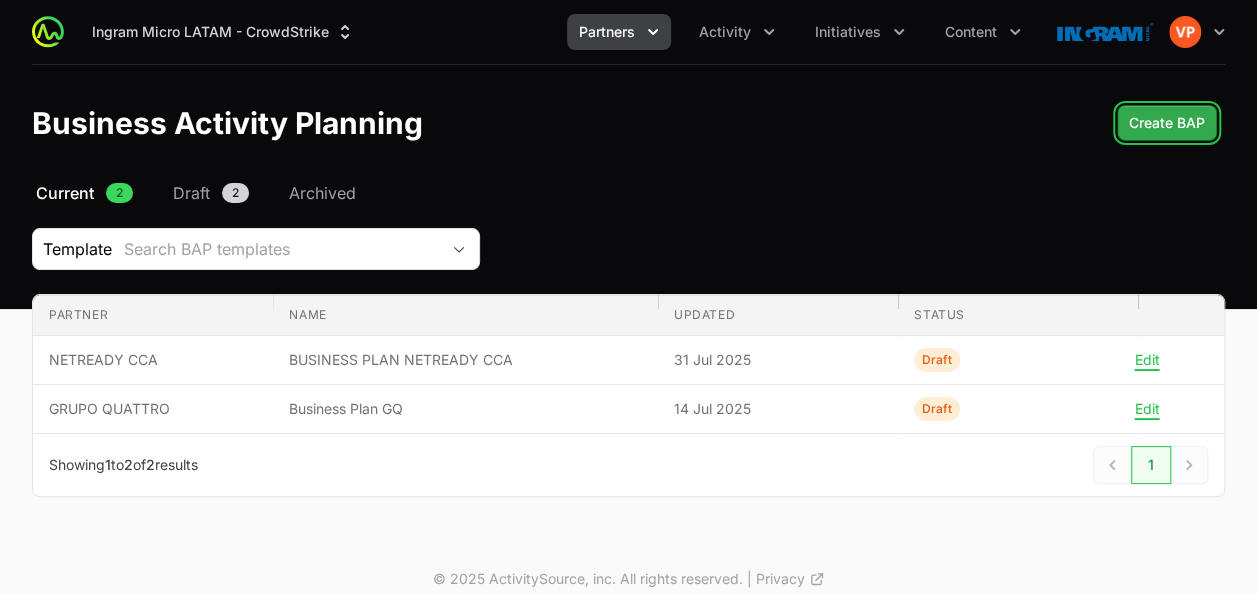 click on "Create BAP" 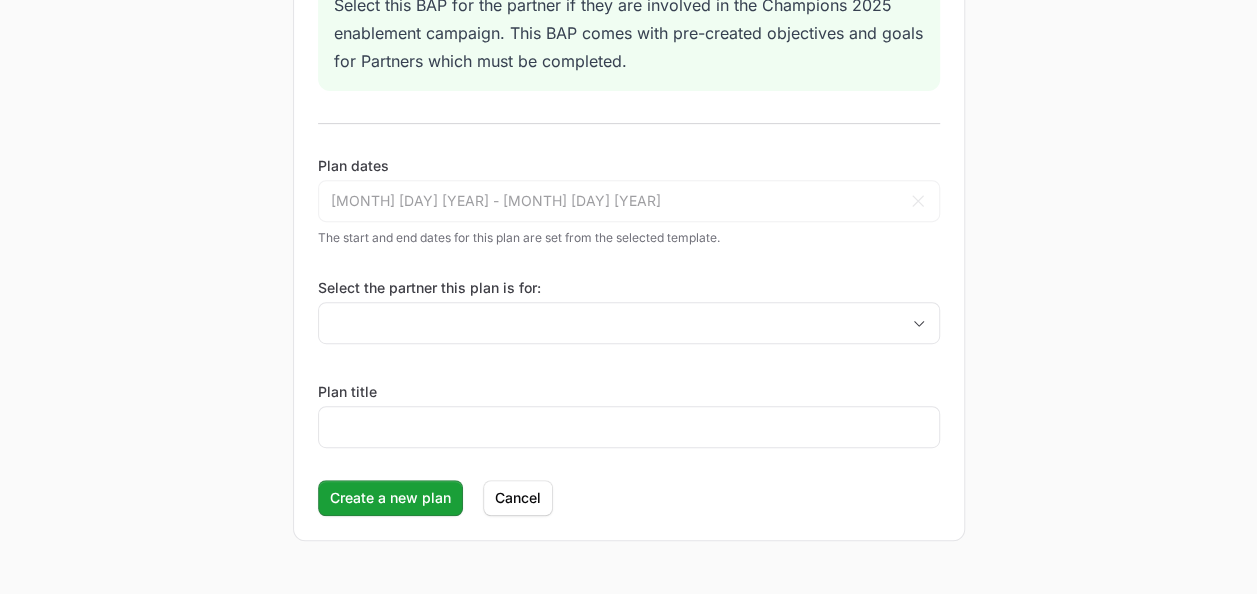 scroll, scrollTop: 348, scrollLeft: 0, axis: vertical 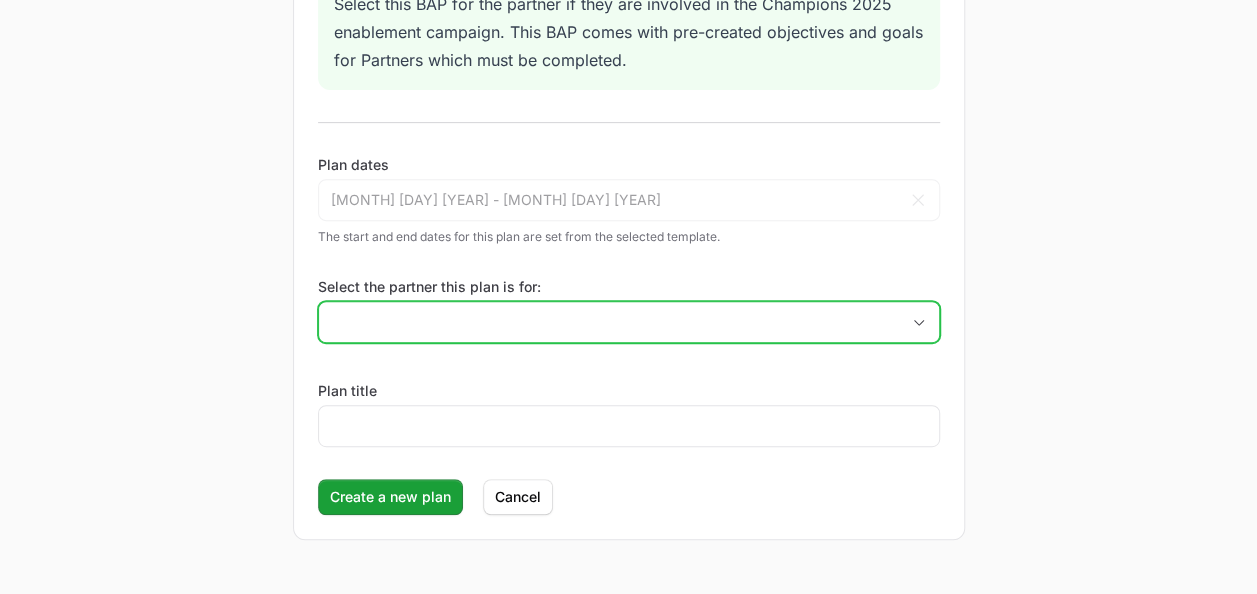 click 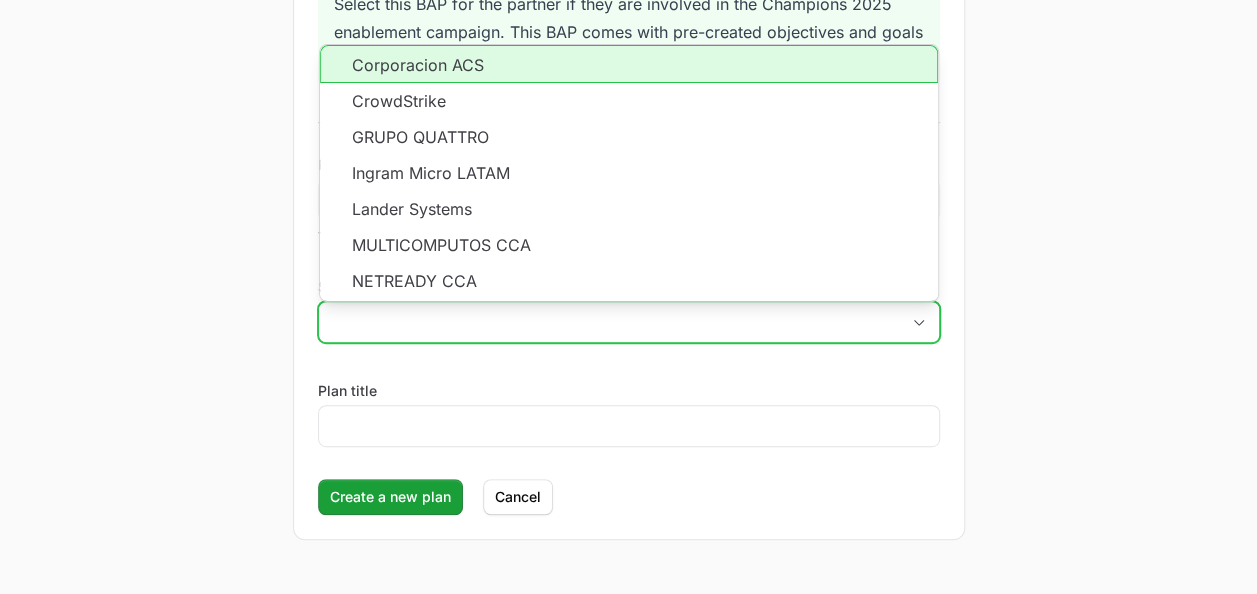 click on "Corporacion ACS" 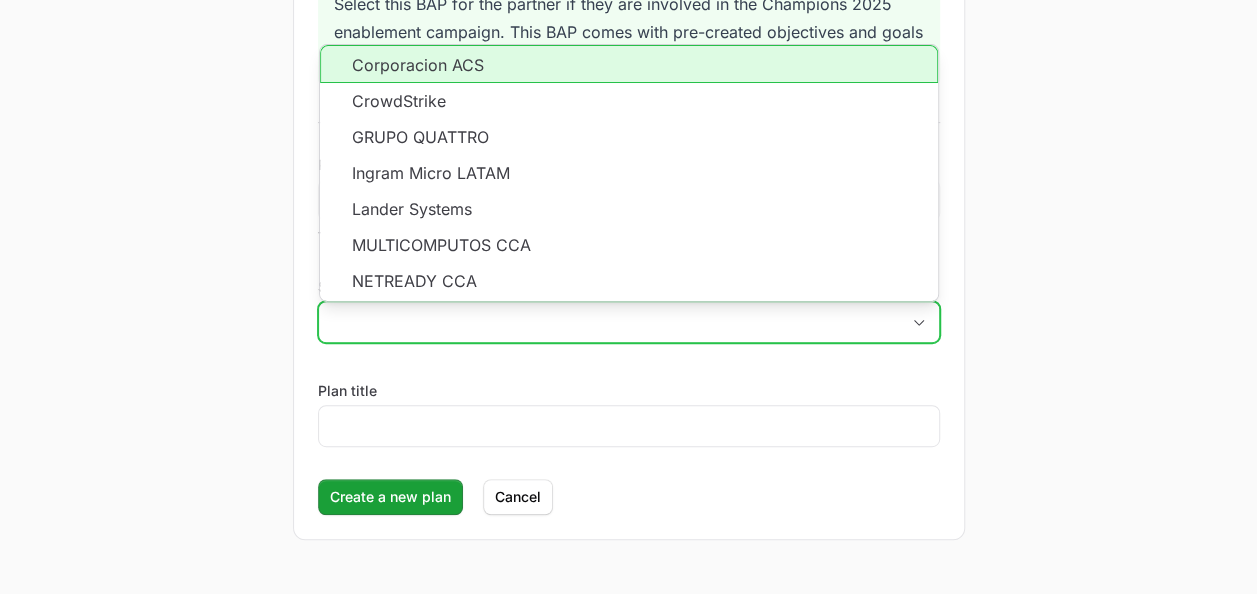 type on "Corporacion ACS" 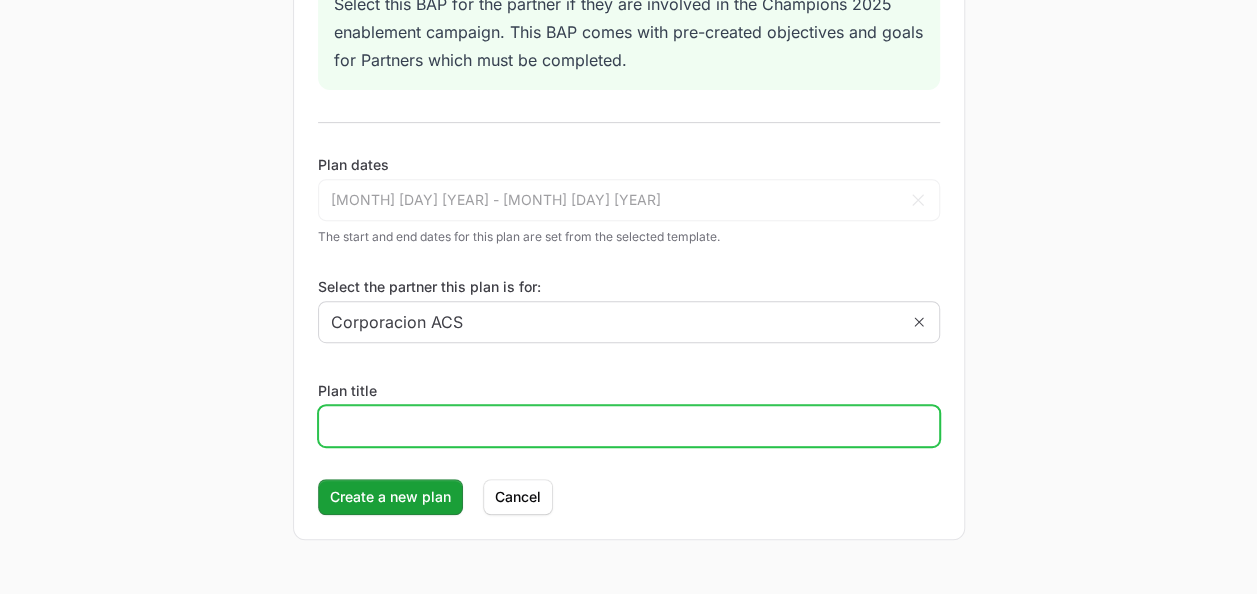 click on "Plan title" 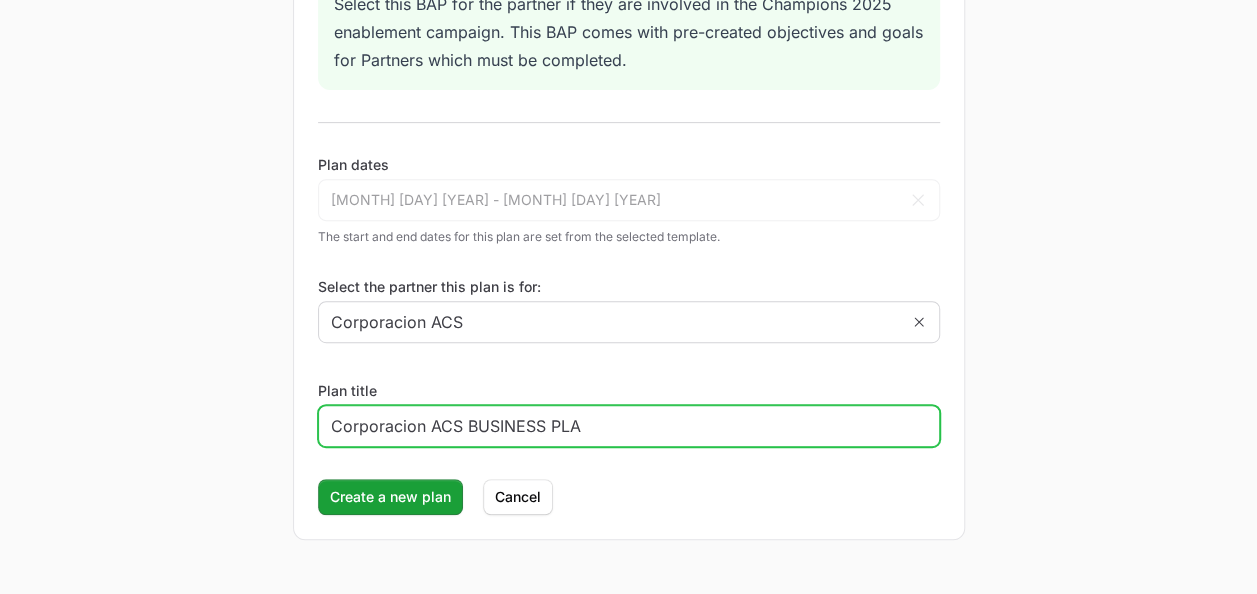 type on "Corporacion ACS BUSINESS PLAN" 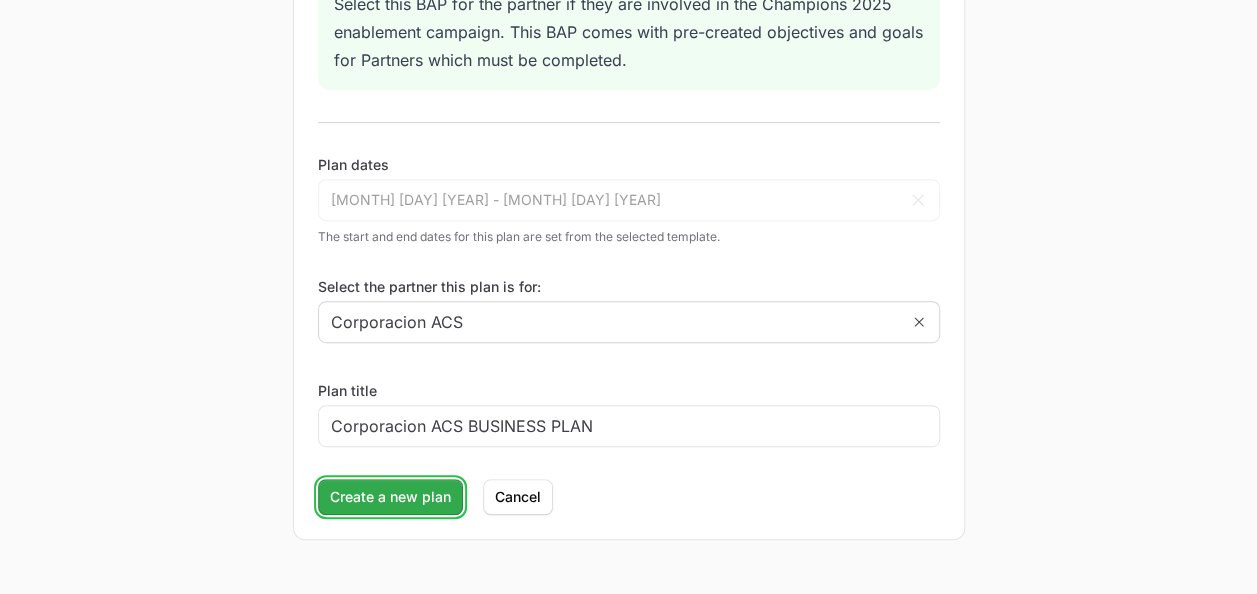 click on "Create a new plan" 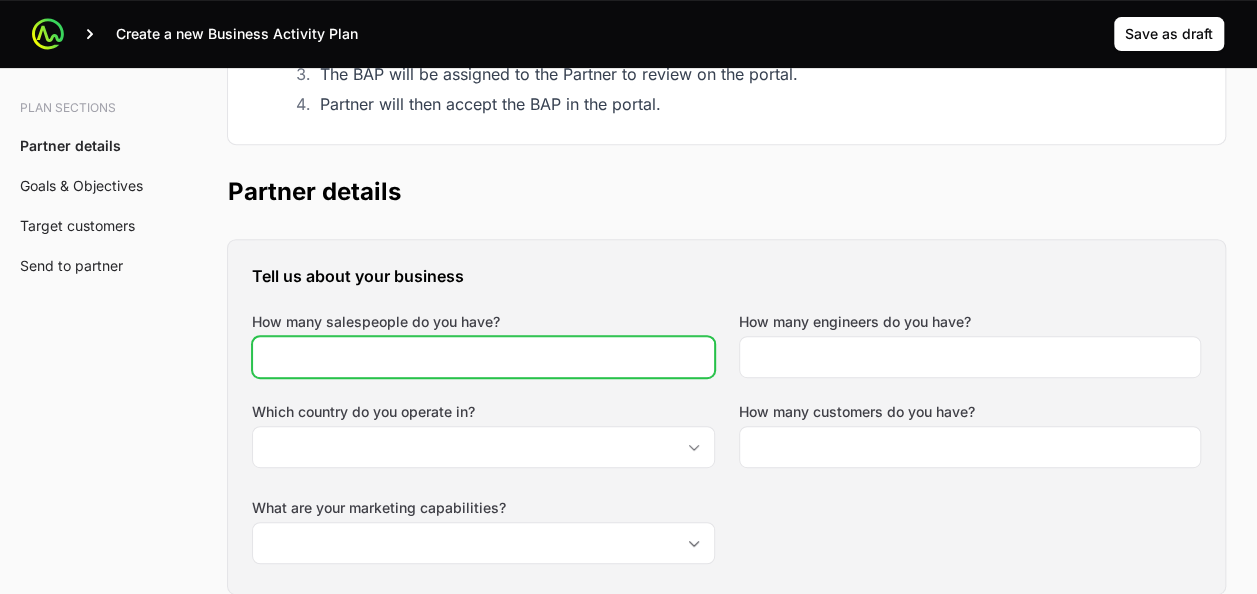 click on "How many salespeople do you have?" 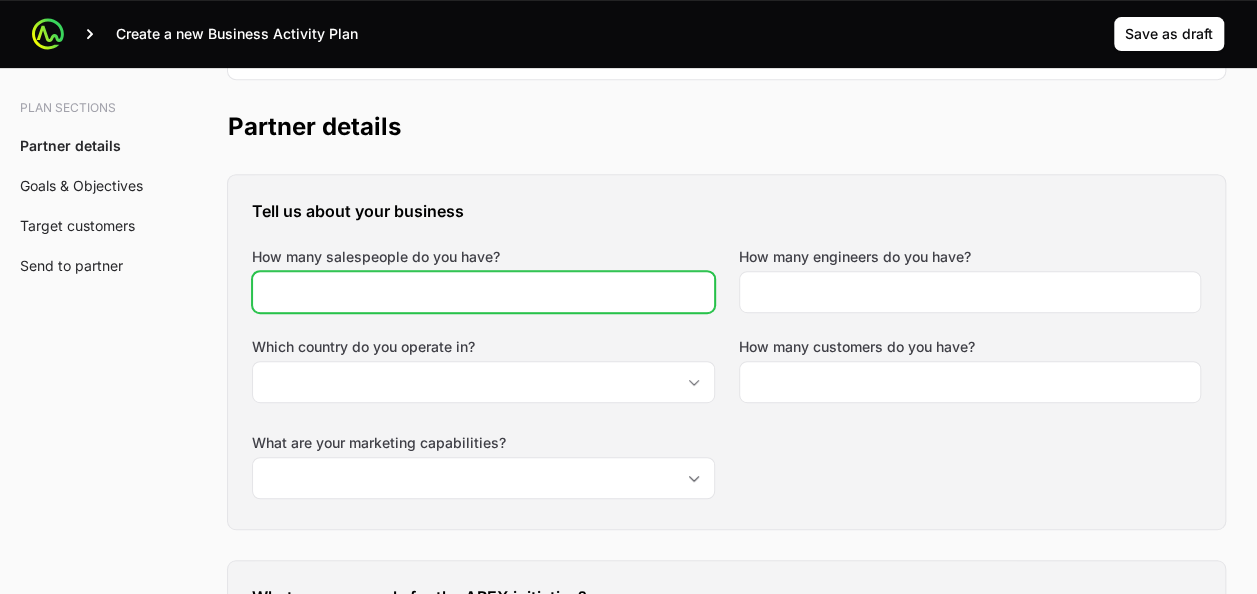 scroll, scrollTop: 410, scrollLeft: 0, axis: vertical 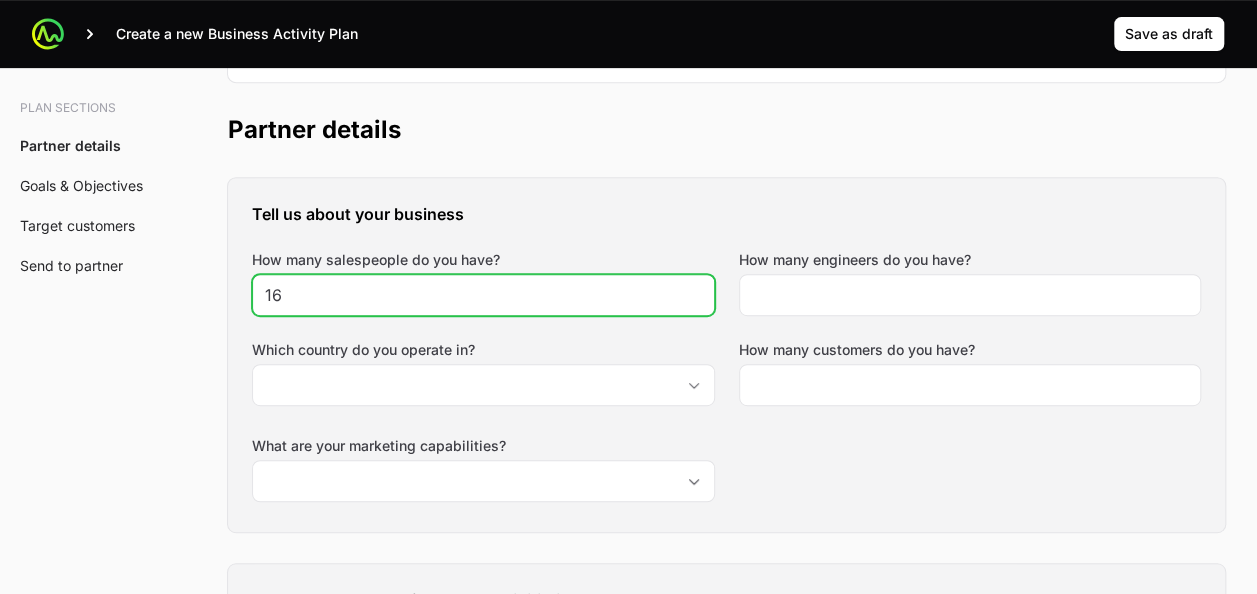 type on "16" 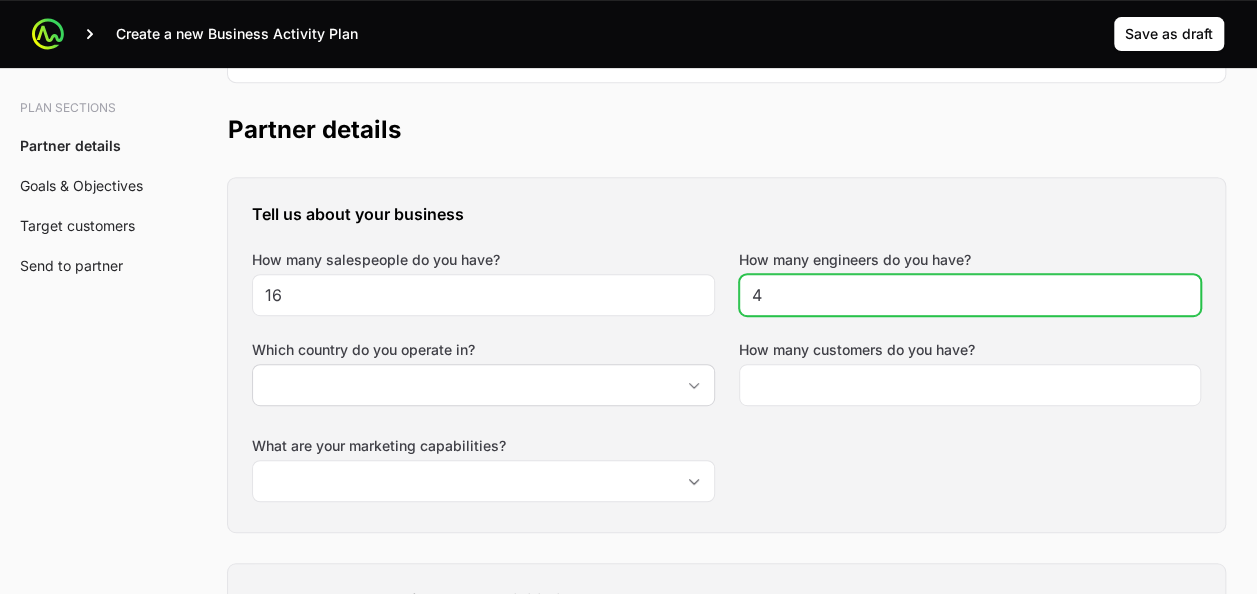 type on "4" 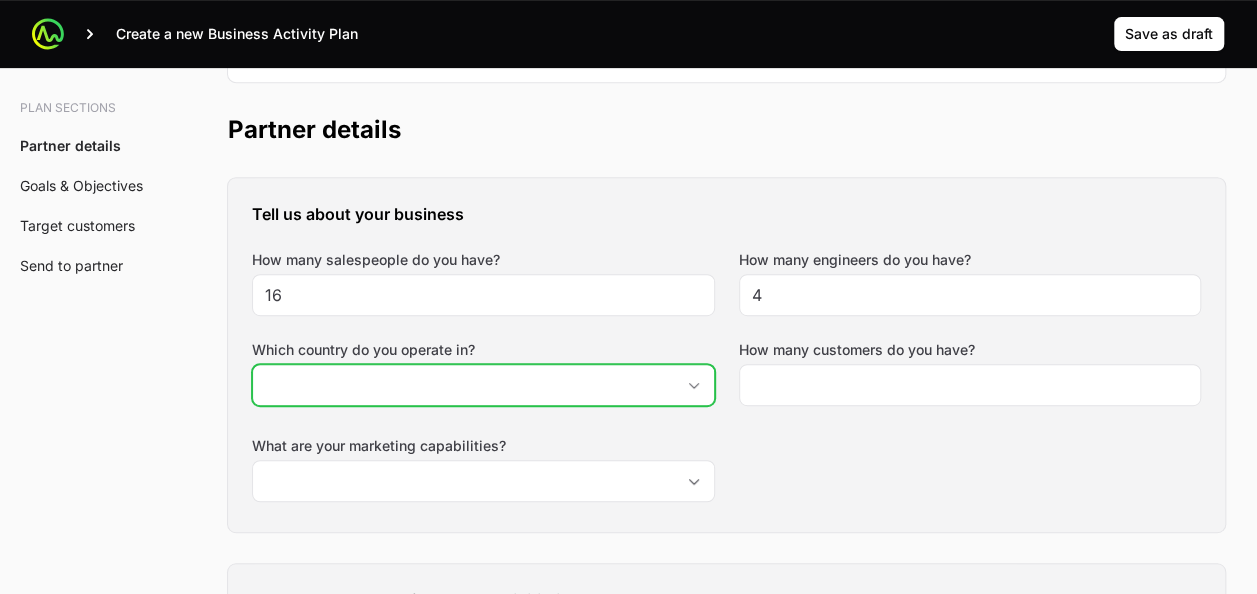 click on "Which country do you operate in?" 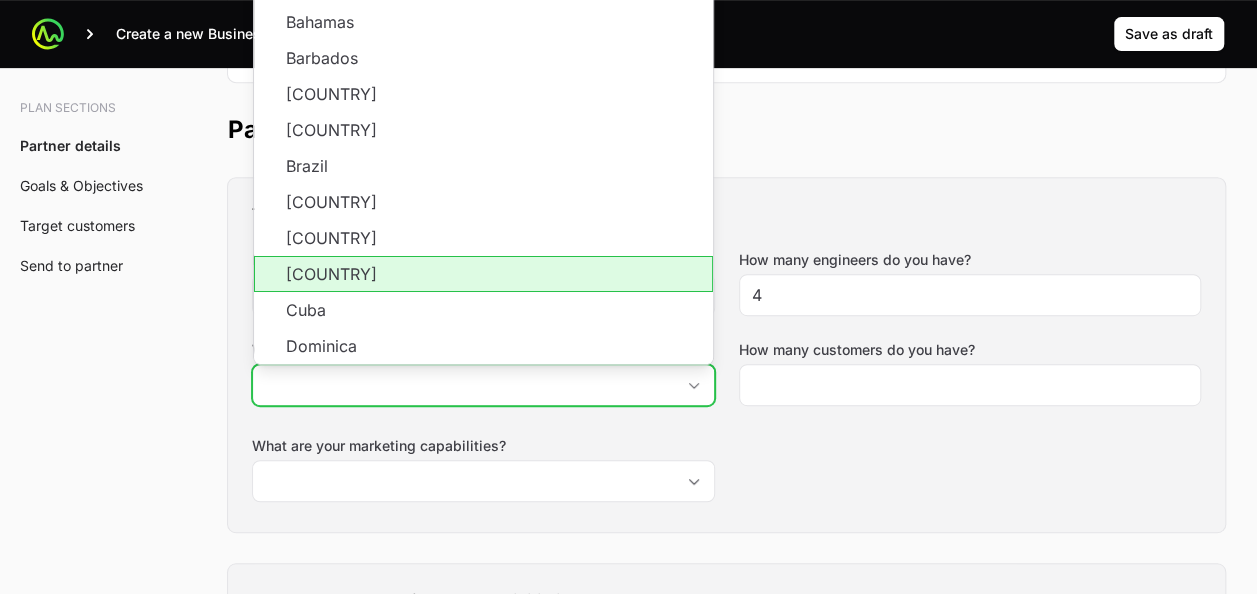 click on "[COUNTRY]" 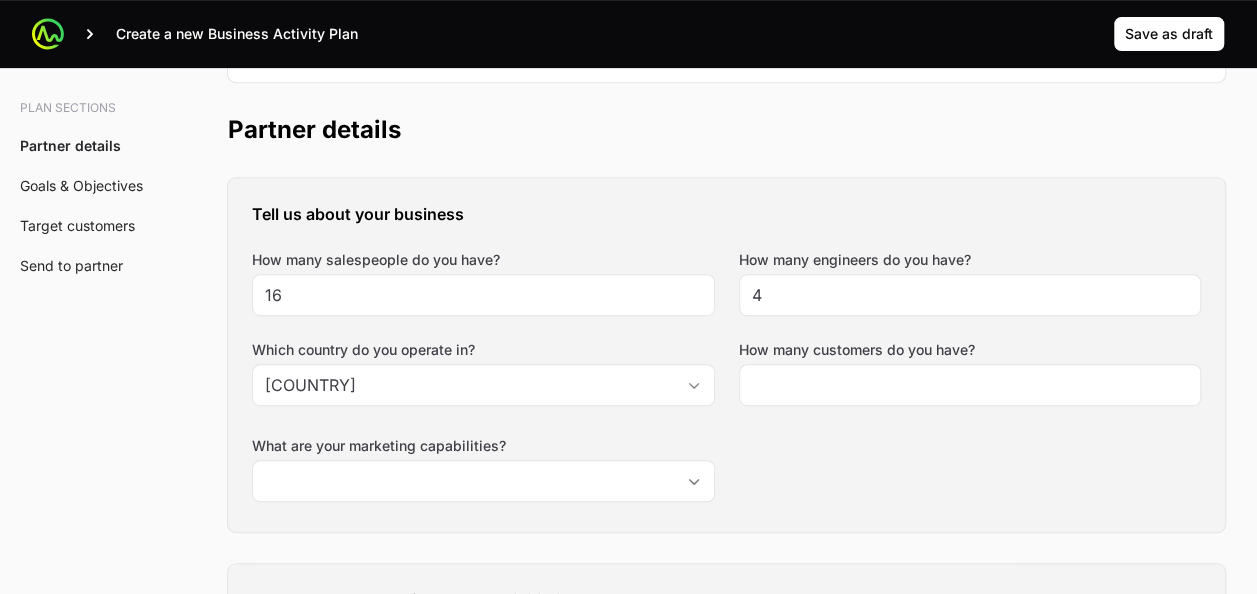 click on "Tell us about your business How many salespeople do you have? 16 How many engineers do you have? 4 Which country do you operate in? [COUNTRY] How many customers do you have? What are your marketing capabilities?" 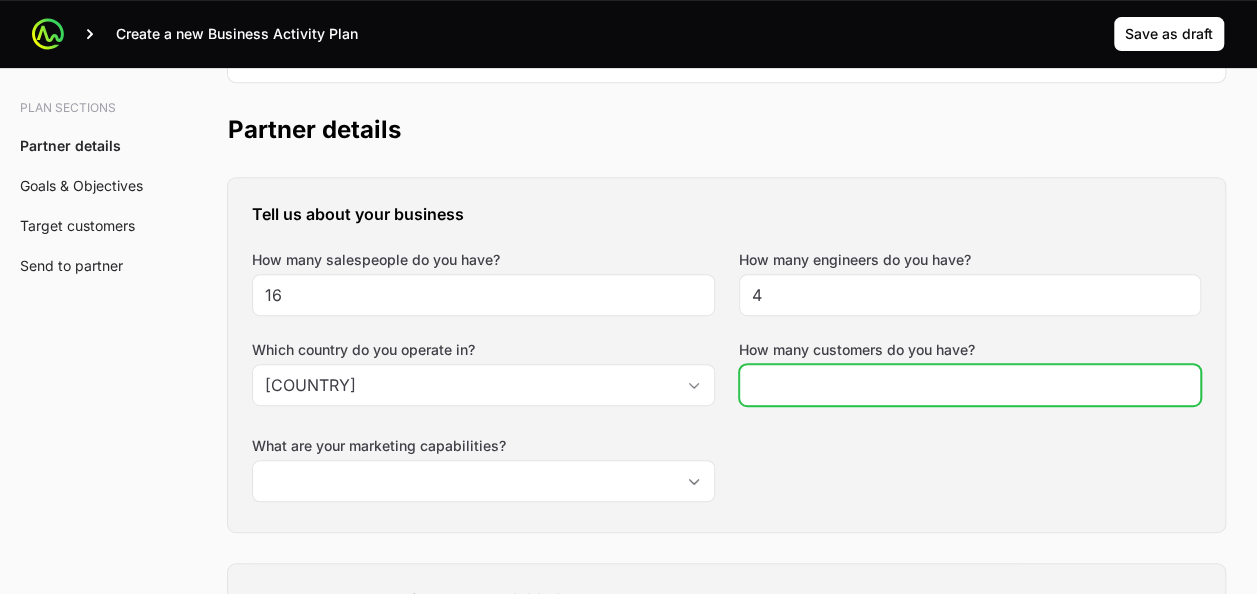 click on "How many customers do you have?" 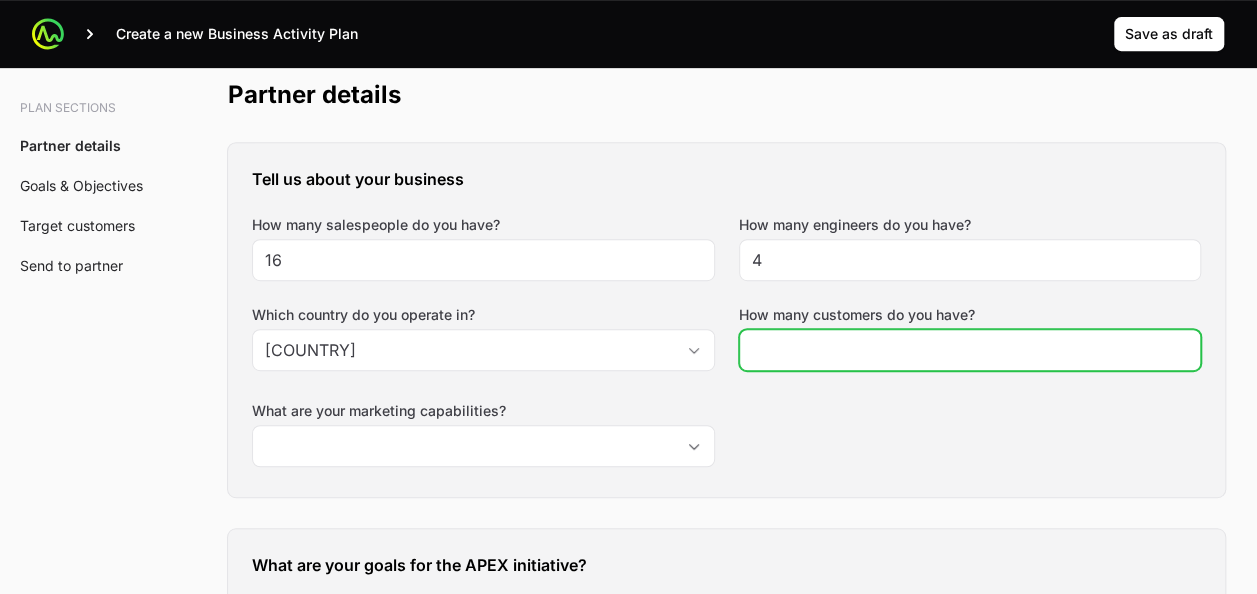 scroll, scrollTop: 446, scrollLeft: 0, axis: vertical 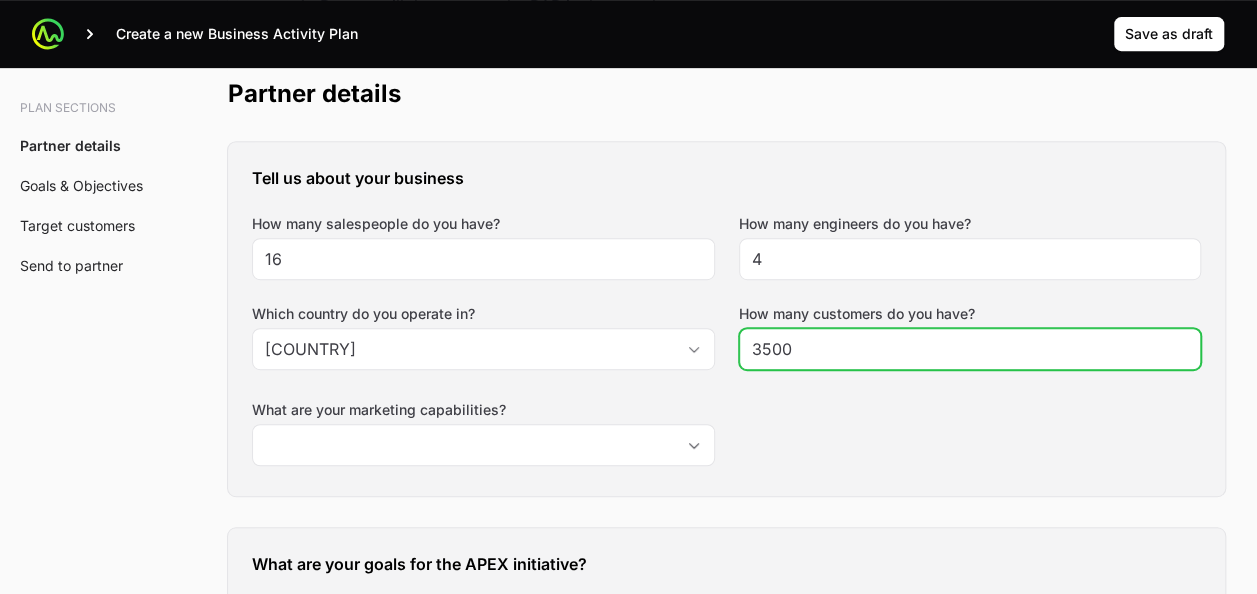 type on "3500" 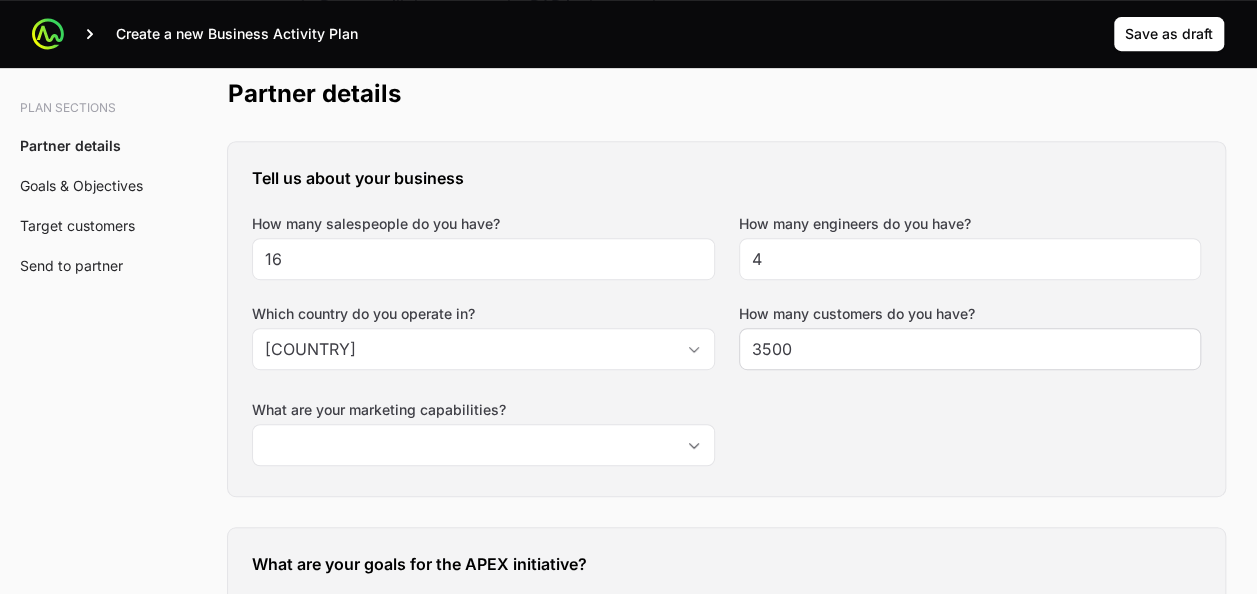 click on "Tell us about your business How many salespeople do you have? 16 How many engineers do you have? 4 Which country do you operate in? [COUNTRY] How many customers do you have? 3500 What are your marketing capabilities?" 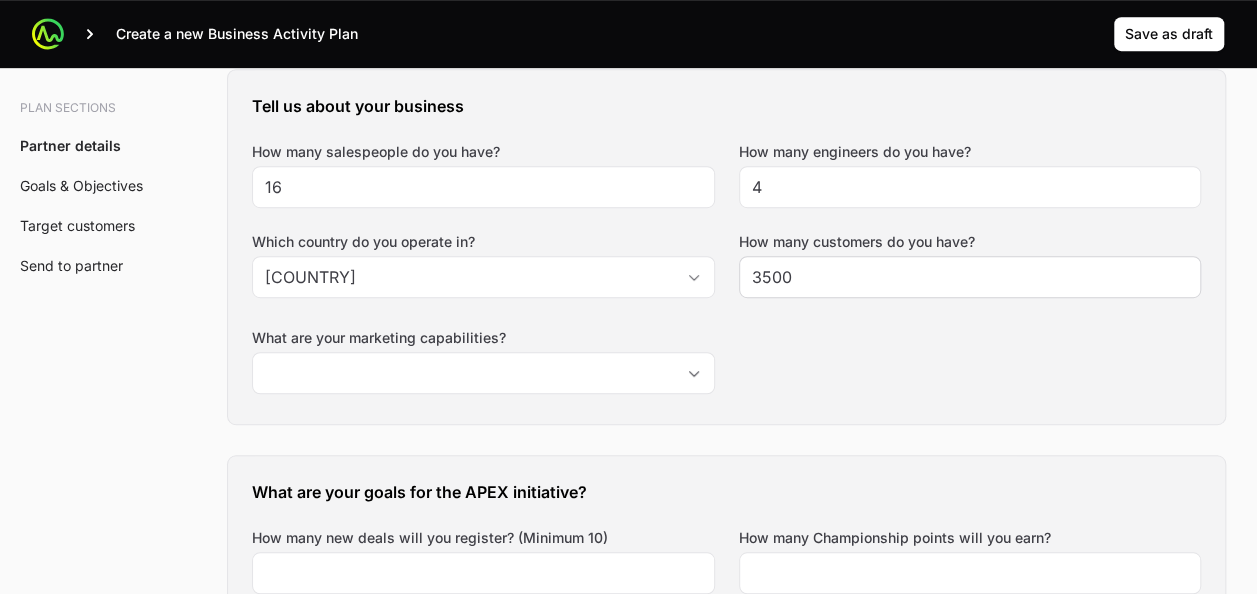scroll, scrollTop: 533, scrollLeft: 0, axis: vertical 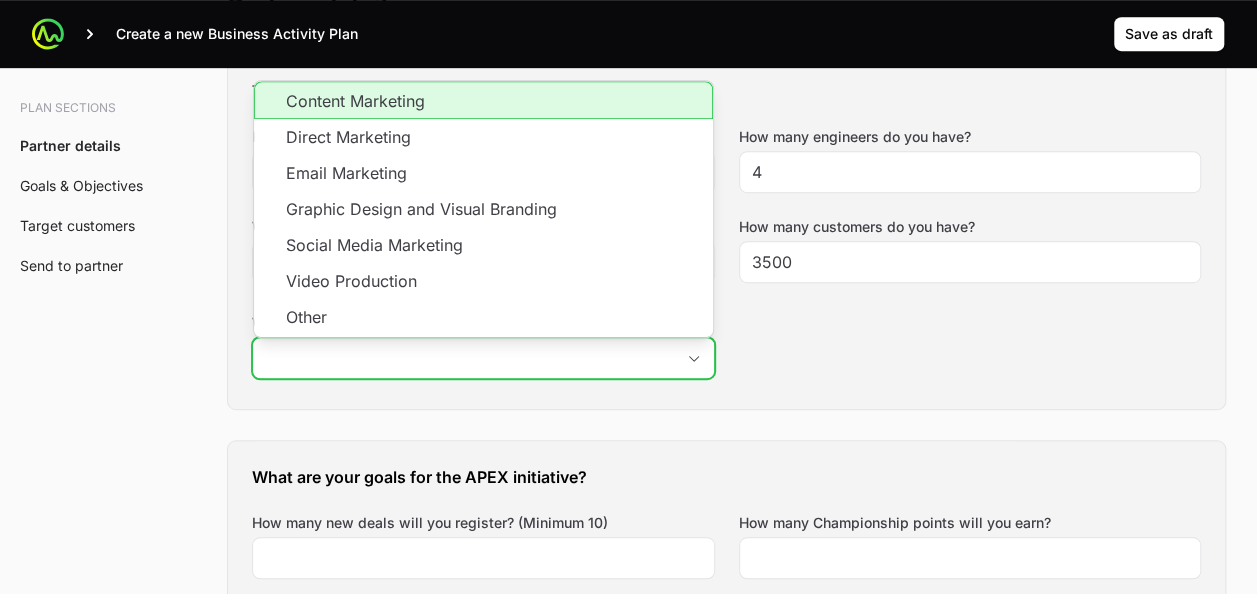 click on "What are your marketing capabilities?" 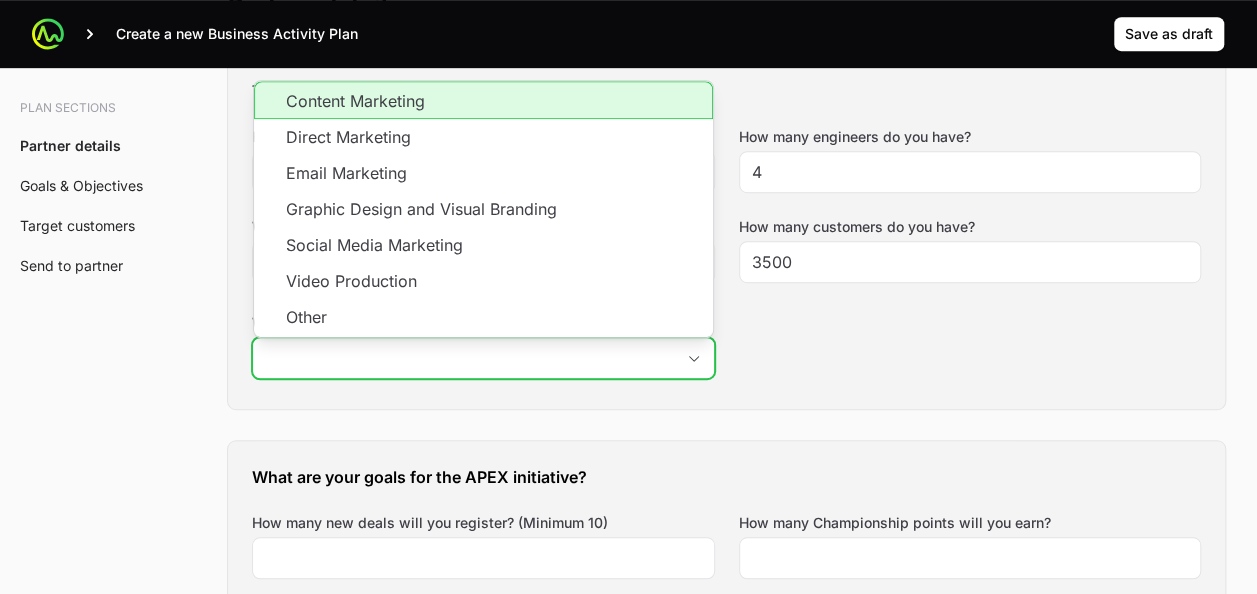 click on "Content Marketing" 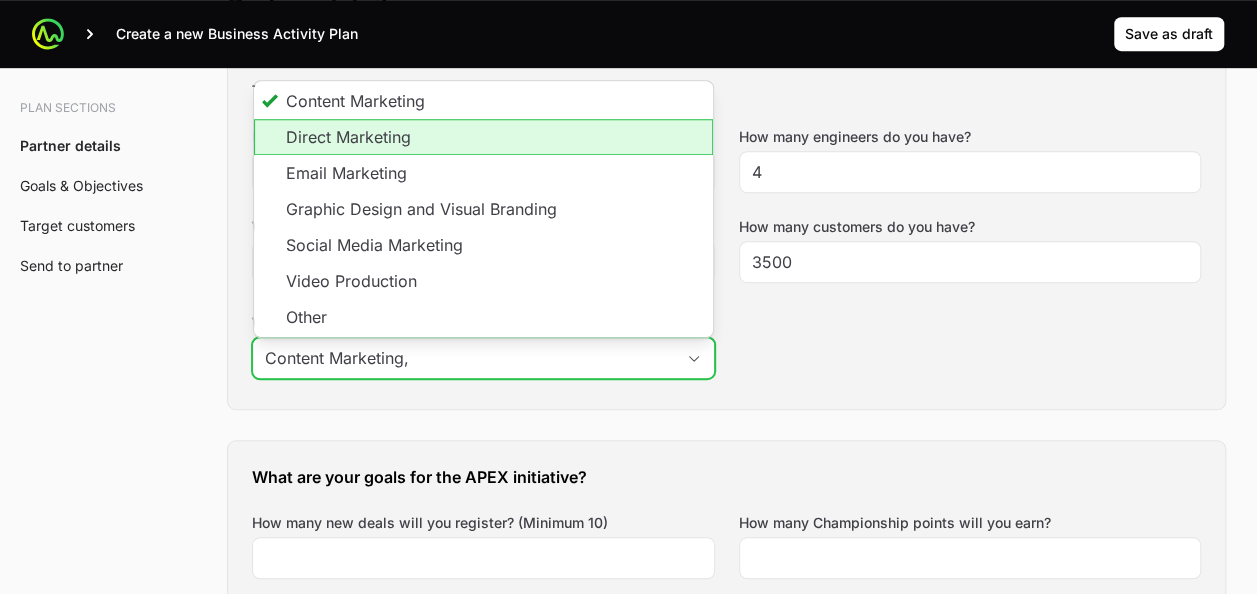 click on "Direct Marketing" 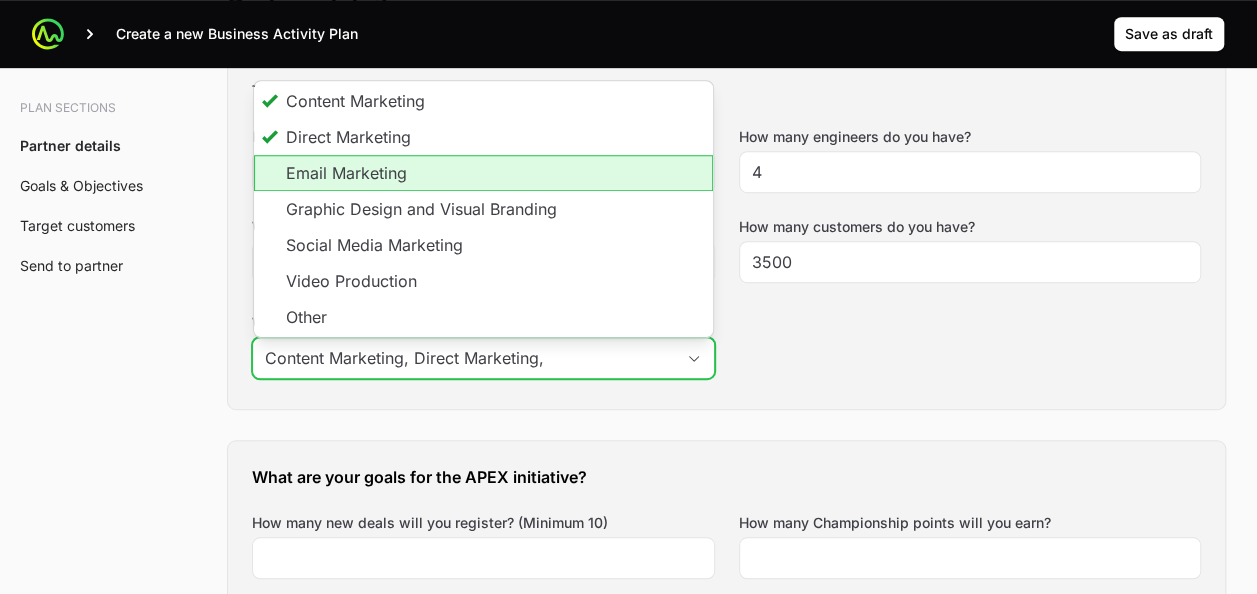 click on "Email Marketing" 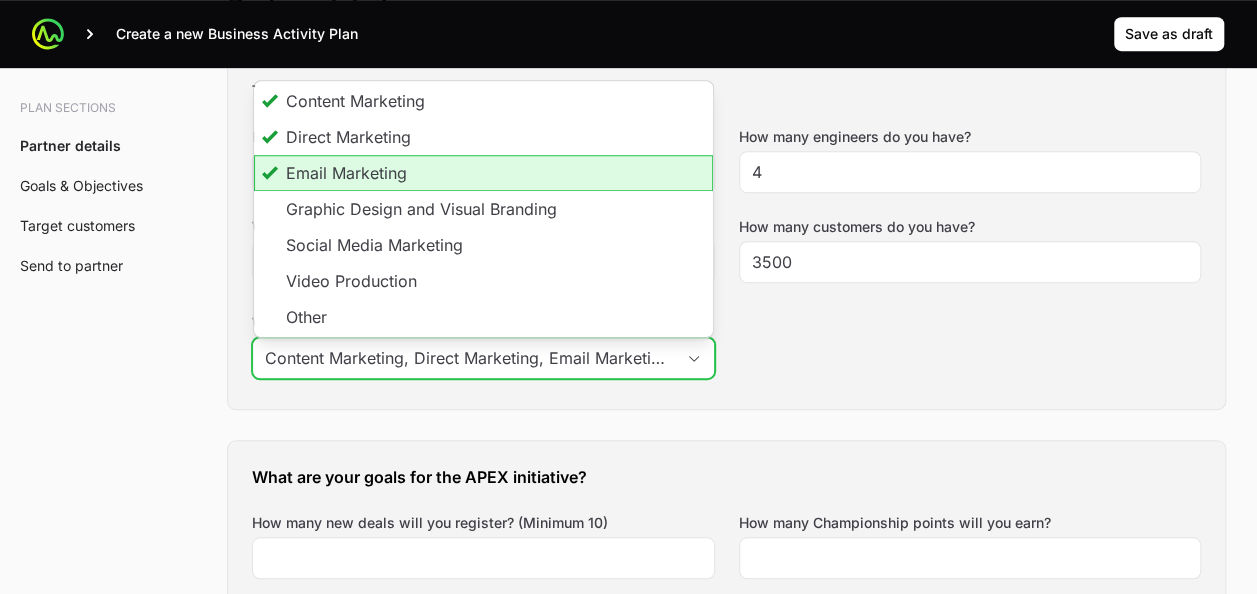 scroll, scrollTop: 0, scrollLeft: 4, axis: horizontal 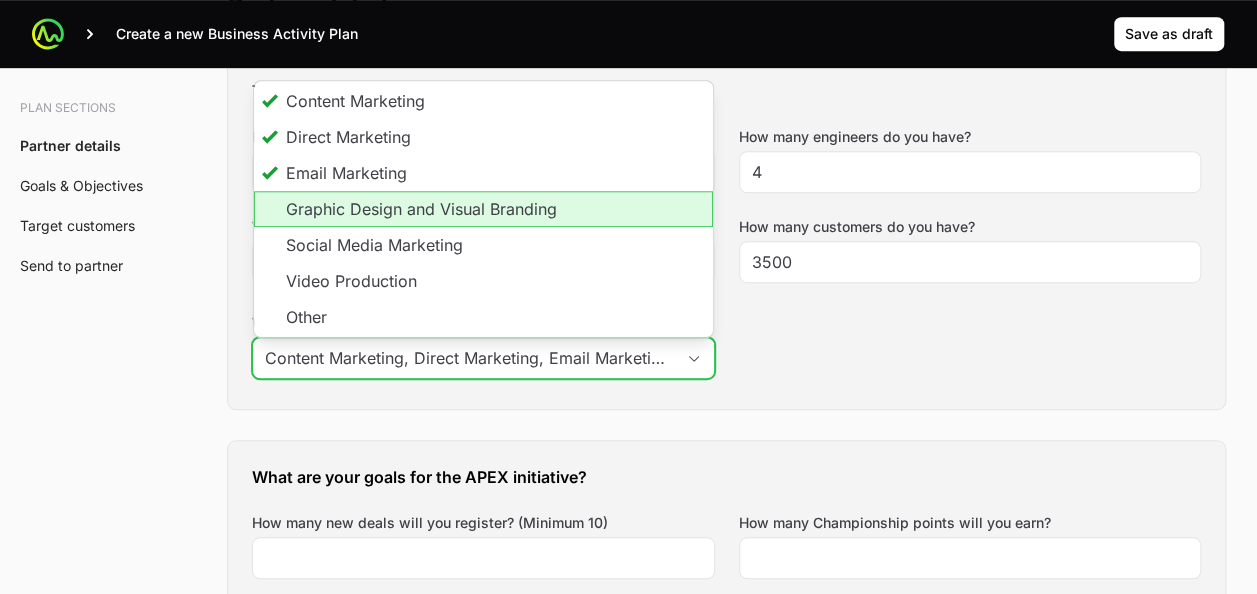 click on "Graphic Design and Visual Branding" 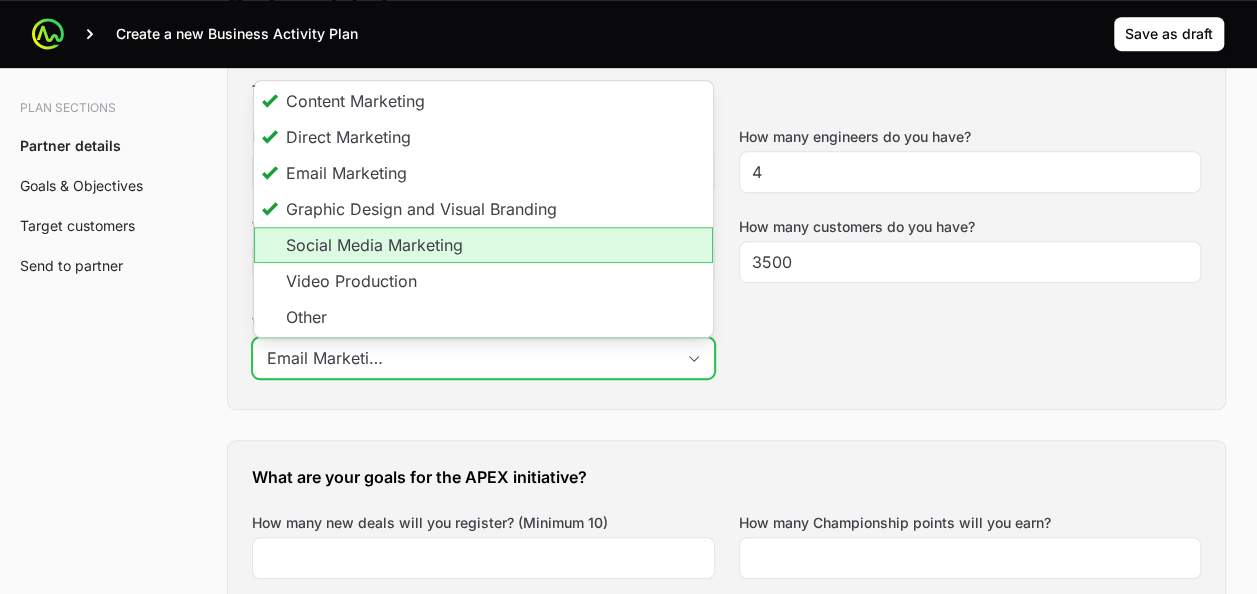 click on "Social Media Marketing" 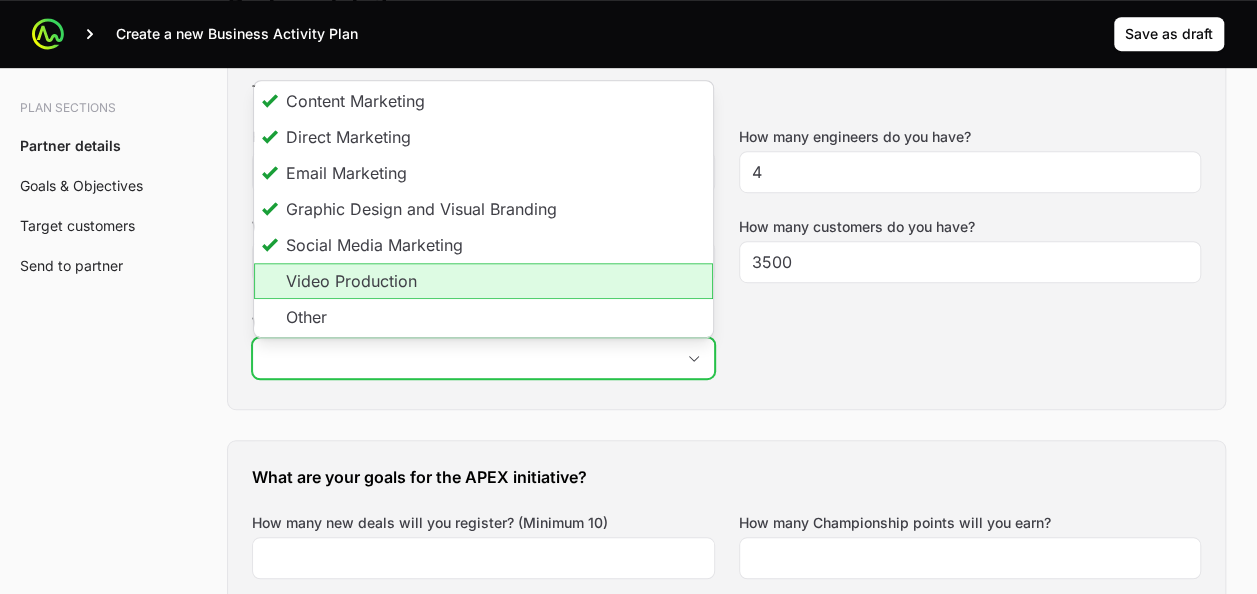 click on "Video Production" 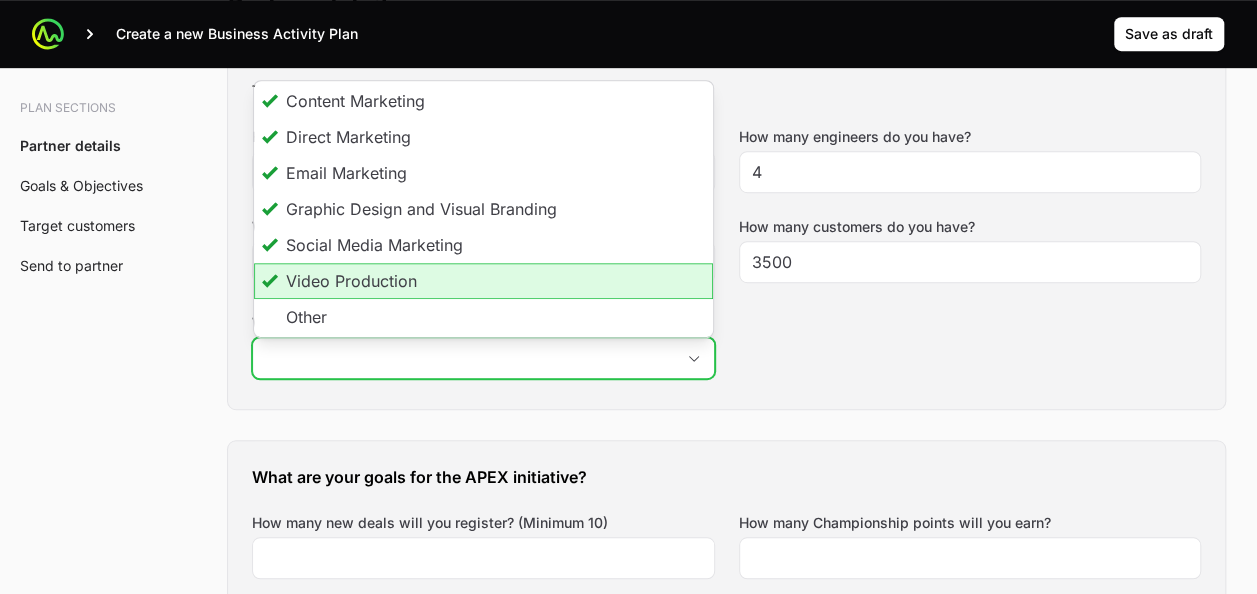 scroll, scrollTop: 0, scrollLeft: 610, axis: horizontal 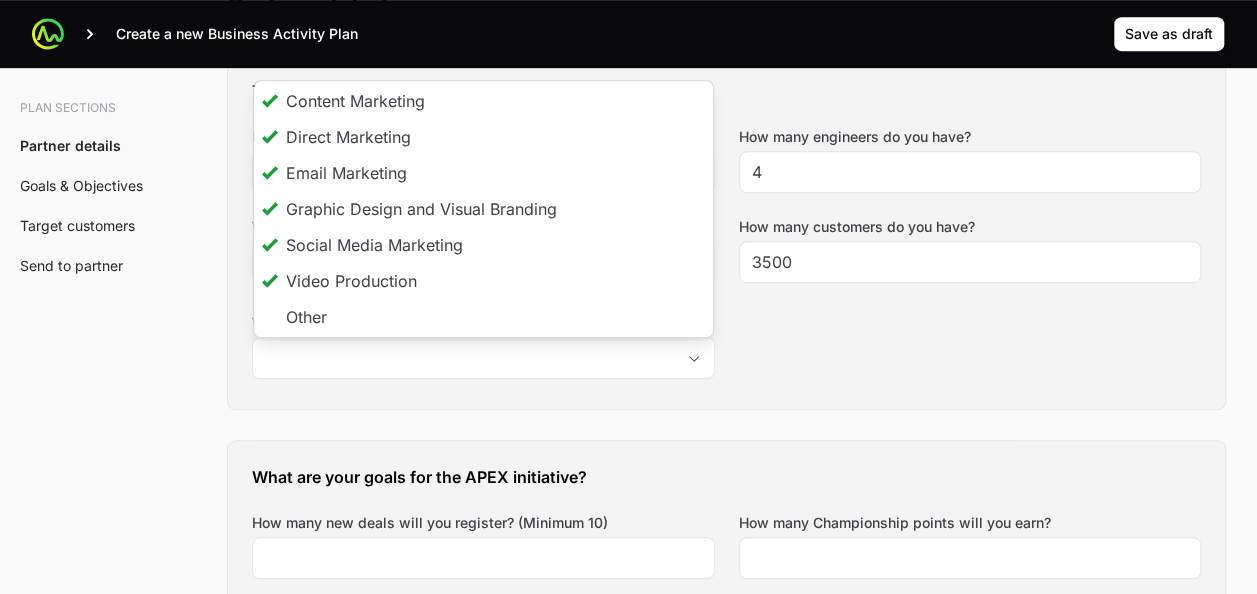 type on "Content Marketing, Direct Marketing, Email Marketing, Graphic Design and Visual Branding, Social Media Marketing, Video Production" 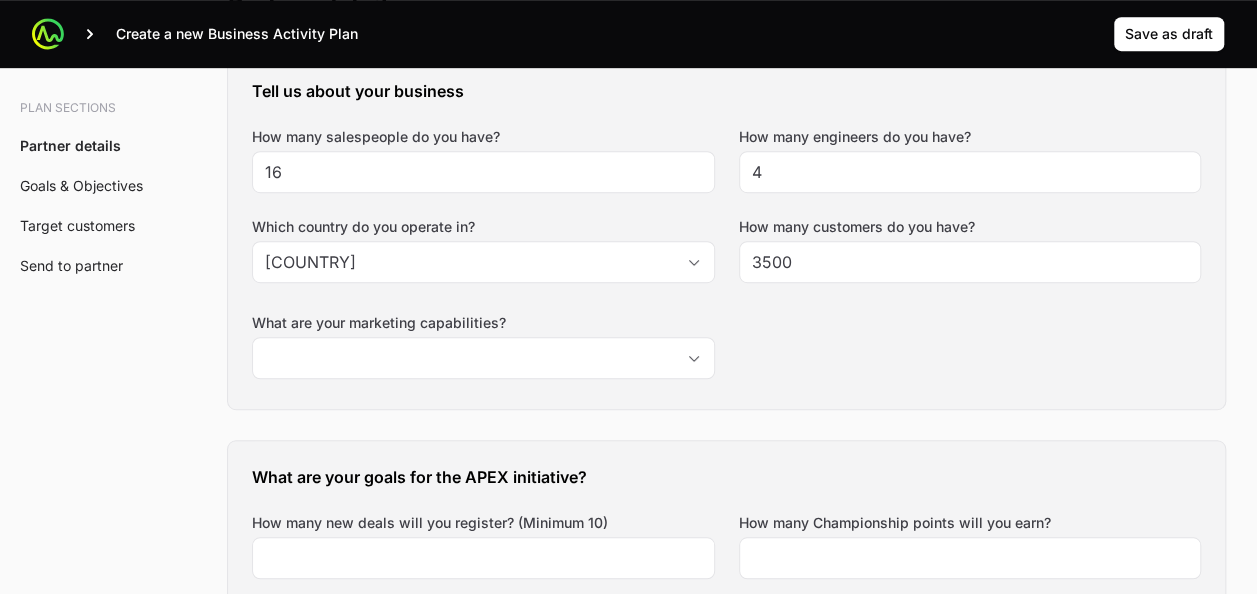 click on "Tell us about your business How many salespeople do you have? 16 How many engineers do you have? 4 Which country do you operate in? [COUNTRY] How many customers do you have? 3500 What are your marketing capabilities? Content Marketing, Direct Marketing, Email Marketing, Graphic Design and Visual Branding, Social Media Marketing, Video Production" 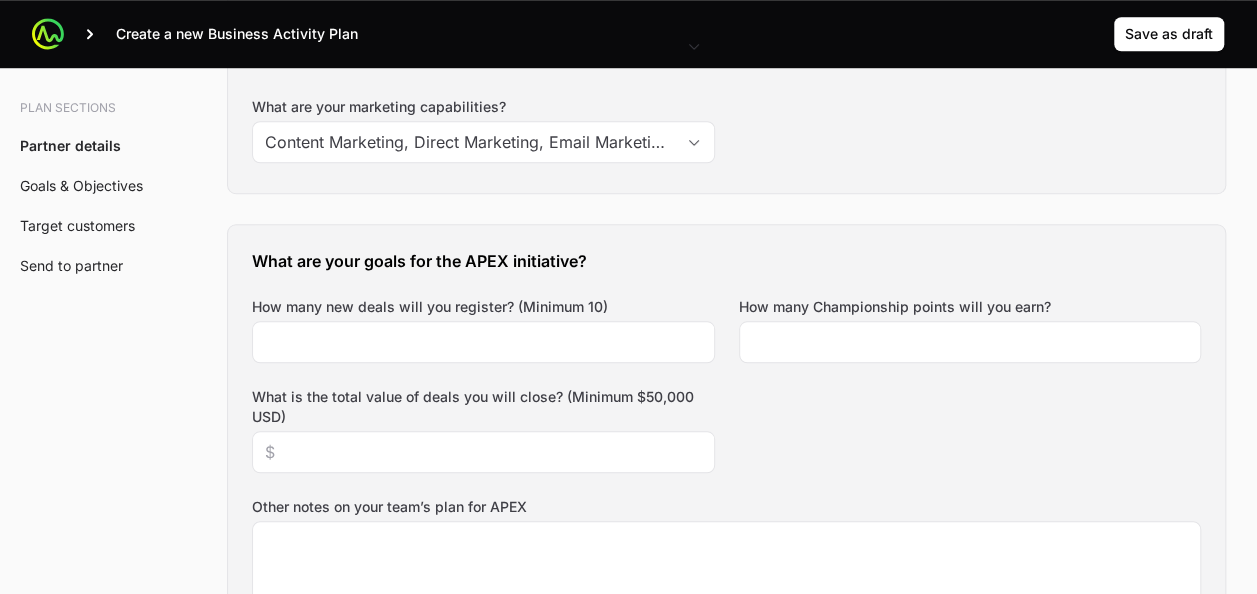 scroll, scrollTop: 764, scrollLeft: 0, axis: vertical 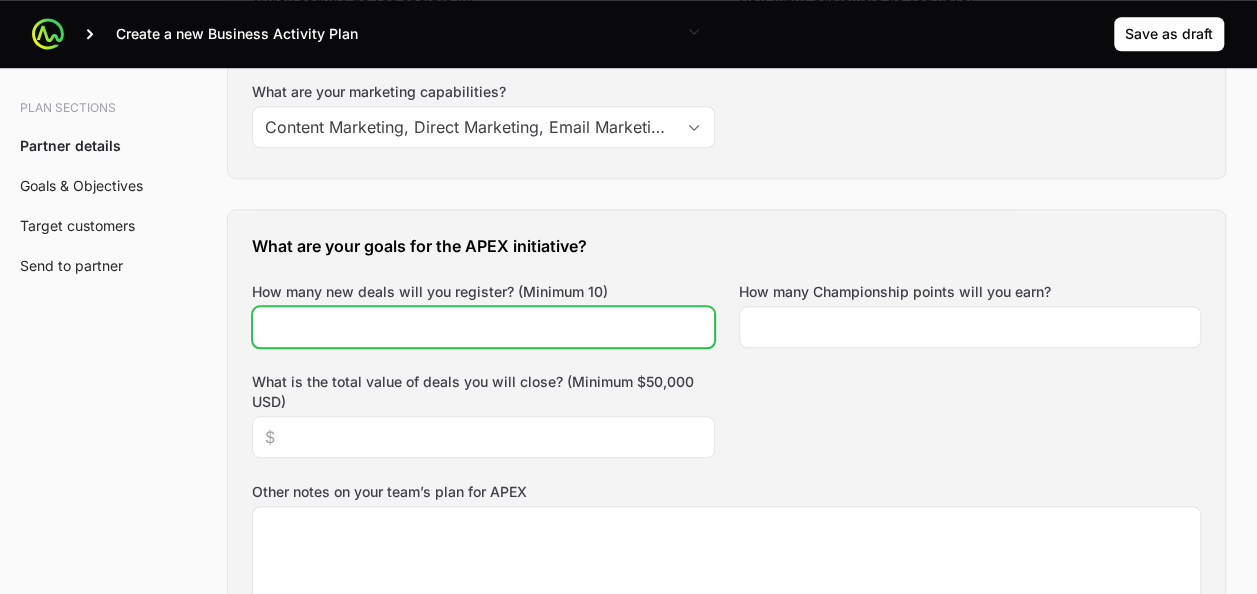 click on "How many new deals will you register? (Minimum 10)" 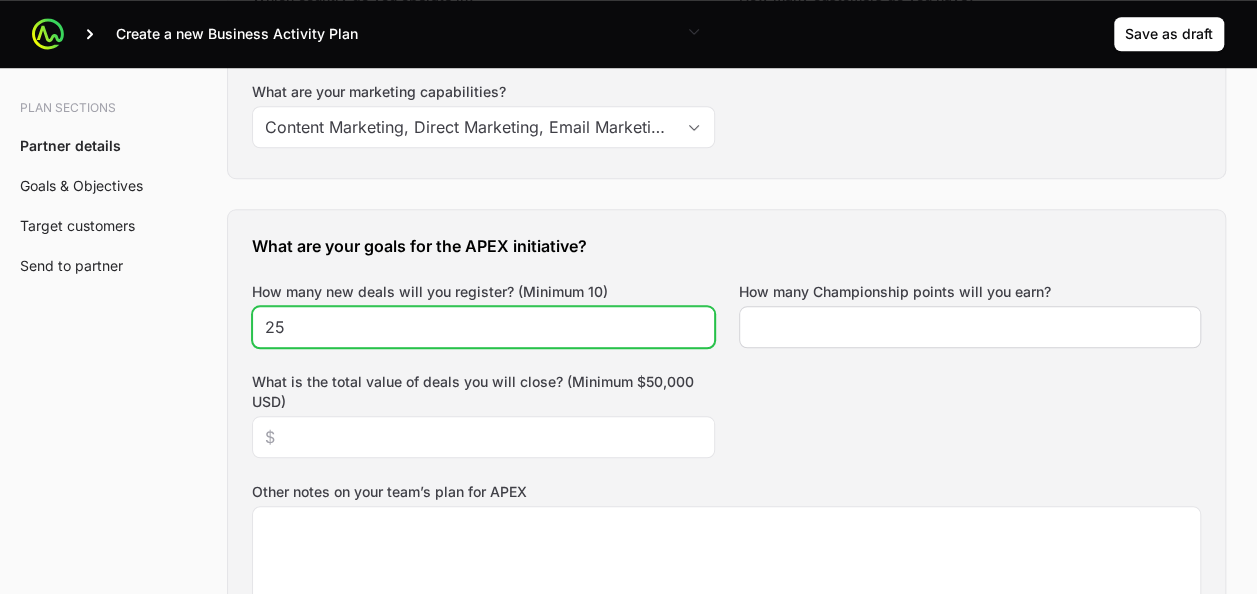 type on "25" 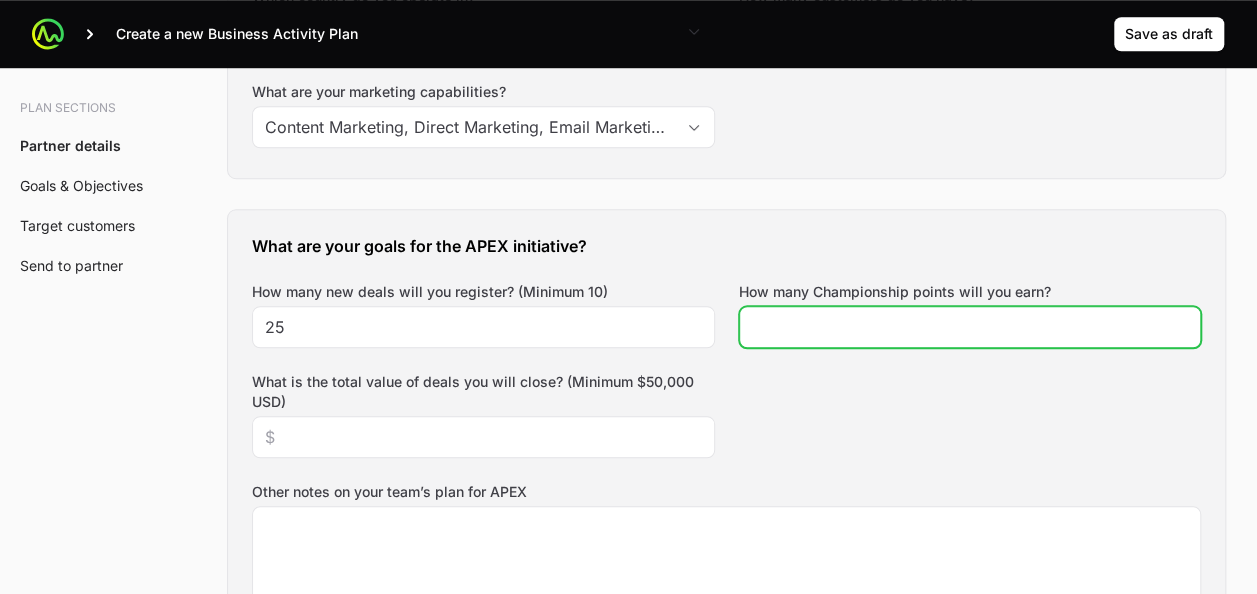 click on "How many Championship points will you earn?" 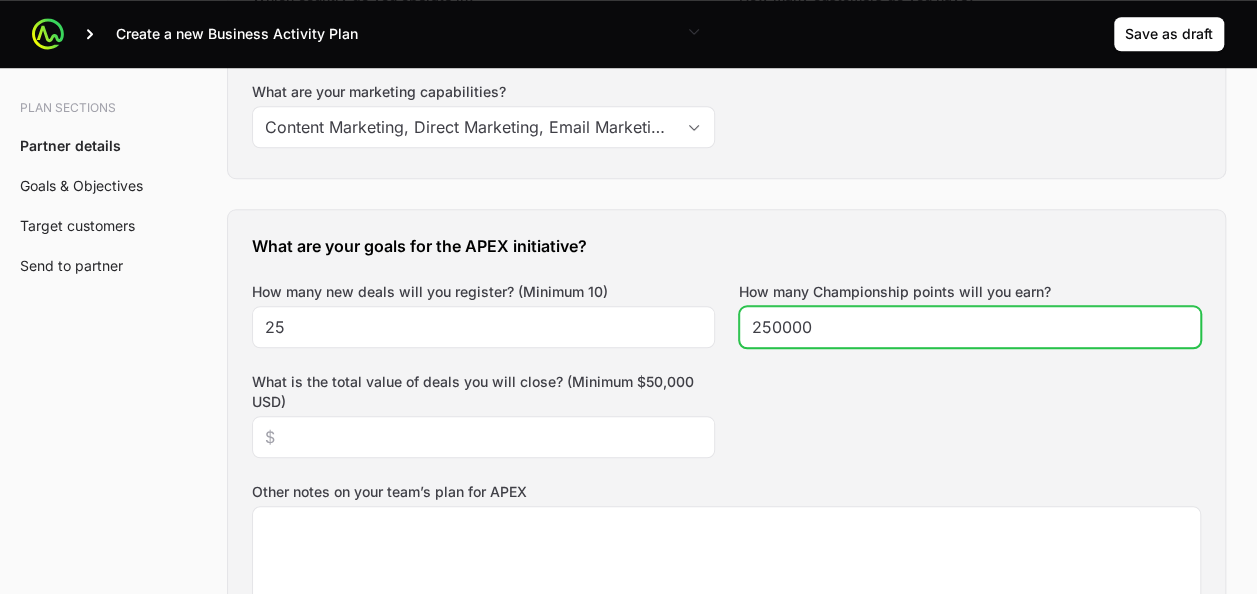 type on "250000" 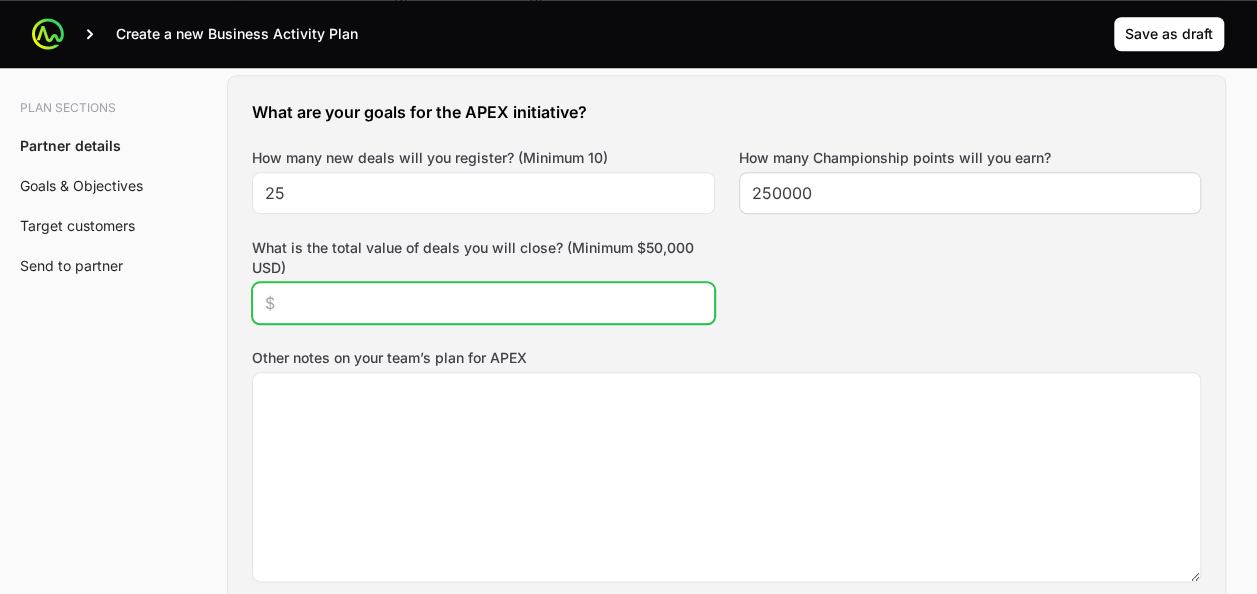 scroll, scrollTop: 899, scrollLeft: 0, axis: vertical 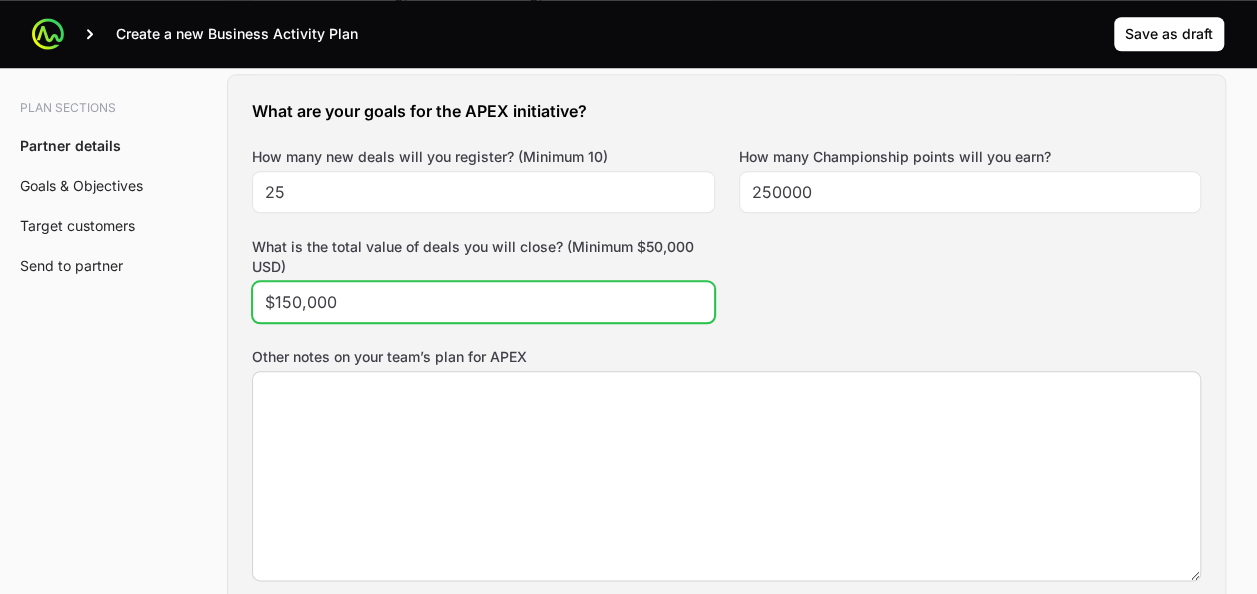 type on "$150,000" 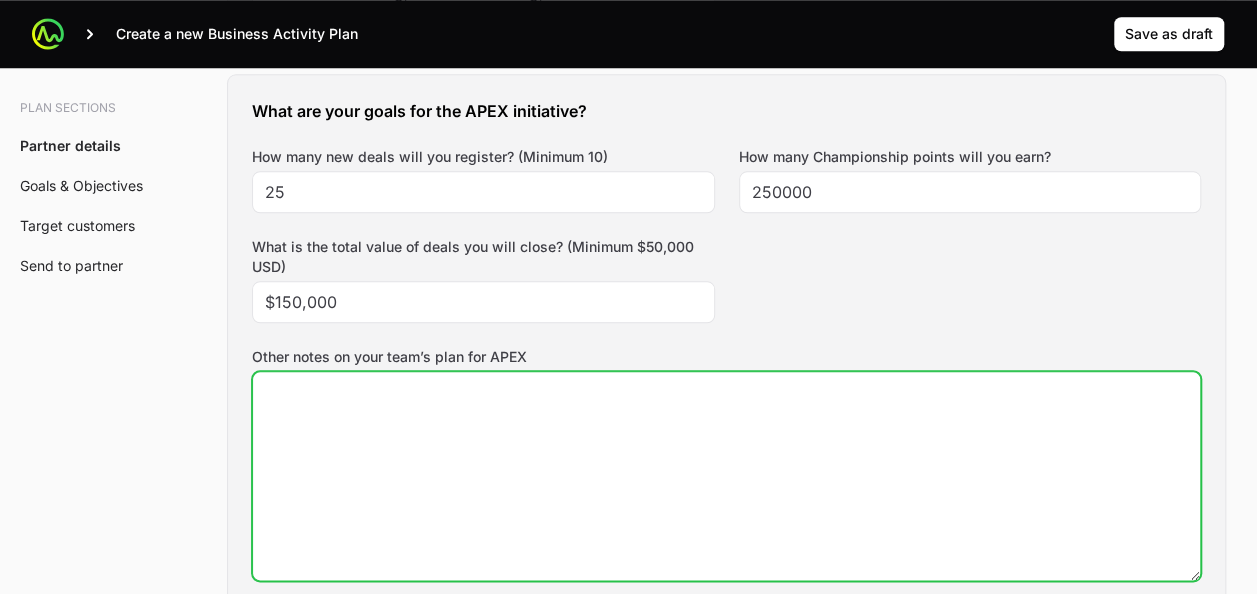 click on "Other notes on your team’s plan for APEX" 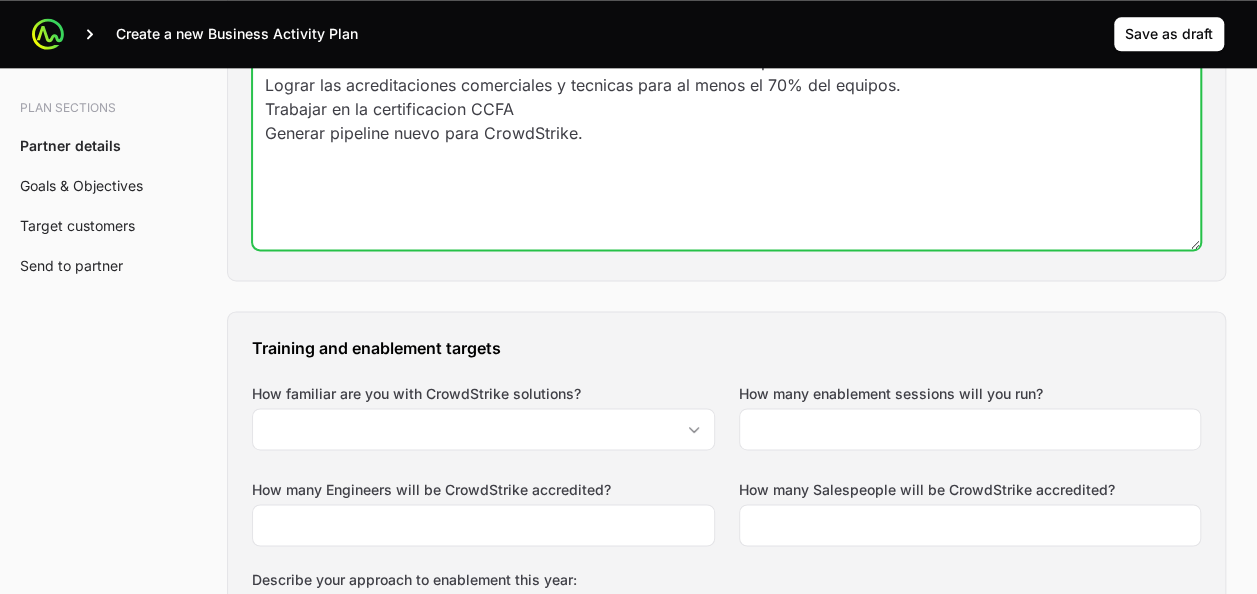 scroll, scrollTop: 1233, scrollLeft: 0, axis: vertical 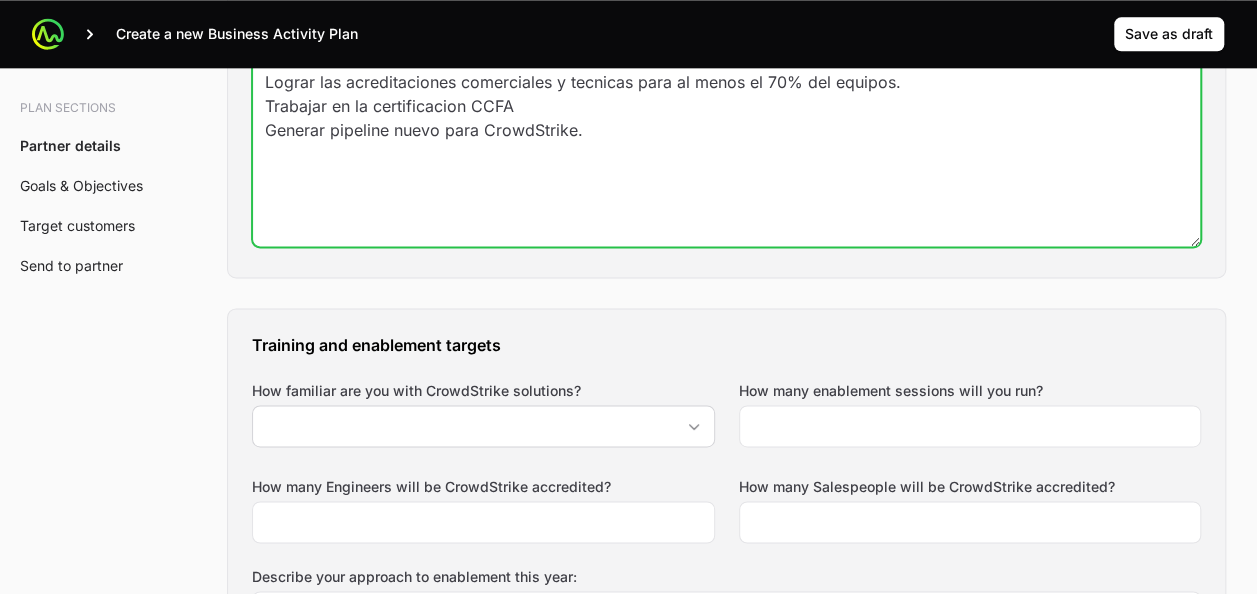 type on "Posicionamiento de crowdstirke como oferta de valor en nuestro portafolio
Lograr las acreditaciones comerciales y tecnicas para al menos el 70% del equipos.
Trabajar en la certificacion CCFA
Generar pipeline nuevo para CrowdStrike." 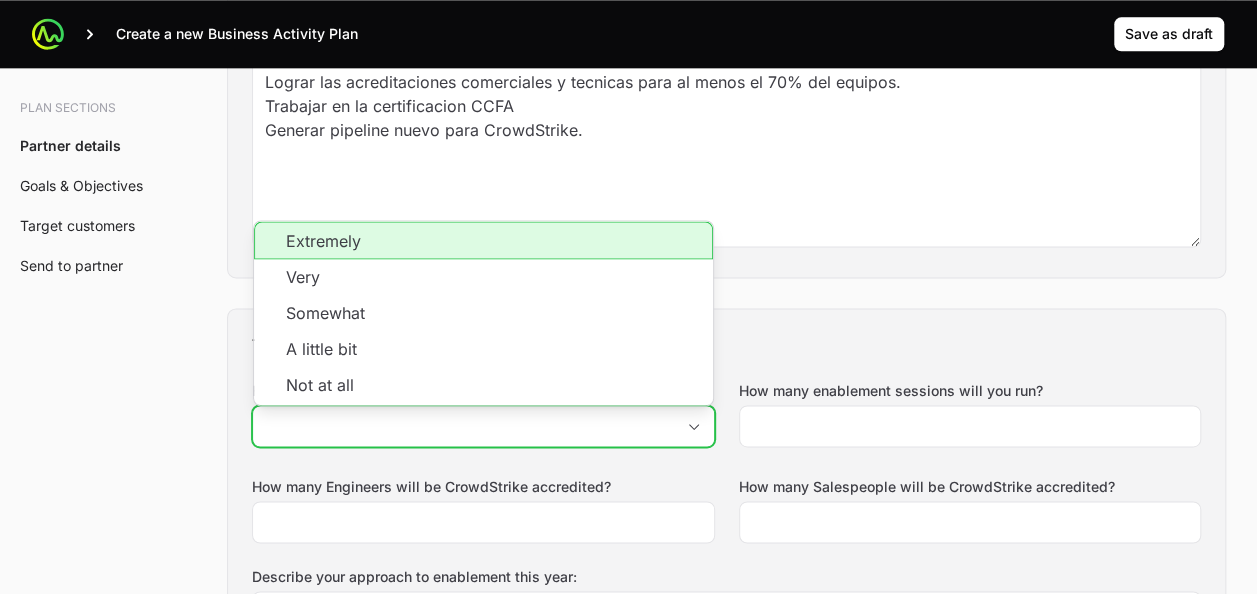 click on "How familiar are you with CrowdStrike solutions?" 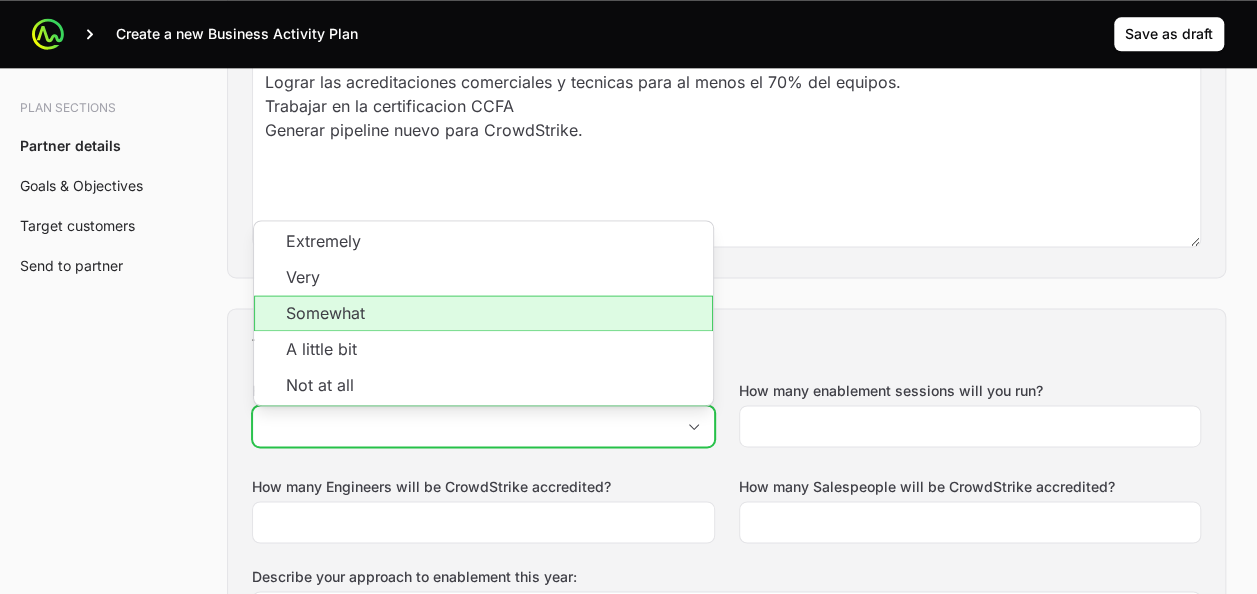 click on "Somewhat" 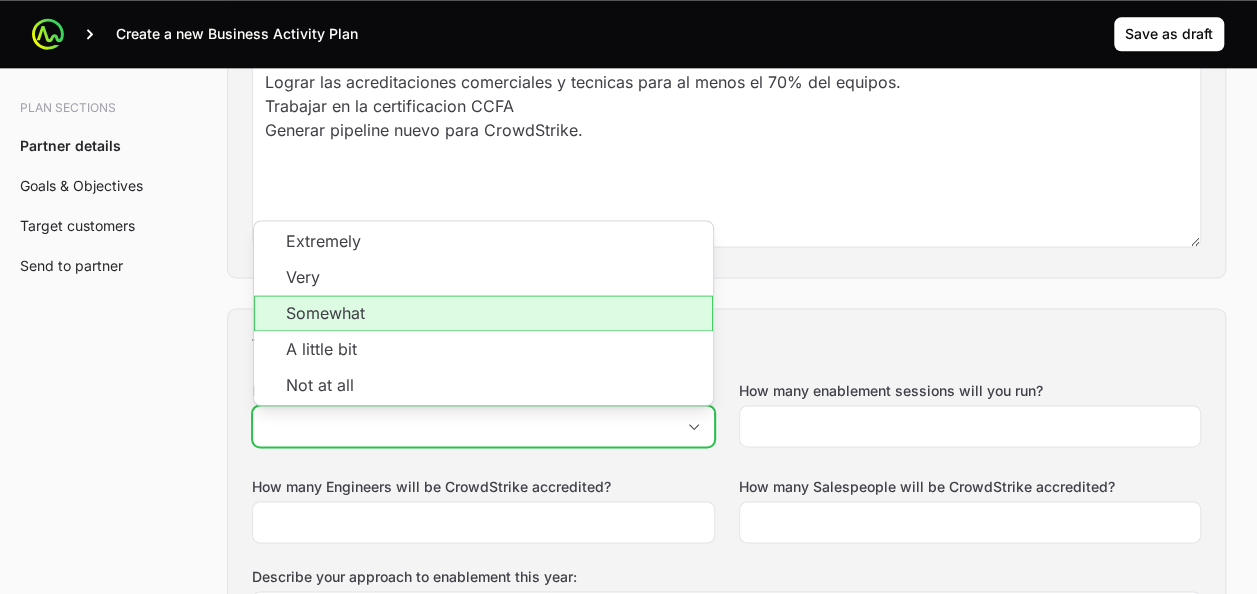 type on "Somewhat" 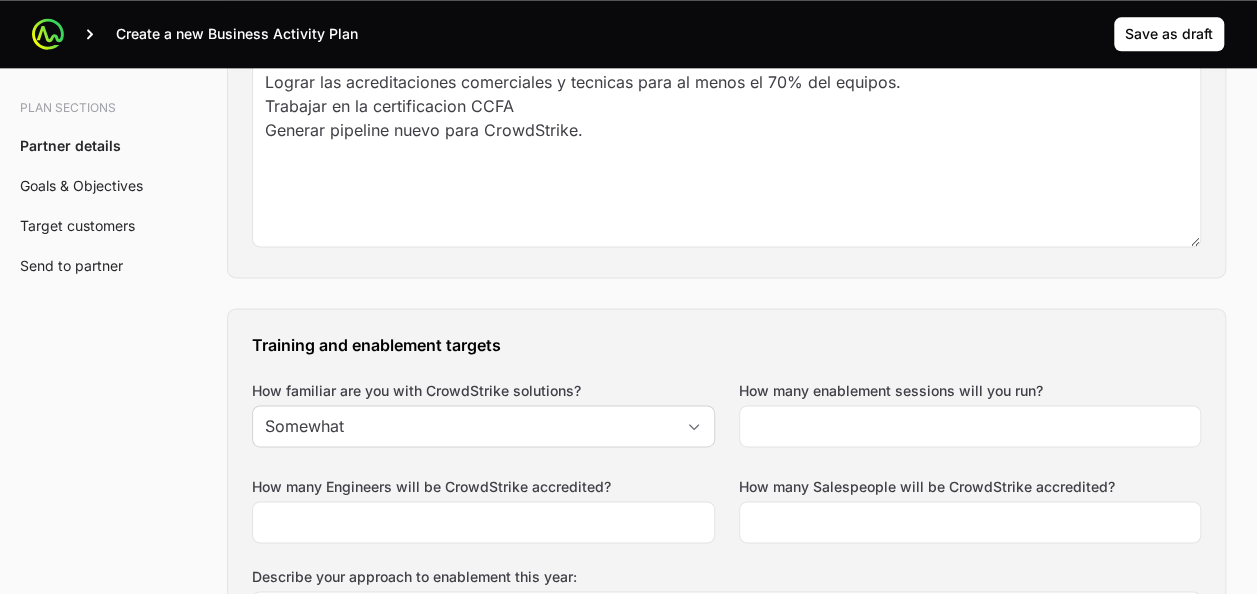 click on "Training and enablement targets How familiar are you with CrowdStrike solutions? Somewhat How many enablement sessions will you run? How many Engineers will be CrowdStrike accredited? How many Salespeople will be CrowdStrike accredited? Describe your approach to enablement this year:" 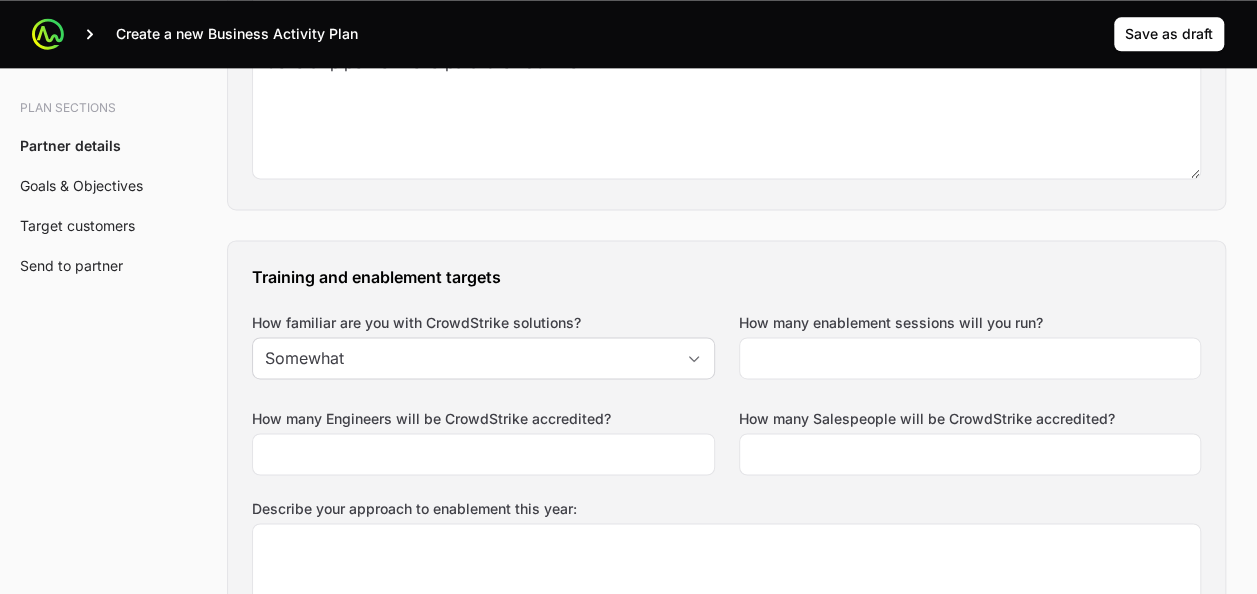 scroll, scrollTop: 1313, scrollLeft: 0, axis: vertical 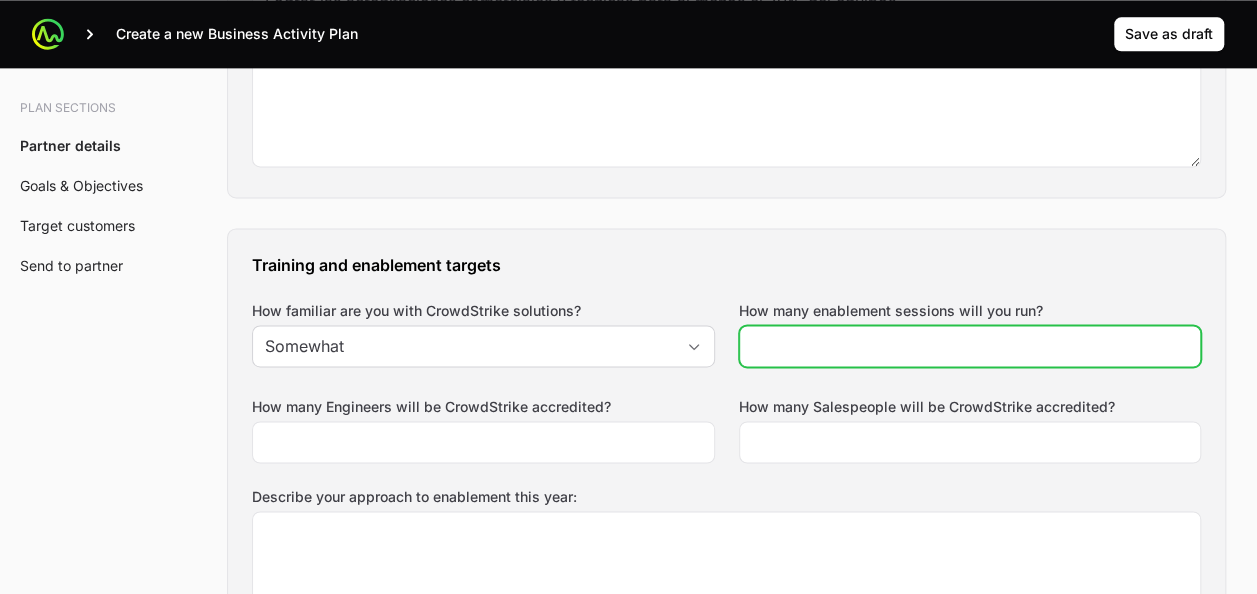 click on "How many enablement sessions will you run?" 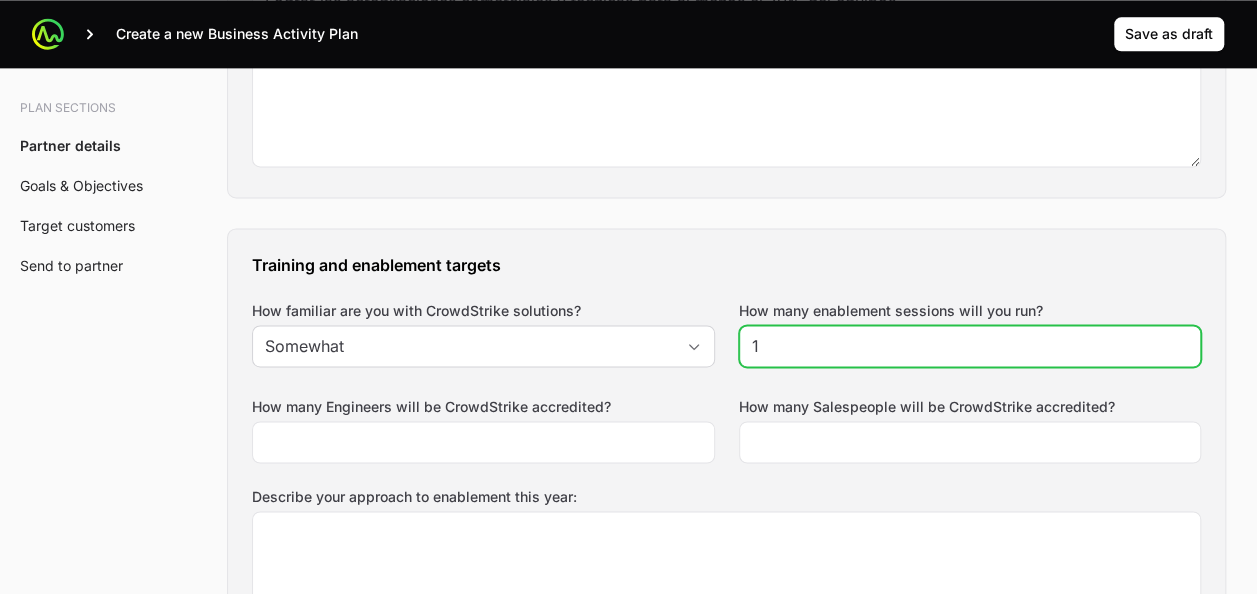 click on "1" 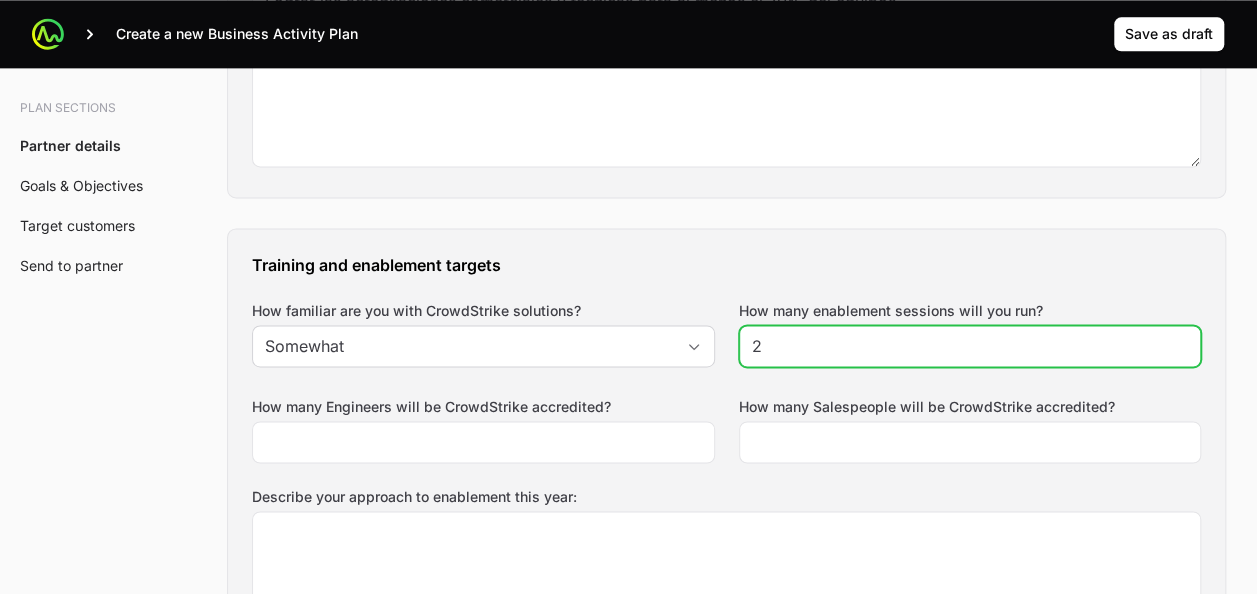 click on "2" 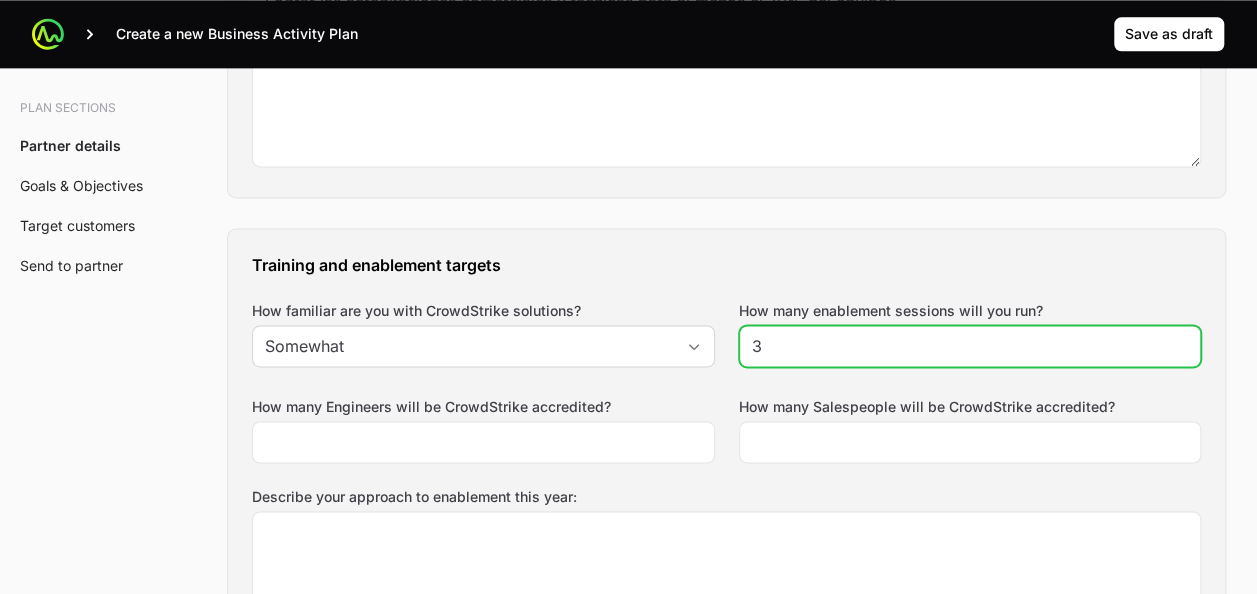 type on "3" 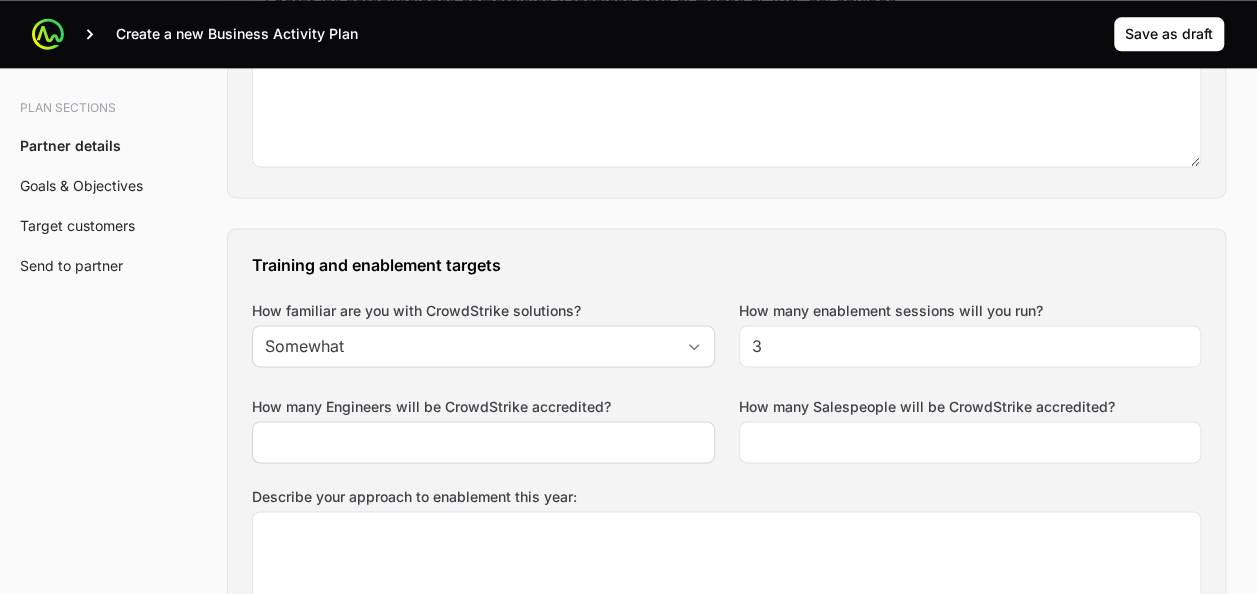 click 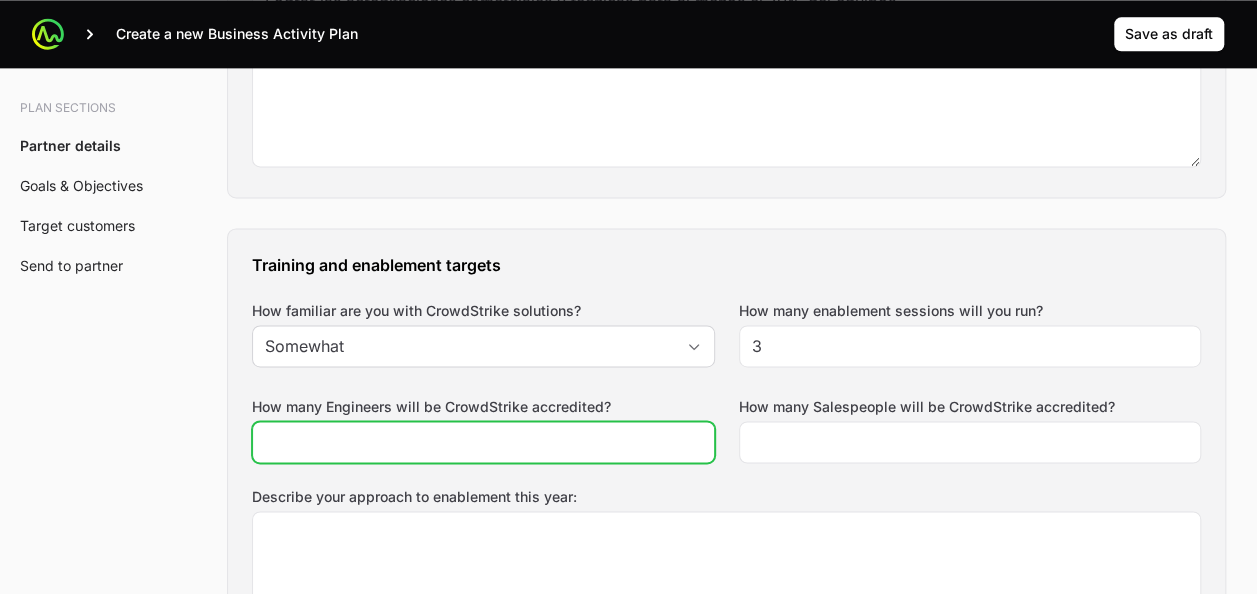 click on "How many Engineers will be CrowdStrike accredited?" 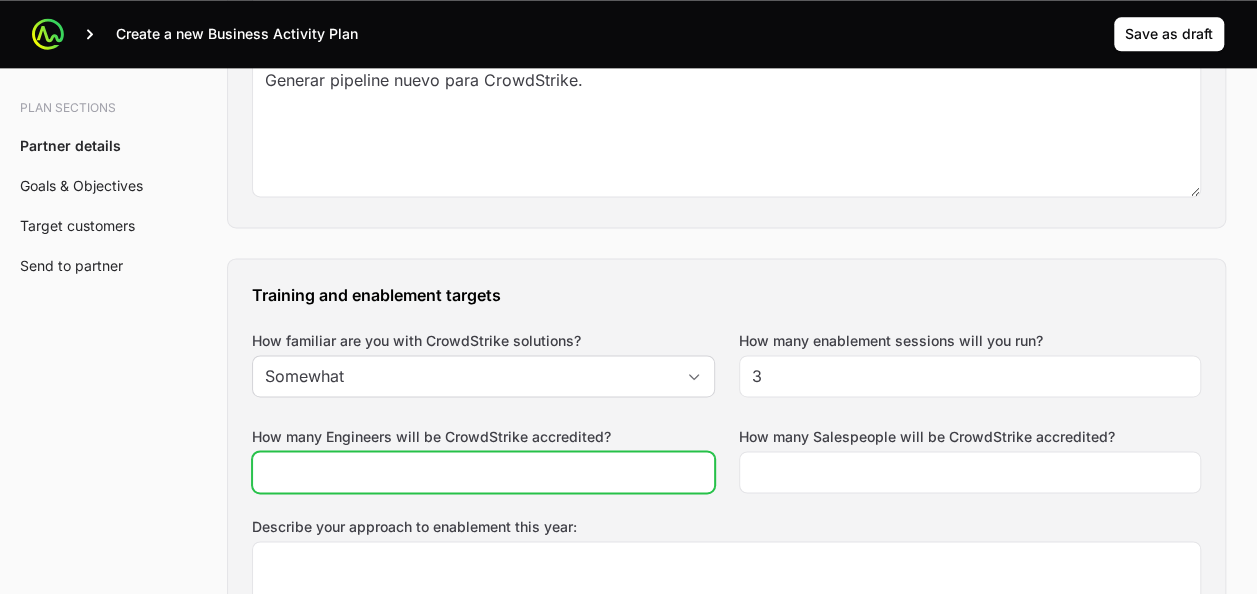 scroll, scrollTop: 1290, scrollLeft: 0, axis: vertical 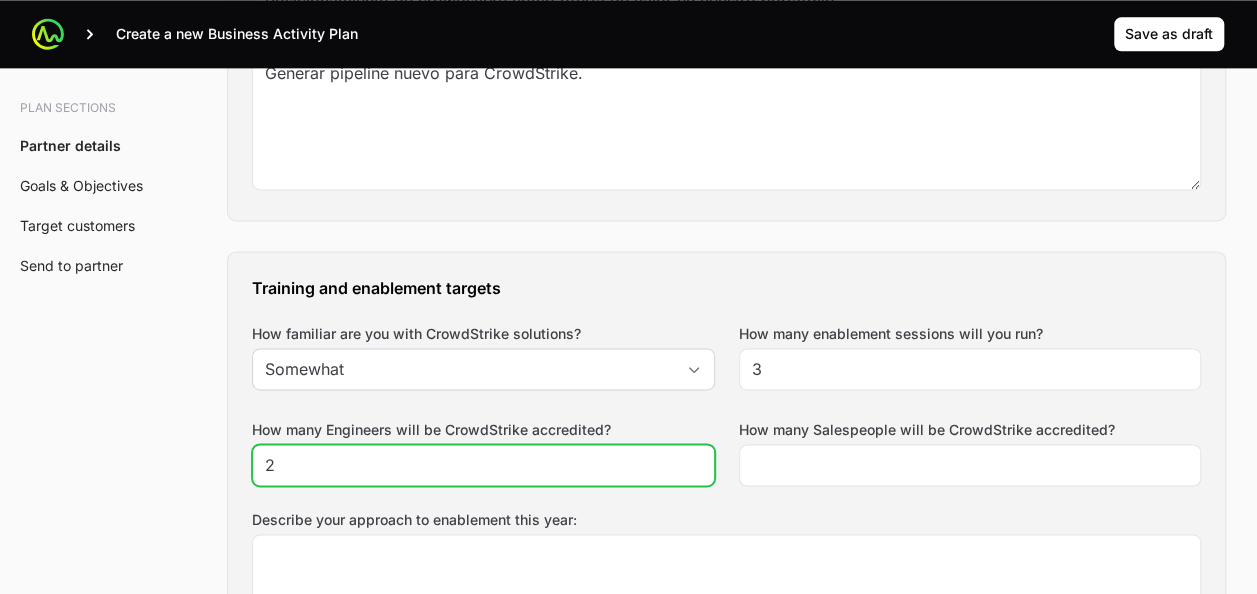 type on "2" 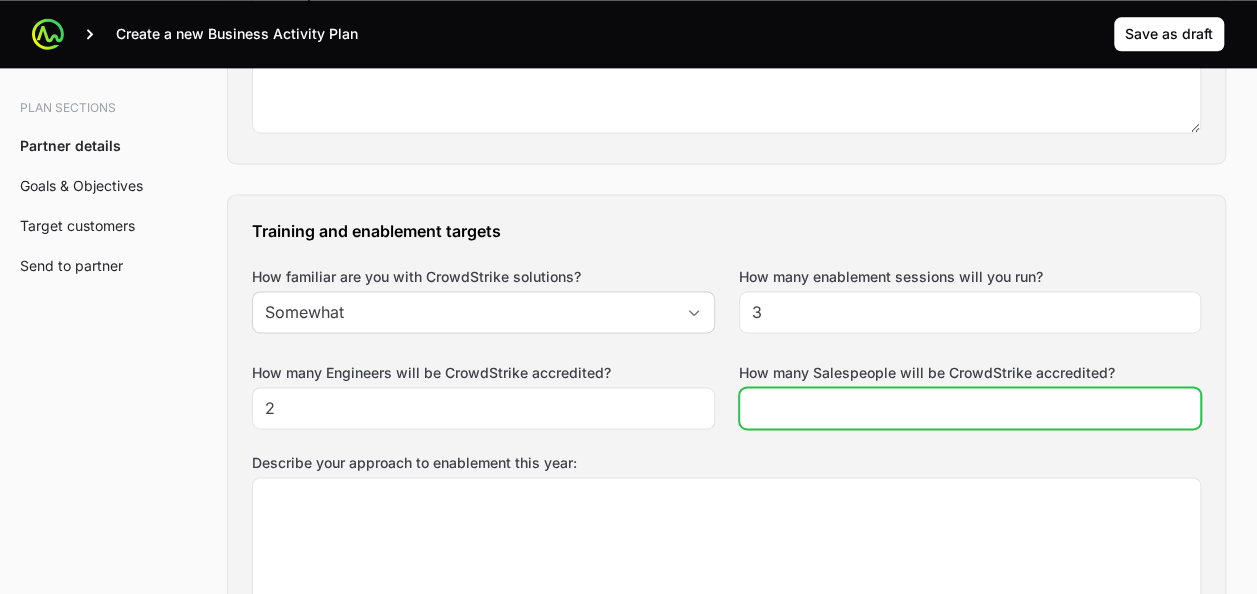scroll, scrollTop: 1348, scrollLeft: 0, axis: vertical 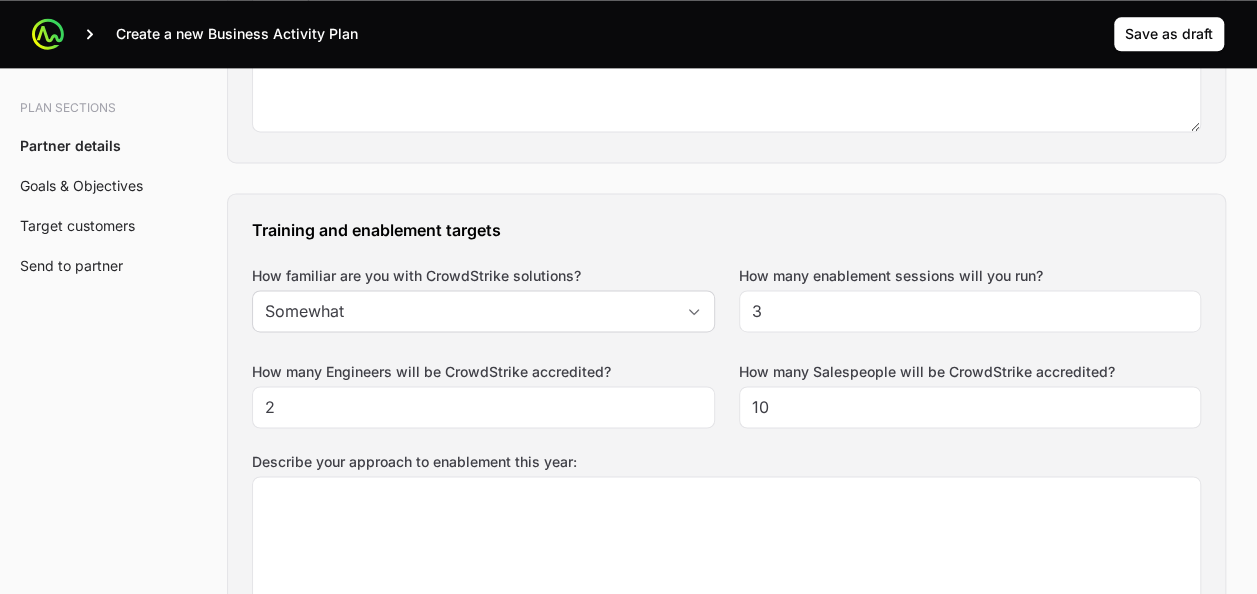 click on "Training and enablement targets How familiar are you with CrowdStrike solutions? Somewhat How many enablement sessions will you run? 3 How many Engineers will be CrowdStrike accredited? 2 How many Salespeople will be CrowdStrike accredited? 10 Describe your approach to enablement this year:" 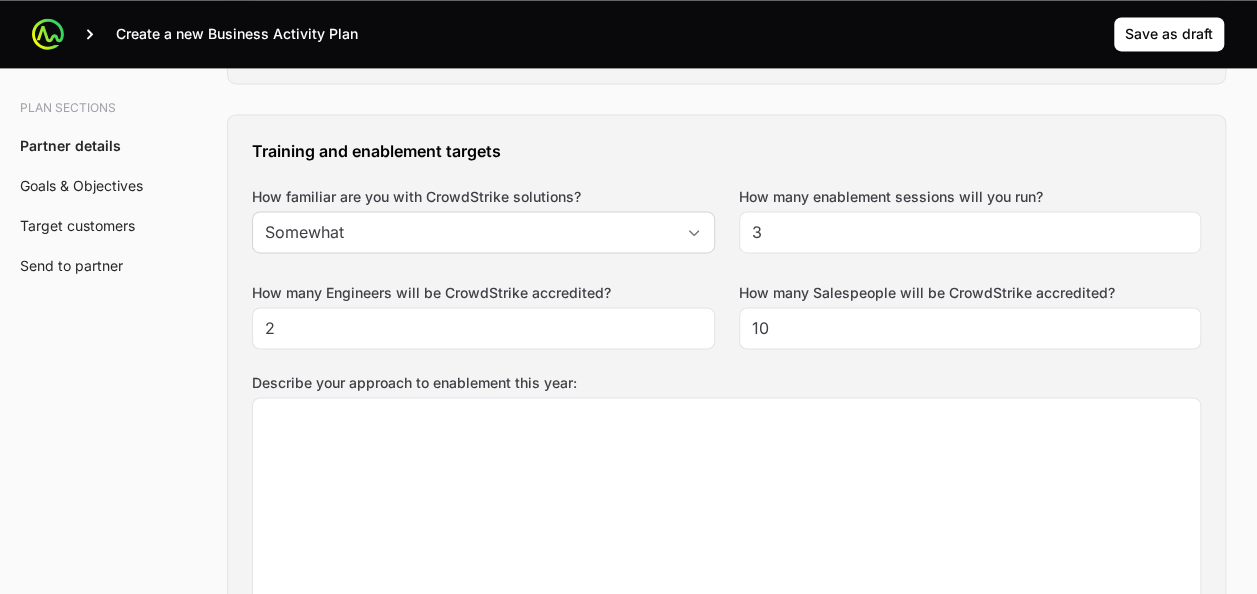 scroll, scrollTop: 1431, scrollLeft: 0, axis: vertical 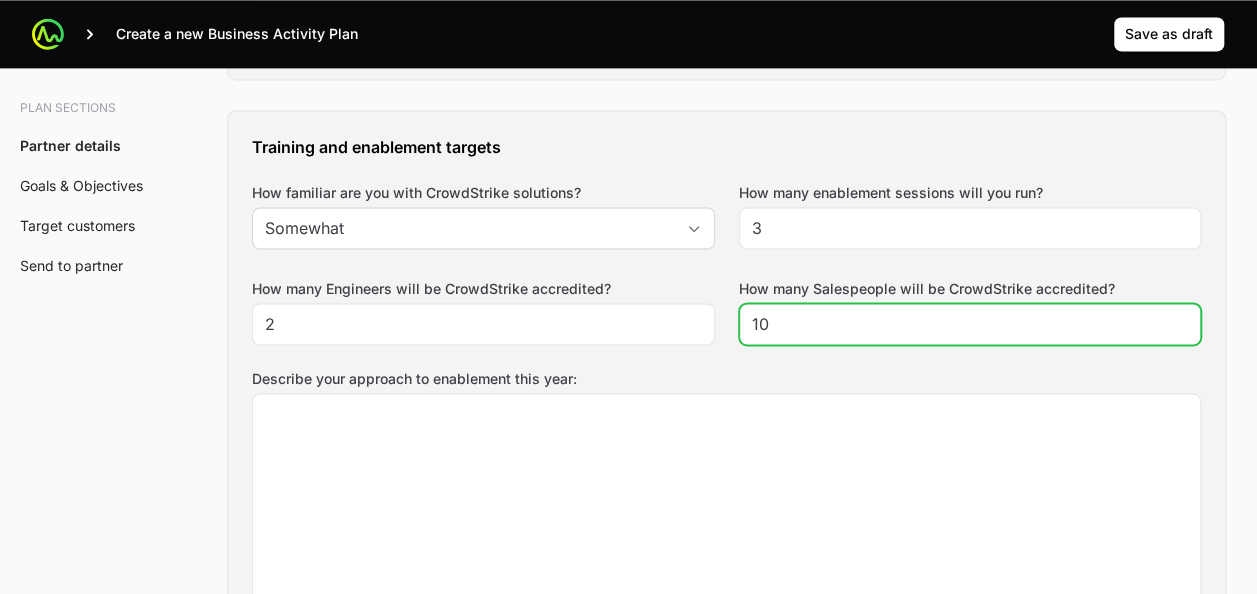 click on "10" 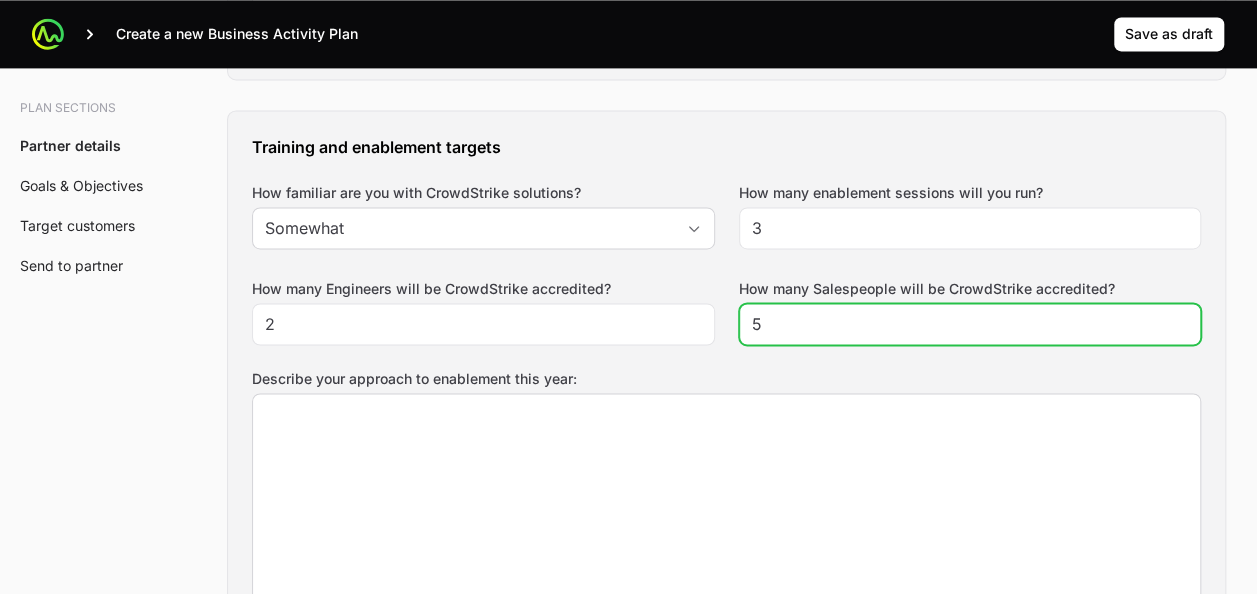 type on "5" 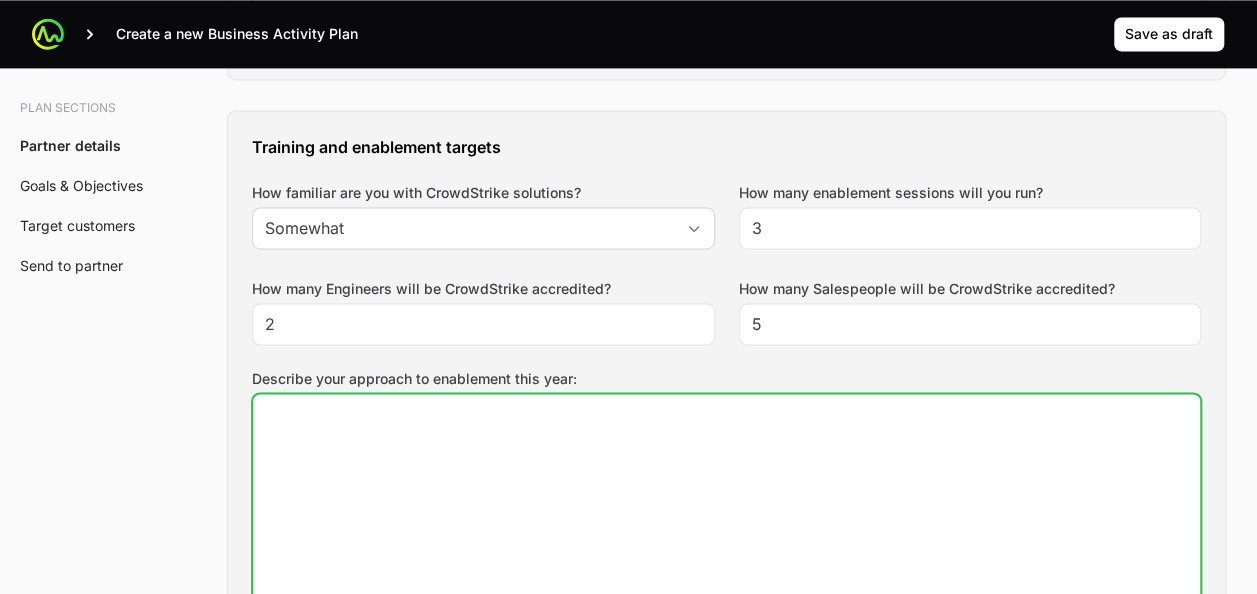 click on "Describe your approach to enablement this year:" 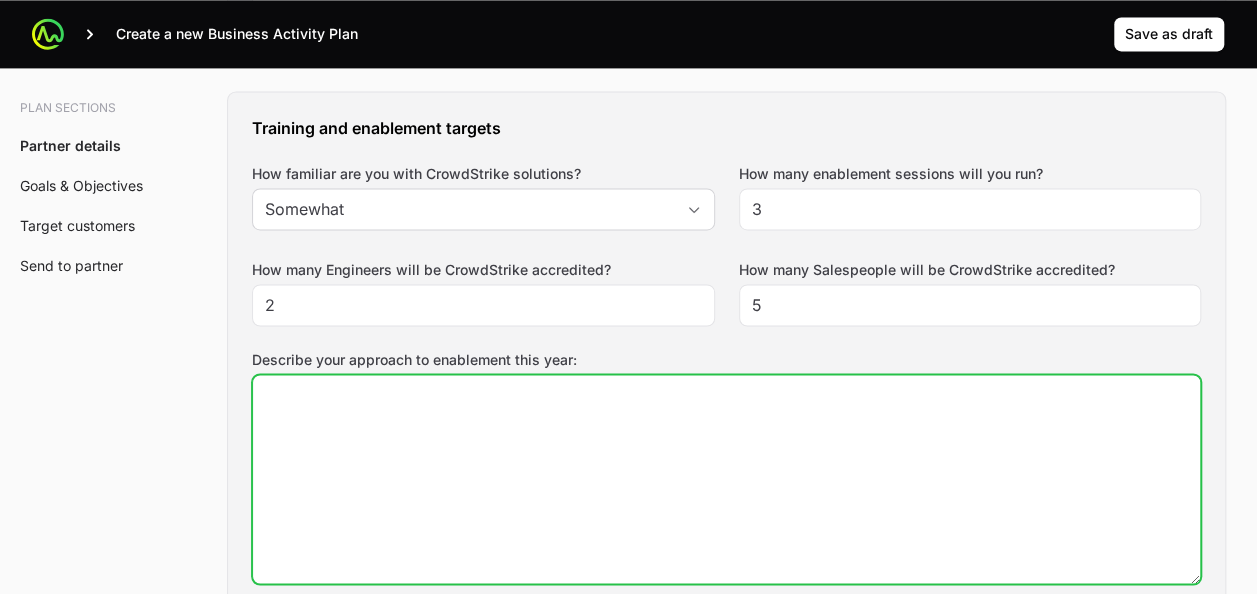 scroll, scrollTop: 1453, scrollLeft: 0, axis: vertical 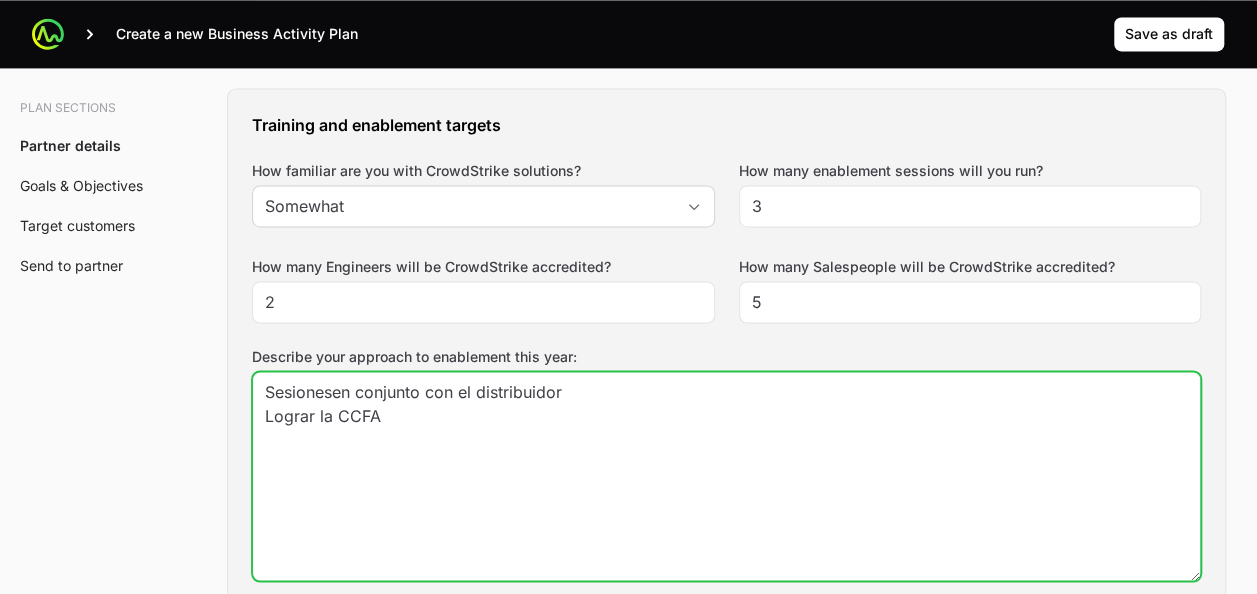 type on "Sesionesen conjunto con el distribuidor
Lograr la CCFA" 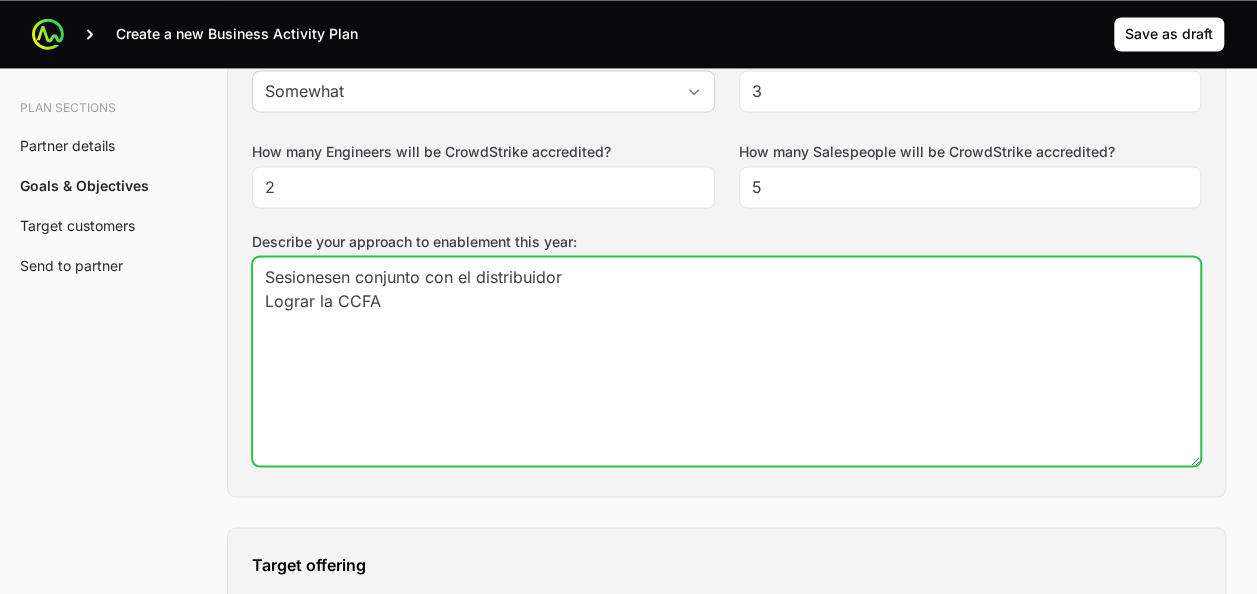 scroll, scrollTop: 1710, scrollLeft: 0, axis: vertical 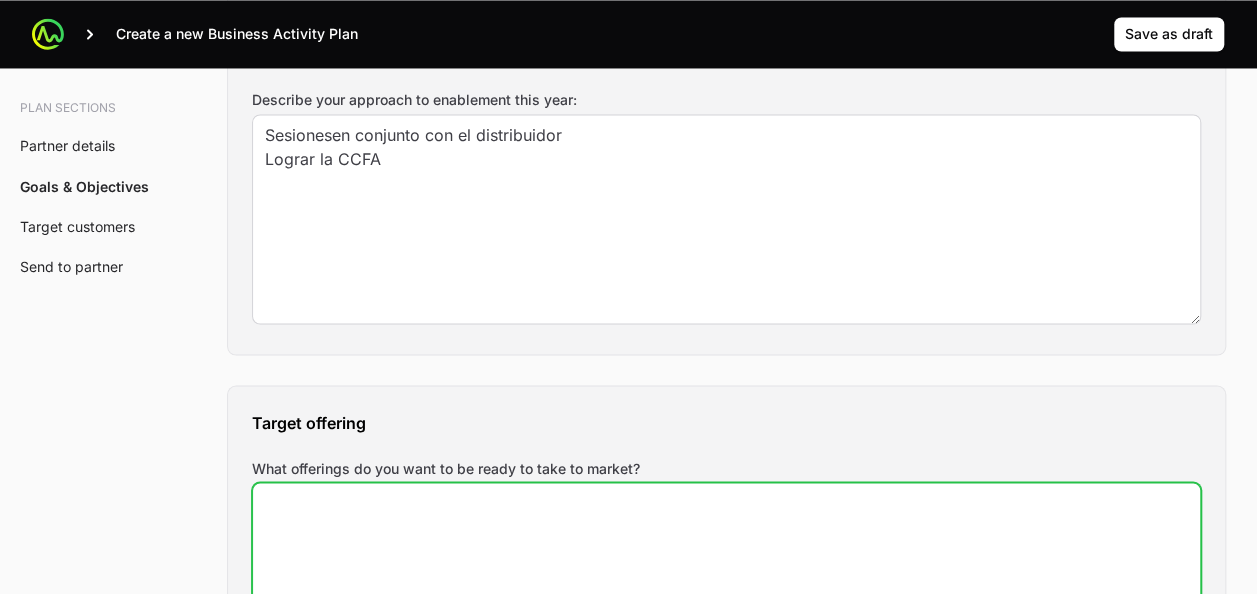 click on "What offerings do you want to be ready to take to market?" 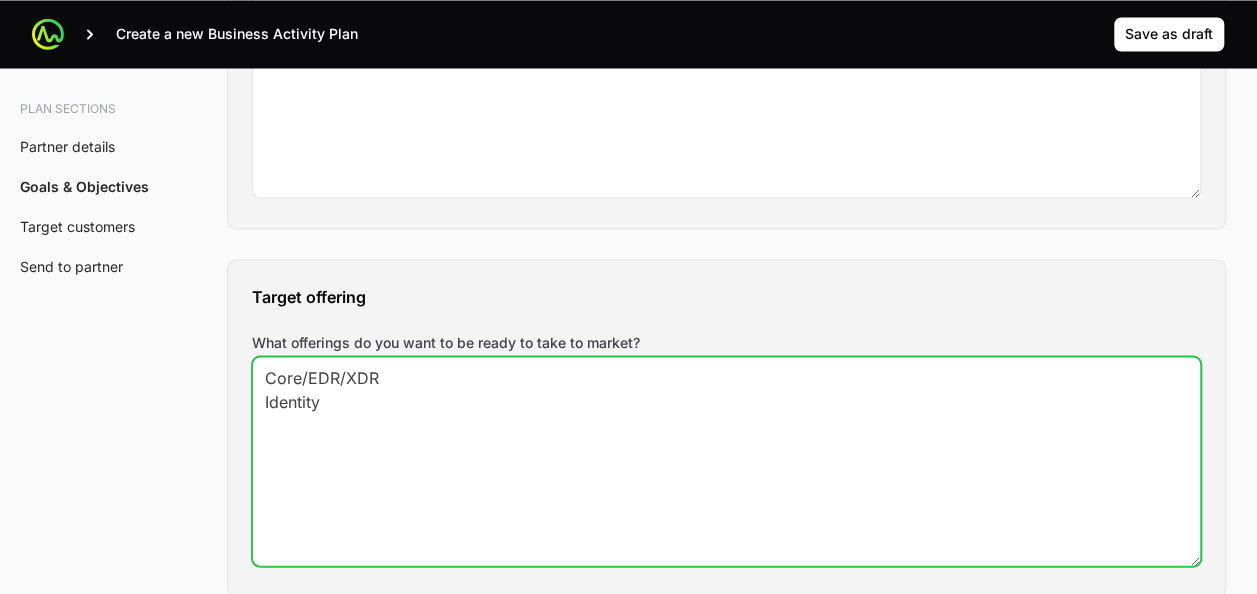 type on "Core/EDR/XDR
Identity" 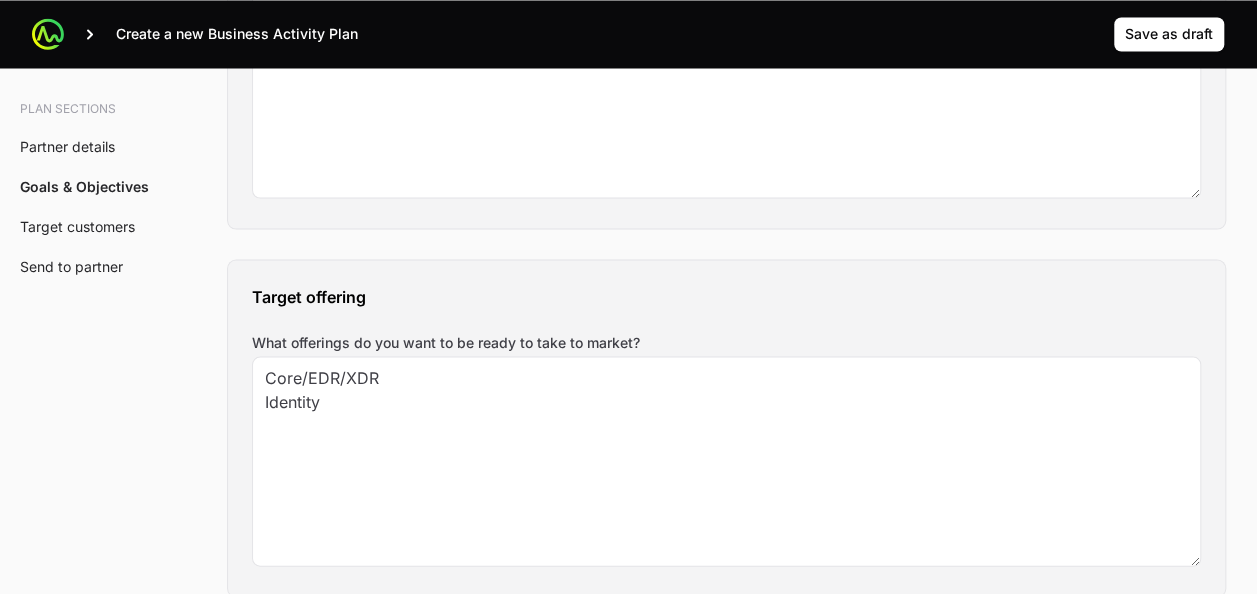 click on "Plan sections Partner details Goals & Objectives Target customers Send to partner A  Business Activity Plan  is an agreement between the partner and the distributor about the targets they will aim for and the activities they will run to hit those targets. The Distributor will arrange a meeting to talk through the business activity plan below. This BAP will be filled out by the the Distributor Rep during the call. The BAP will be assigned to the Partner to review on the portal. Partner will then accept the BAP in the portal. Partner details Tell us about your business How many salespeople do you have? 16 How many engineers do you have? 4 Which country do you operate in? [COUNTRY] How many customers do you have? 3500 What are your marketing capabilities? Content Marketing, Direct Marketing, Email Marketing, Graphic Design and Visual Branding, Social Media Marketing, Video Production What are your goals for the APEX initiative? How many new deals will you register? (Minimum 10) 25 250000 $[AMOUNT] Somewhat 3 2 5" 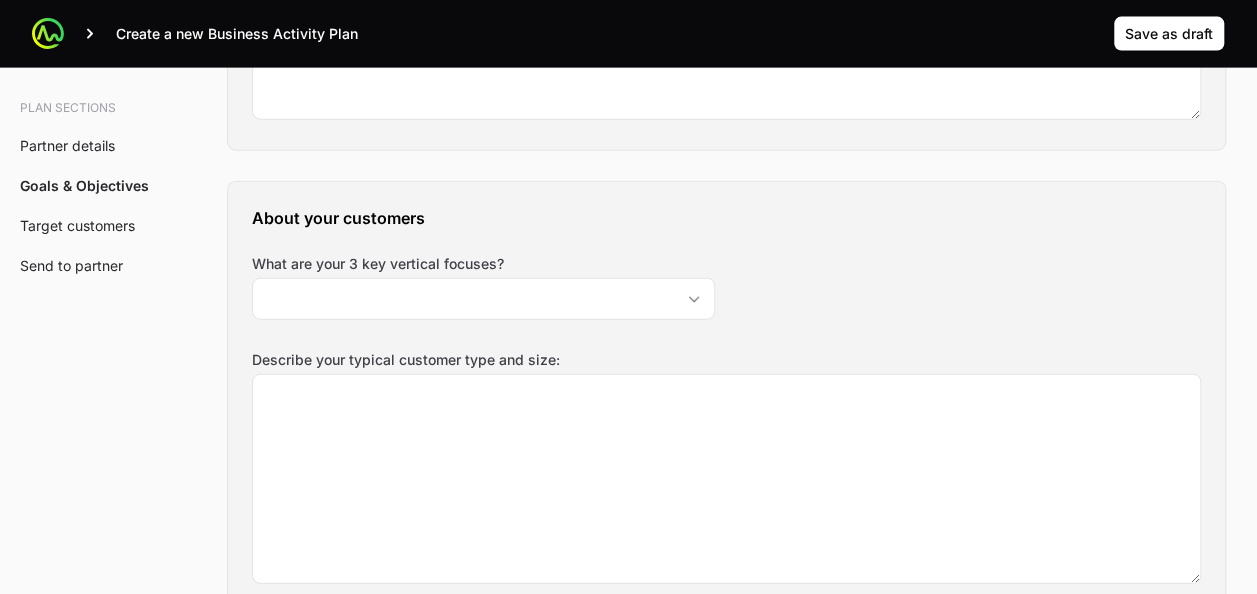 scroll, scrollTop: 2284, scrollLeft: 0, axis: vertical 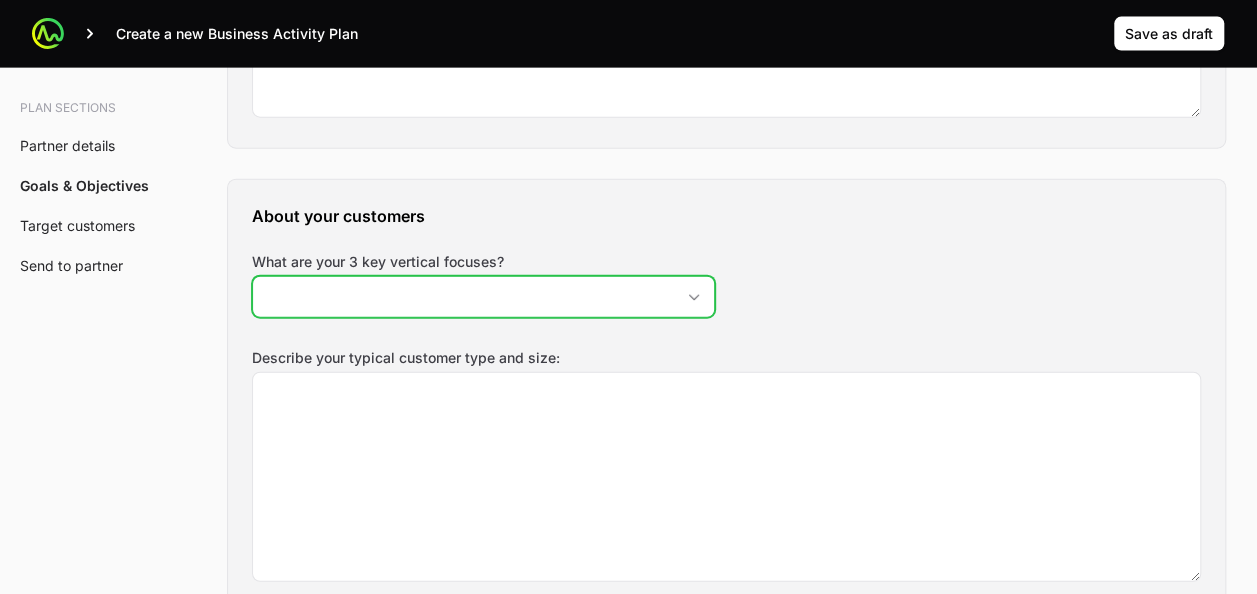 click 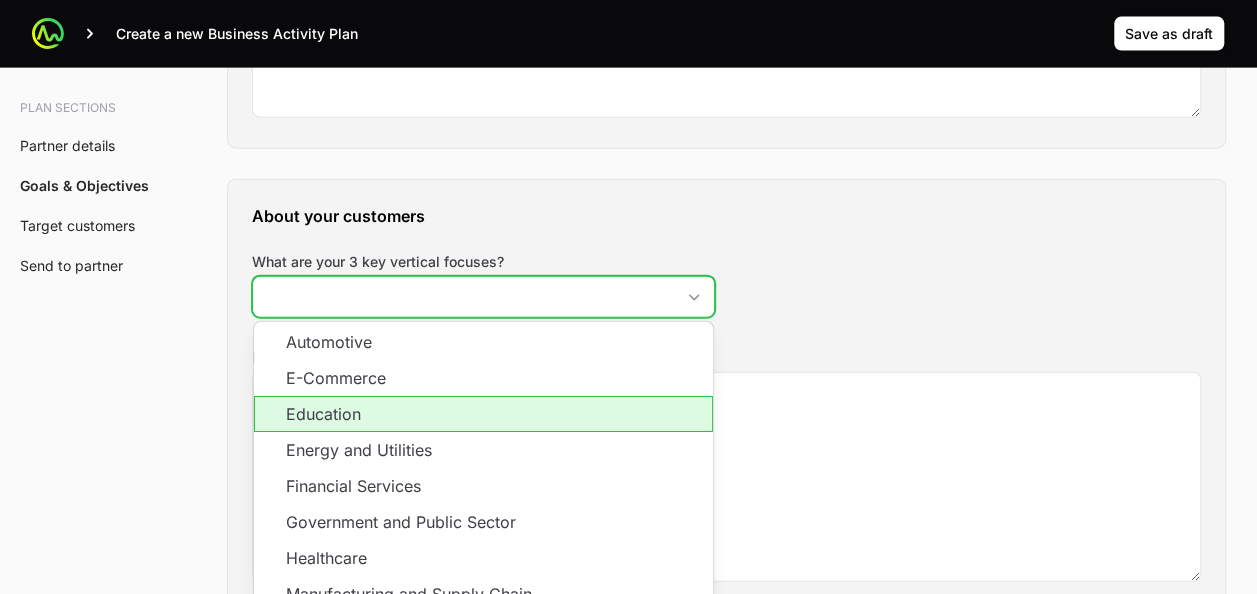 scroll, scrollTop: 37, scrollLeft: 0, axis: vertical 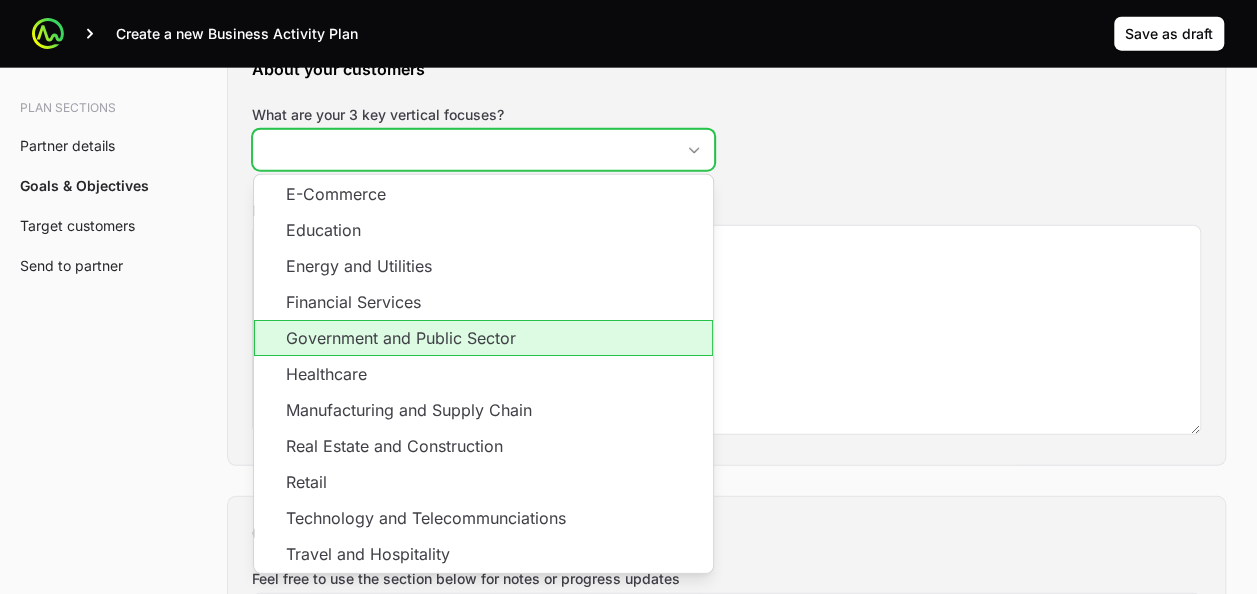 click on "Government and Public Sector" 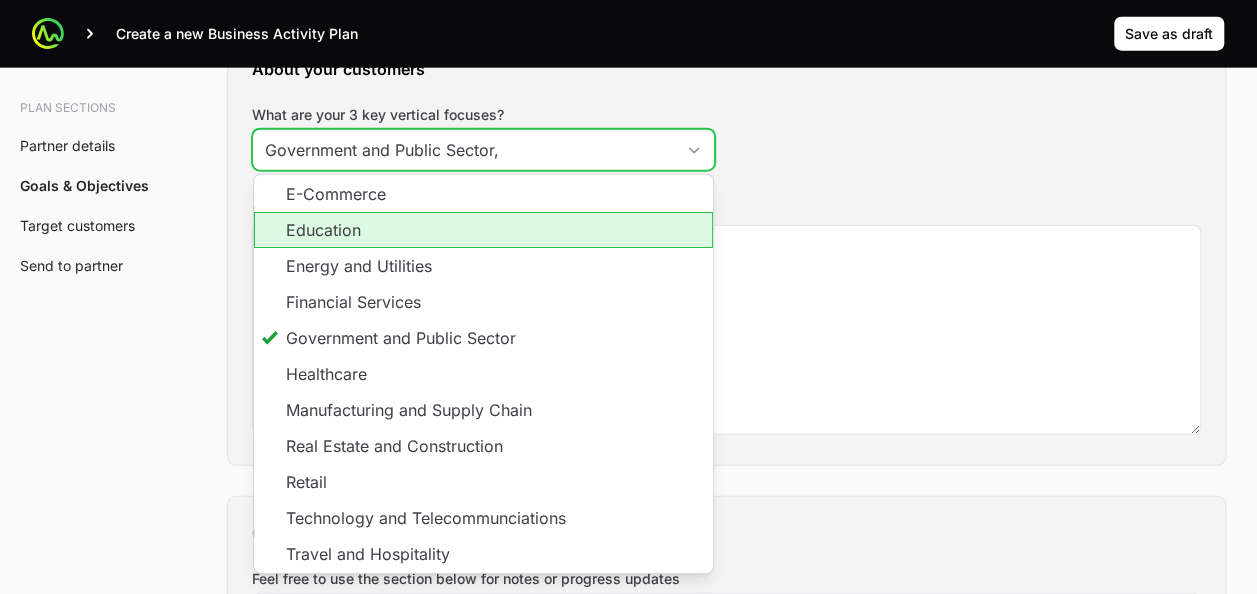 click on "Education" 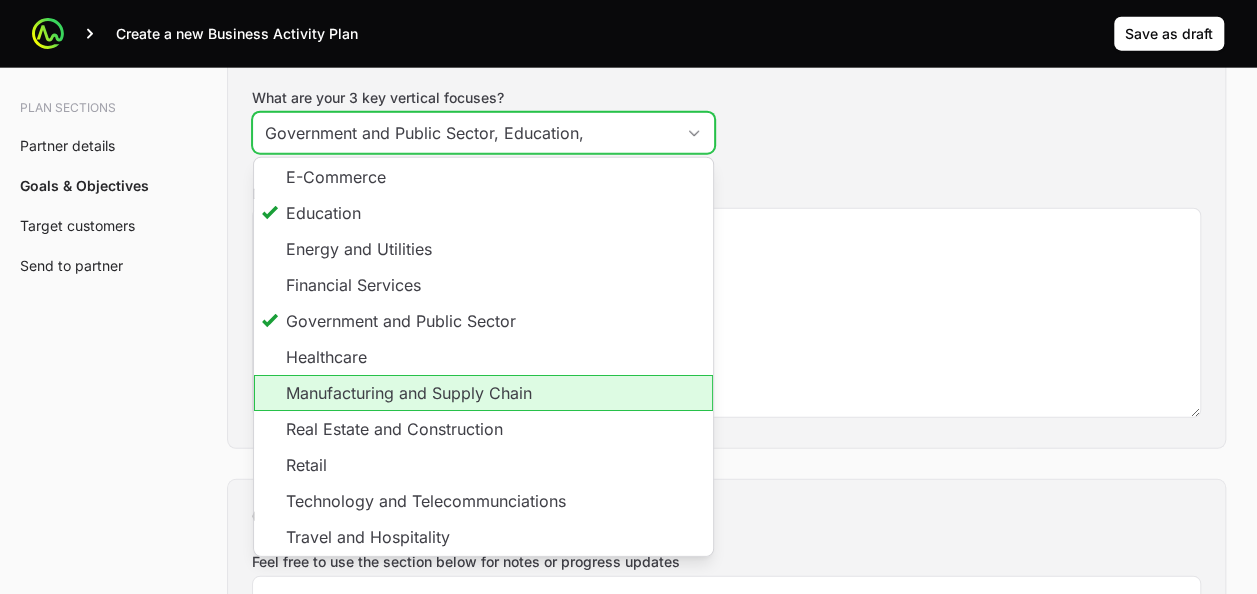 scroll, scrollTop: 2449, scrollLeft: 0, axis: vertical 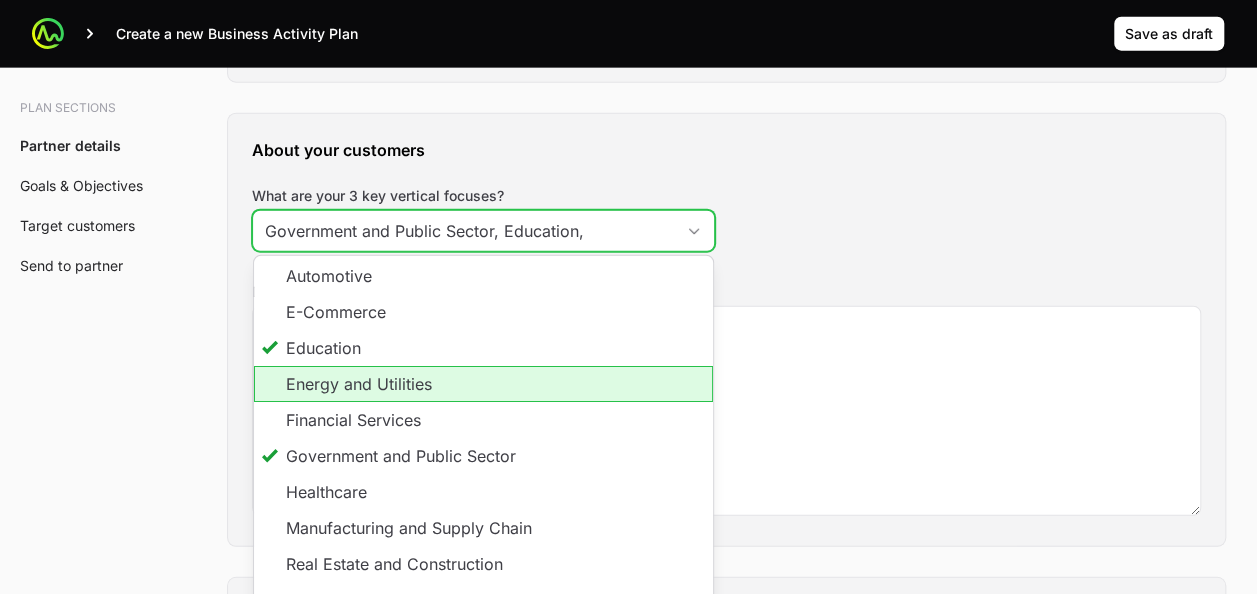 click on "Energy and Utilities" 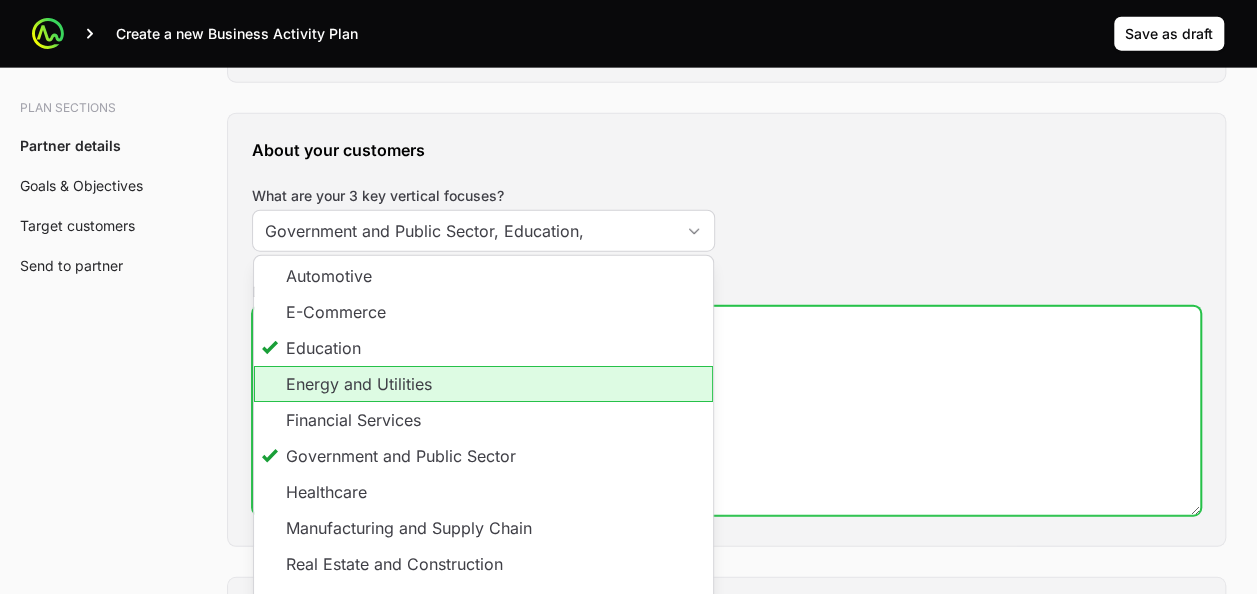 click on "Describe your typical customer type and size:" 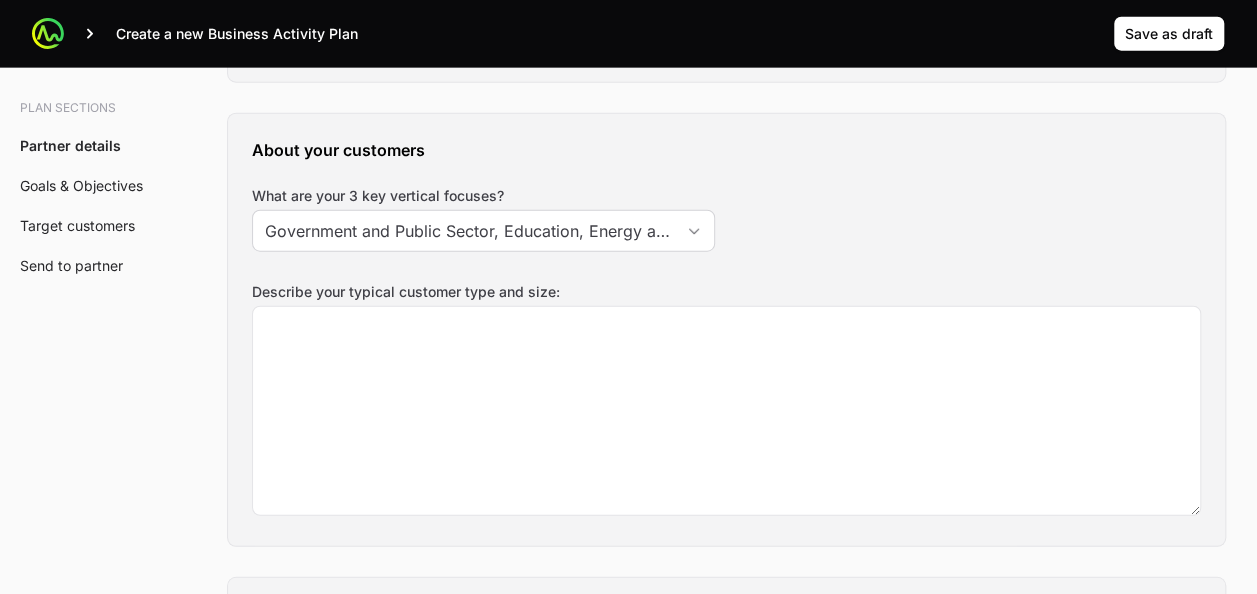 click on "What are your 3 key vertical focuses? Government and Public Sector, Education, Energy and Utilities" 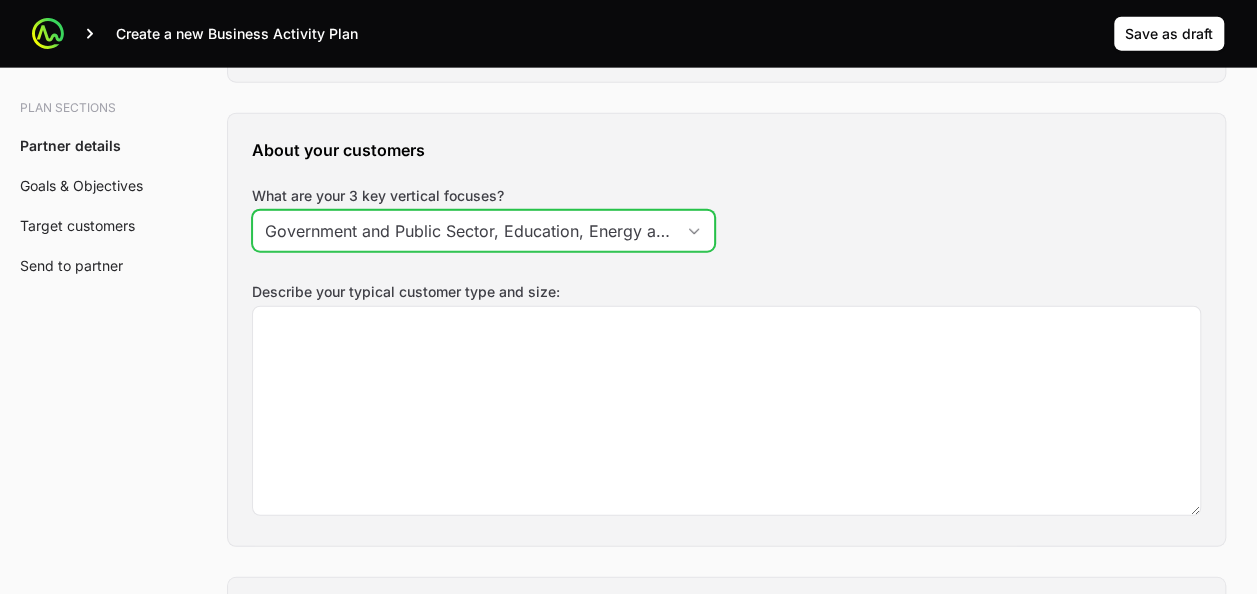 click 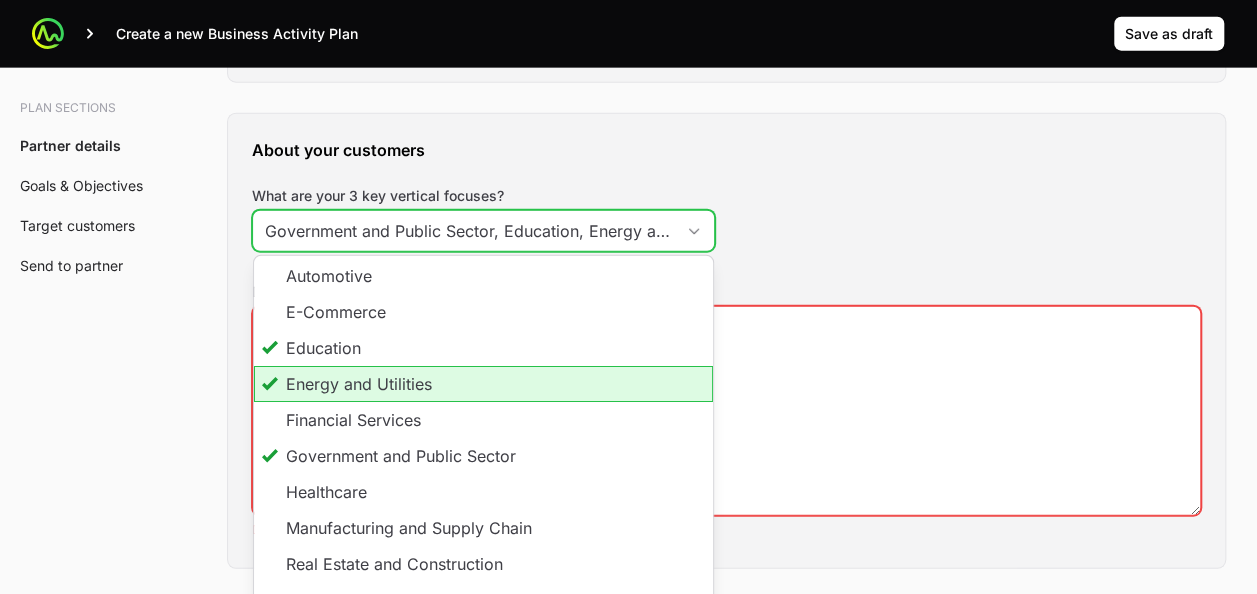 click on "Government and Public Sector, Education, Energy and Utilities" 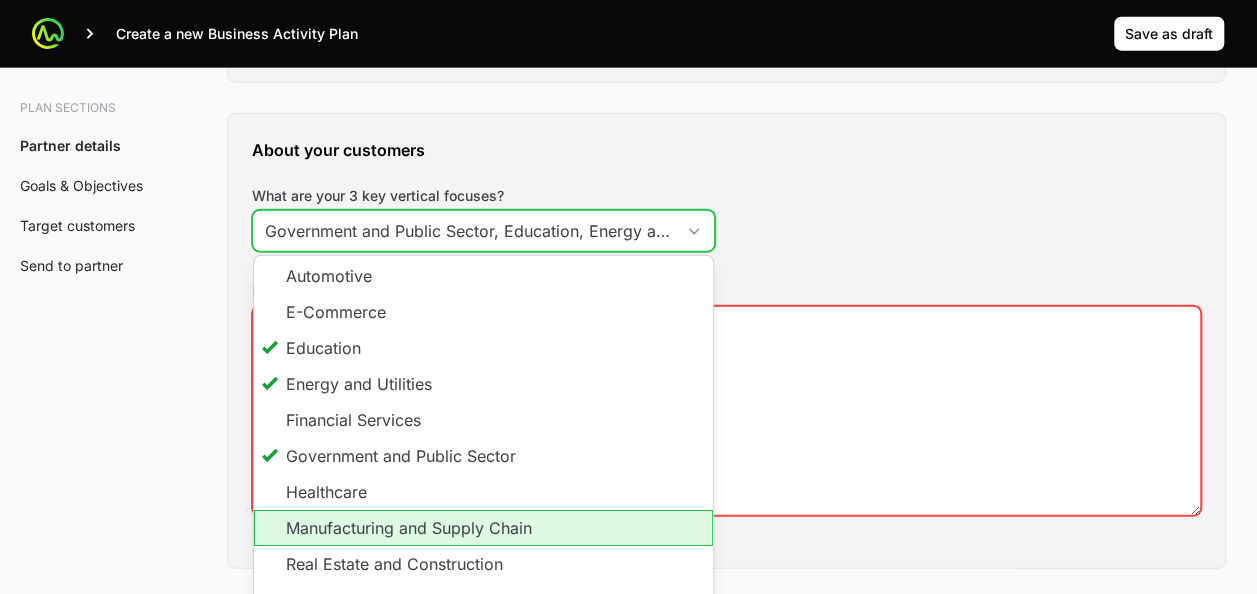 scroll, scrollTop: 2419, scrollLeft: 0, axis: vertical 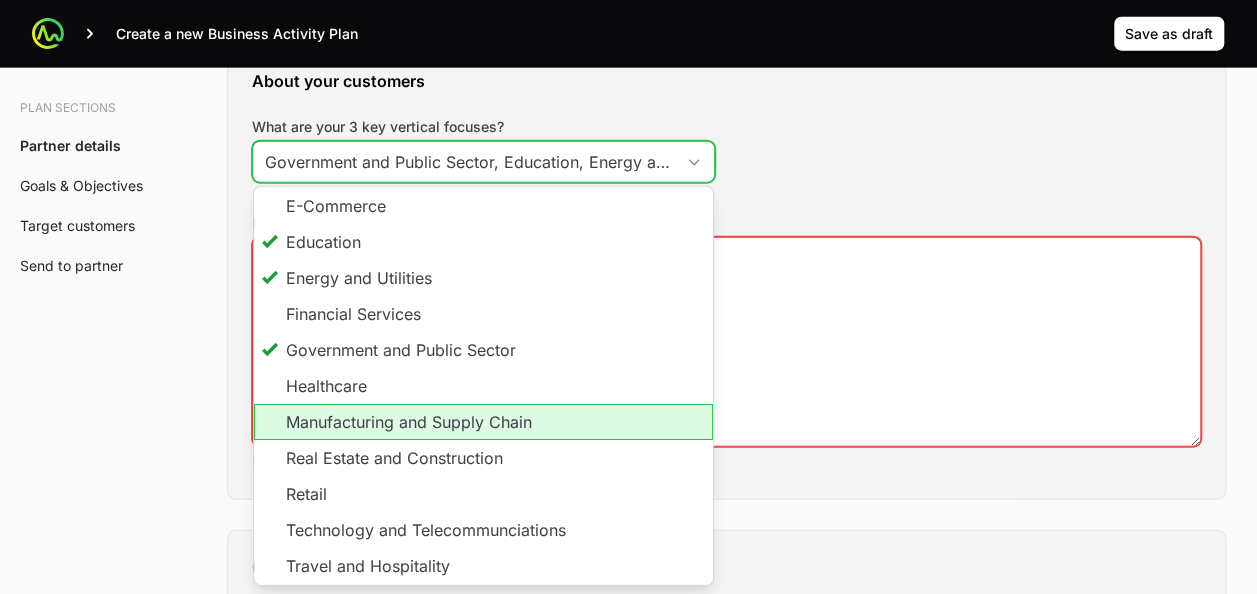 click on "Manufacturing and Supply Chain" 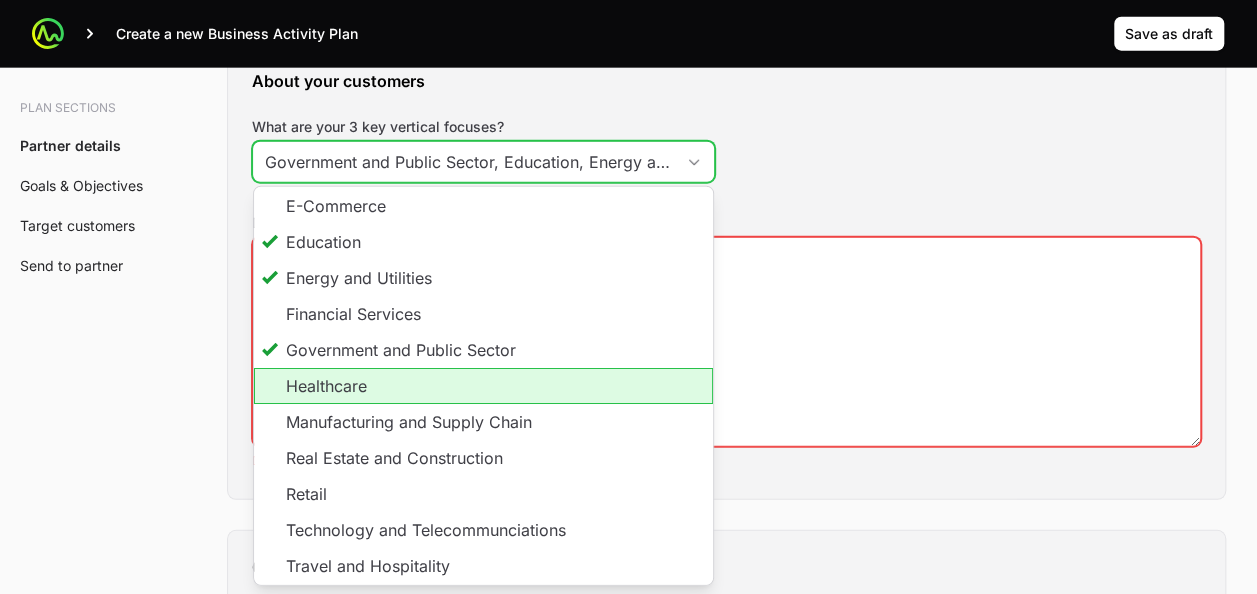 drag, startPoint x: 419, startPoint y: 380, endPoint x: 289, endPoint y: 266, distance: 172.9046 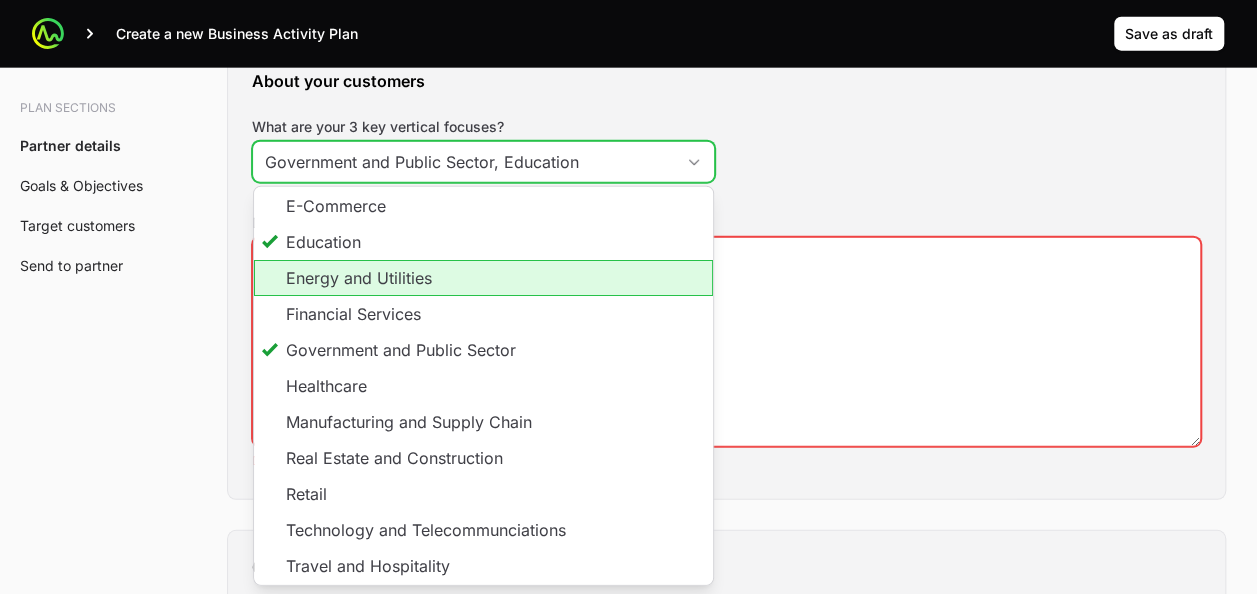 click on "Energy and Utilities" 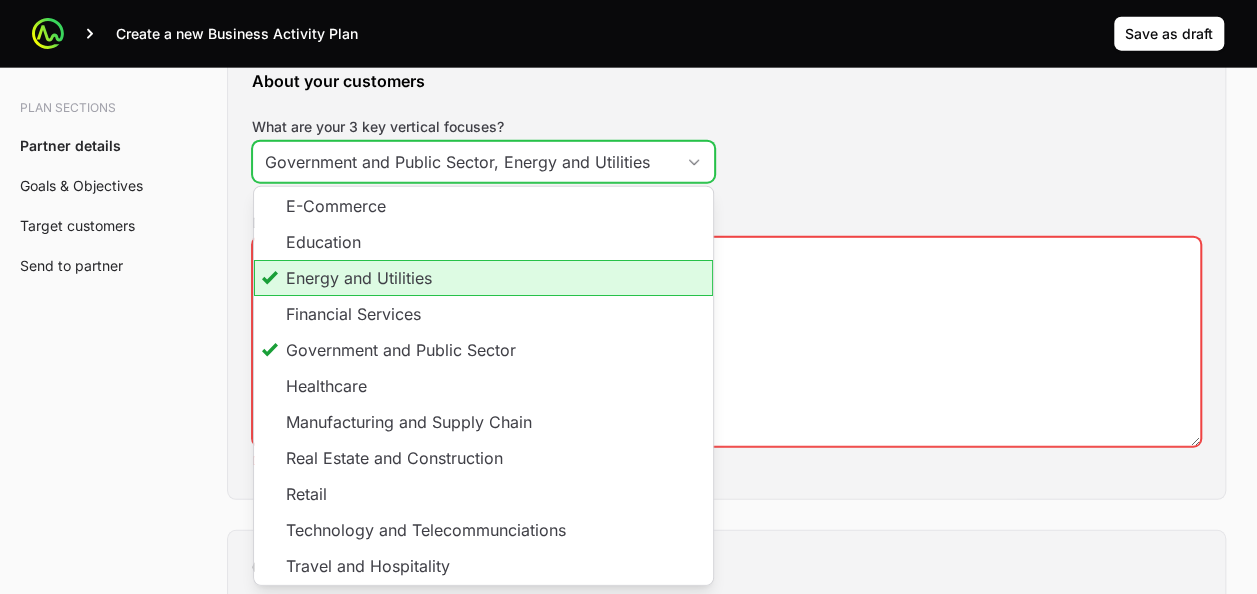 click on "Education" 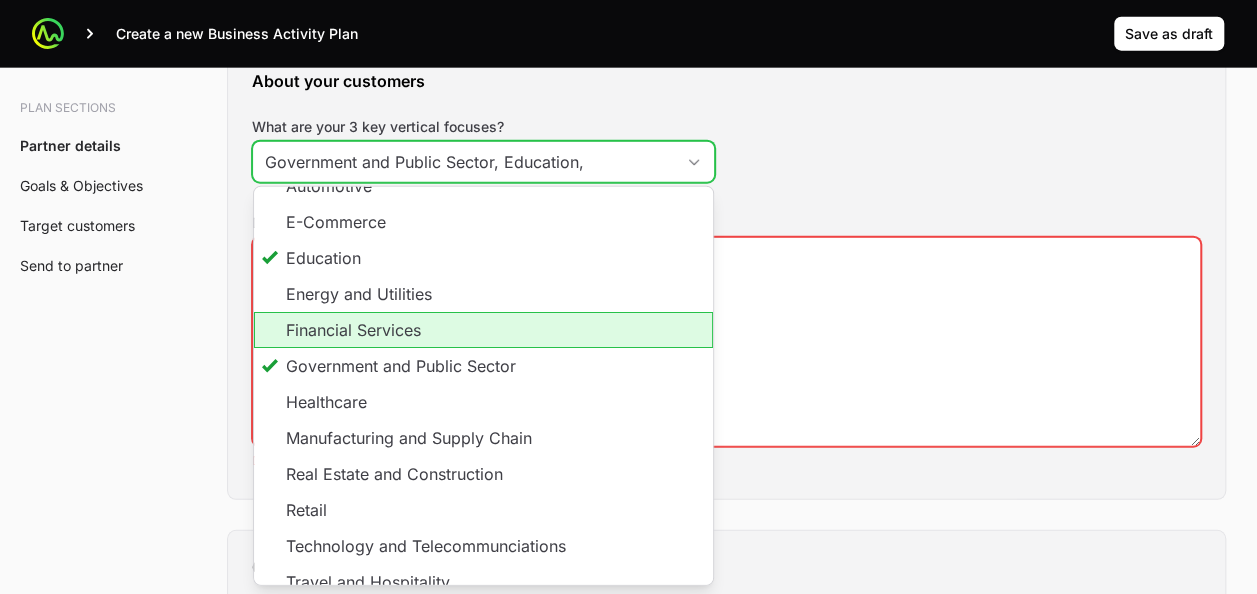 scroll, scrollTop: 37, scrollLeft: 0, axis: vertical 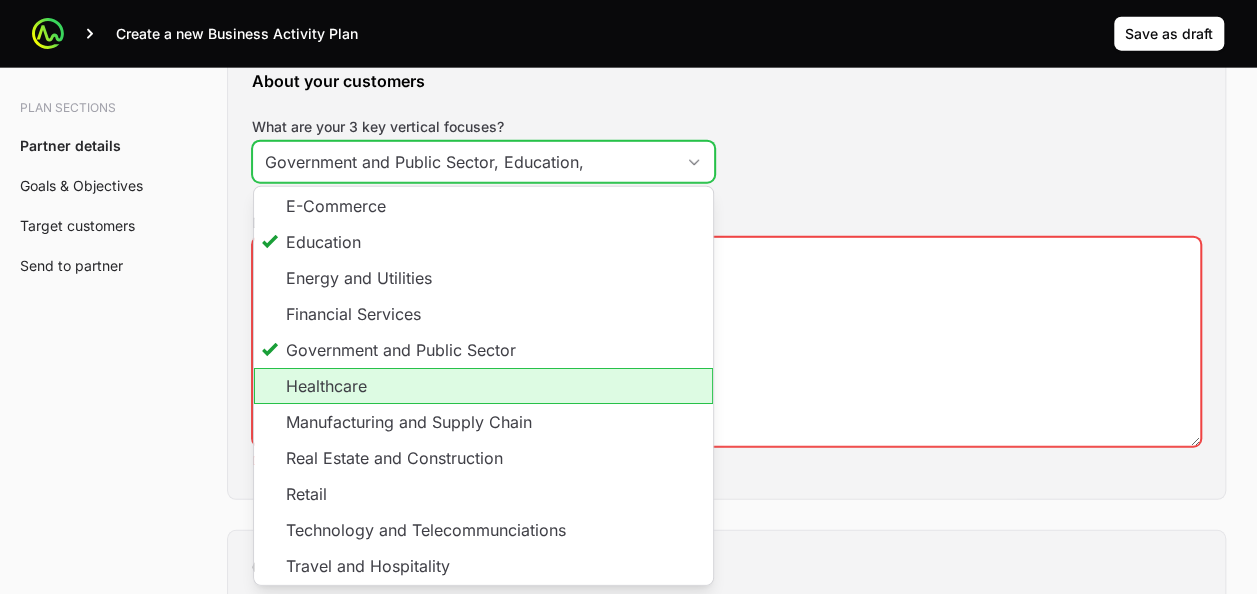 click on "Healthcare" 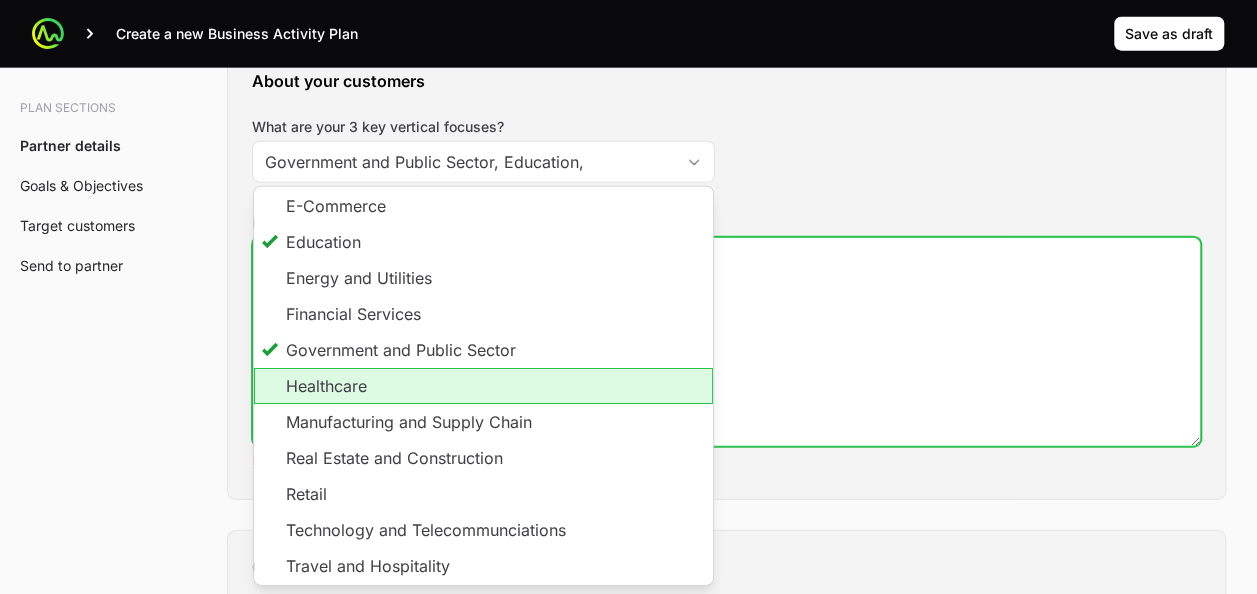 click on "Describe your typical customer type and size:" 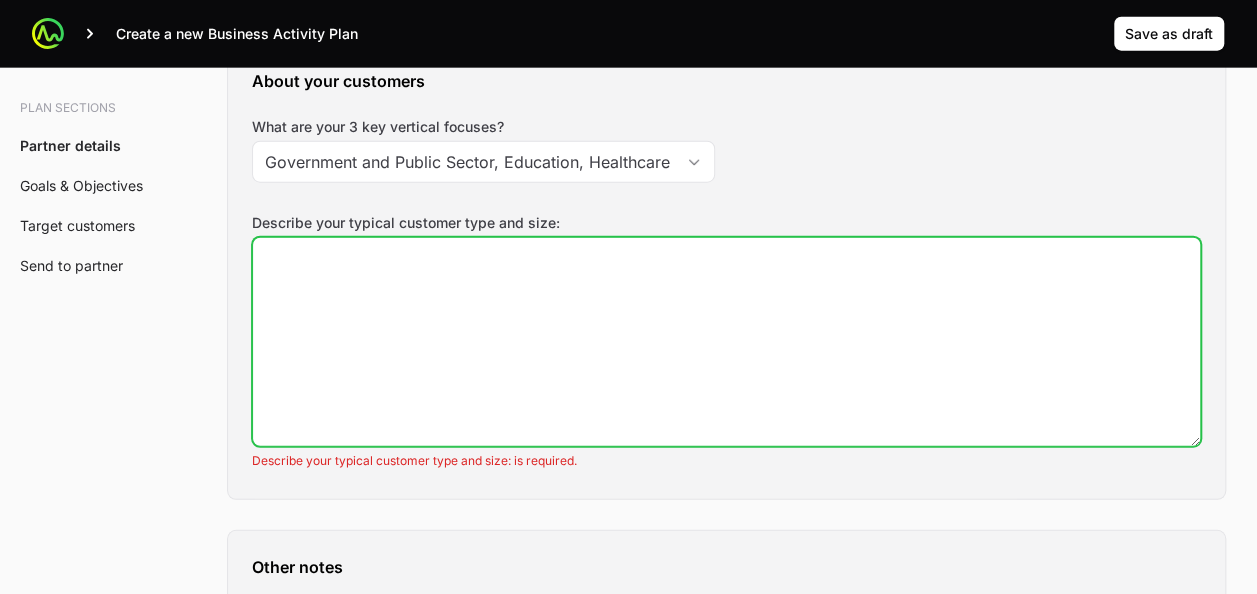 type on "Government and Public Sector, Education, Healthcare" 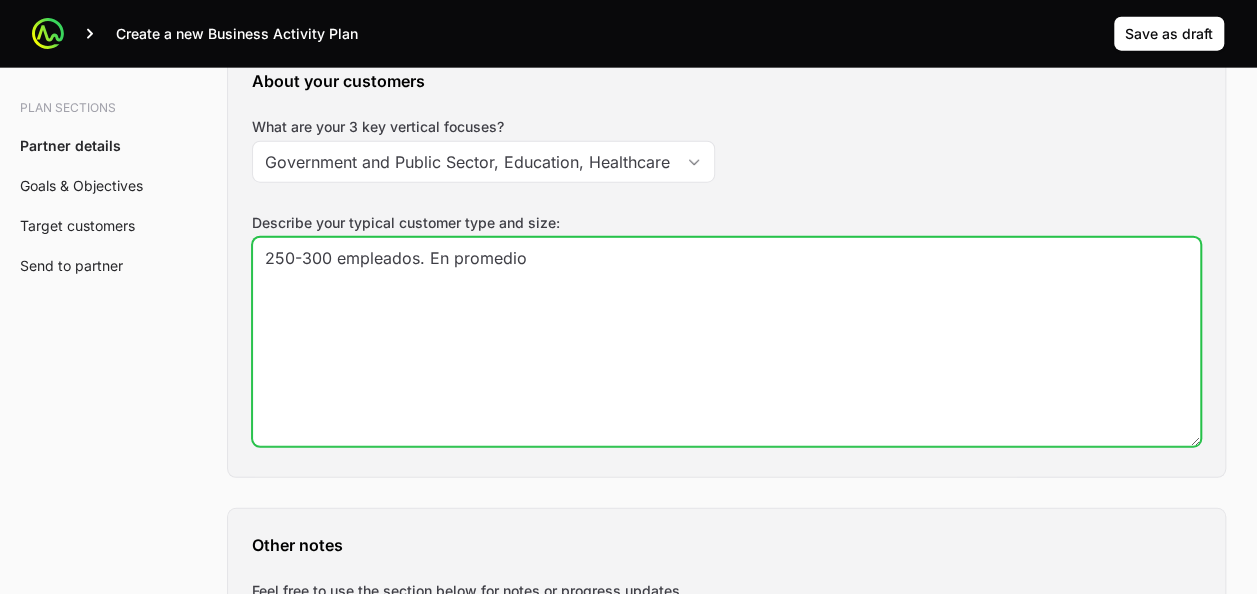 type on "250-300 empleados. En promedio" 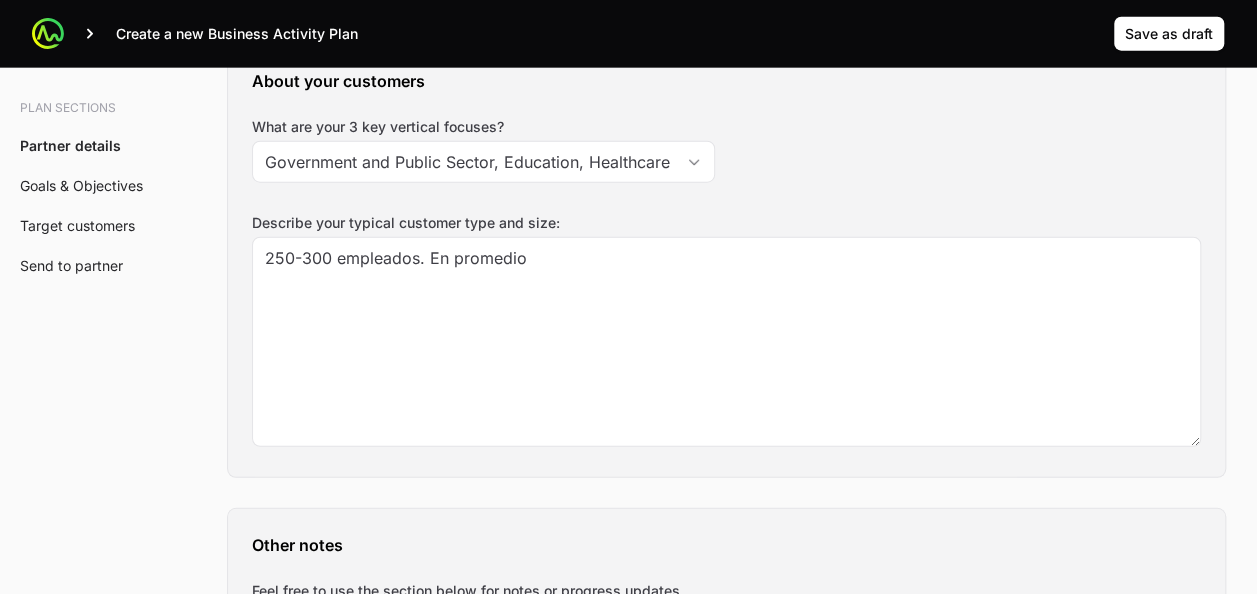 click on "Tell us about your business How many salespeople do you have? 16 How many engineers do you have? 4 Which country do you operate in? [COUNTRY] How many customers do you have? 3500 What are your marketing capabilities? Content Marketing, Direct Marketing, Email Marketing, Graphic Design and Visual Branding, Social Media Marketing, Video Production What are your goals for the APEX initiative? How many new deals will you register? (Minimum 10) 25 How many Championship points will you earn? 250000 What is the total value of deals you will close? (Minimum $50,000 USD) $[AMOUNT] Other notes on your team’s plan for APEX Posicionamiento de crowdstirke como oferta de valor en nuestro portafolio
Lograr las acreditaciones comerciales y tecnicas para al menos el 70% del equipos.
Trabajar en la certificacion CCFA
Generar pipeline nuevo para CrowdStrike. Training and enablement targets How familiar are you with CrowdStrike solutions? Somewhat How many enablement sessions will you run? 3 2 5 Target offering Other notes" 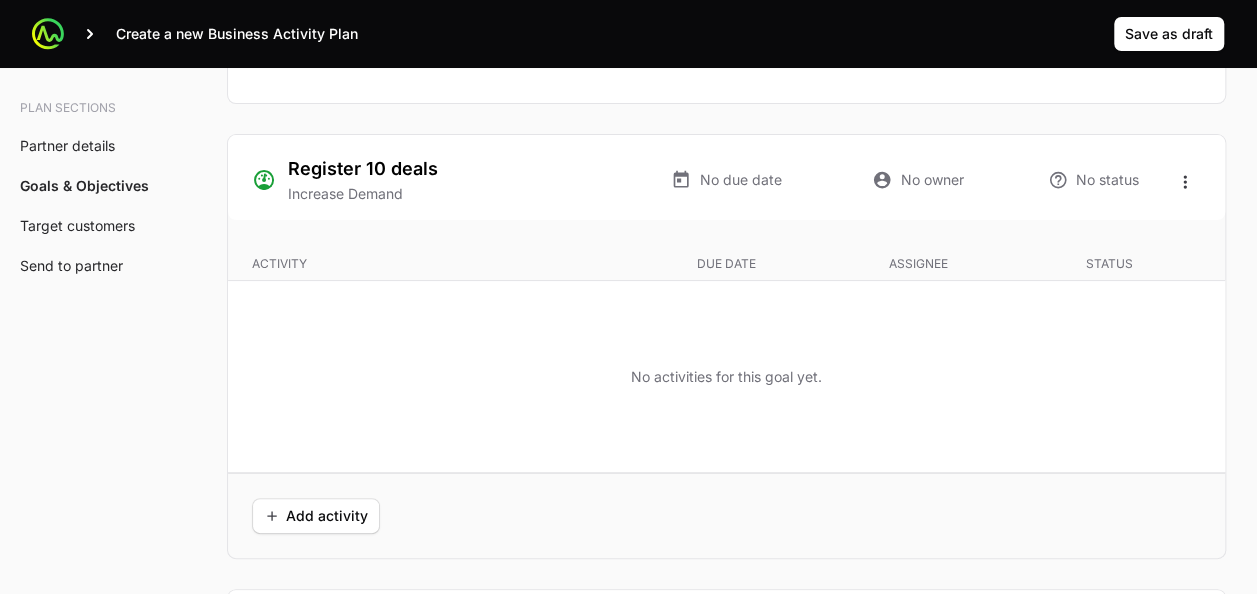 scroll, scrollTop: 3758, scrollLeft: 0, axis: vertical 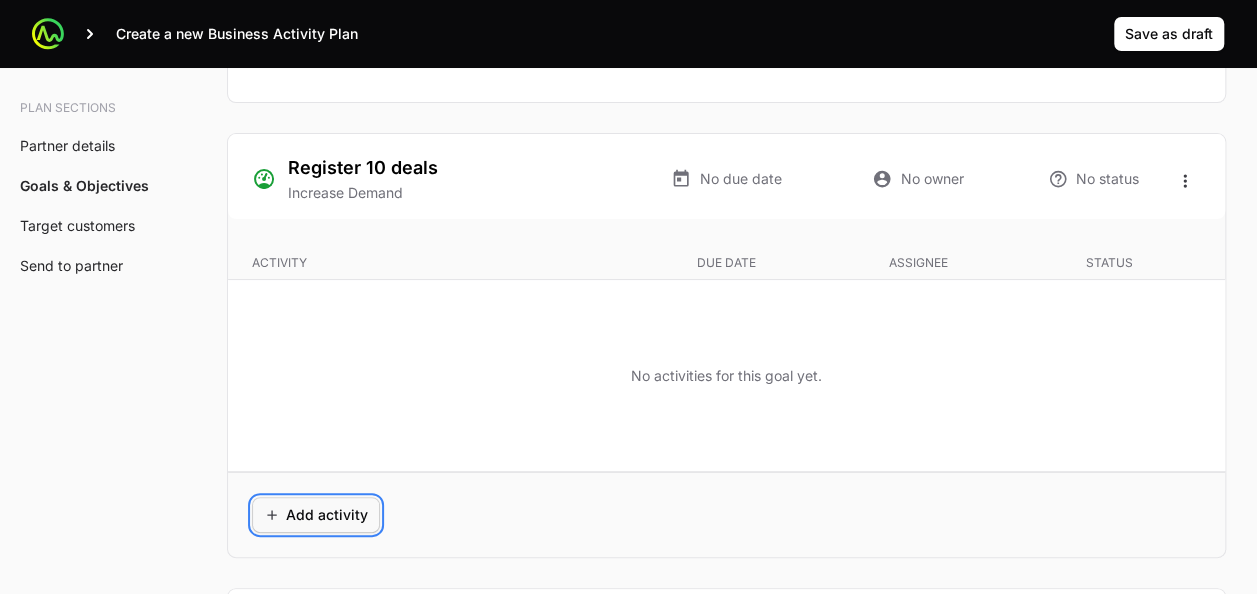 click on "Add activity" 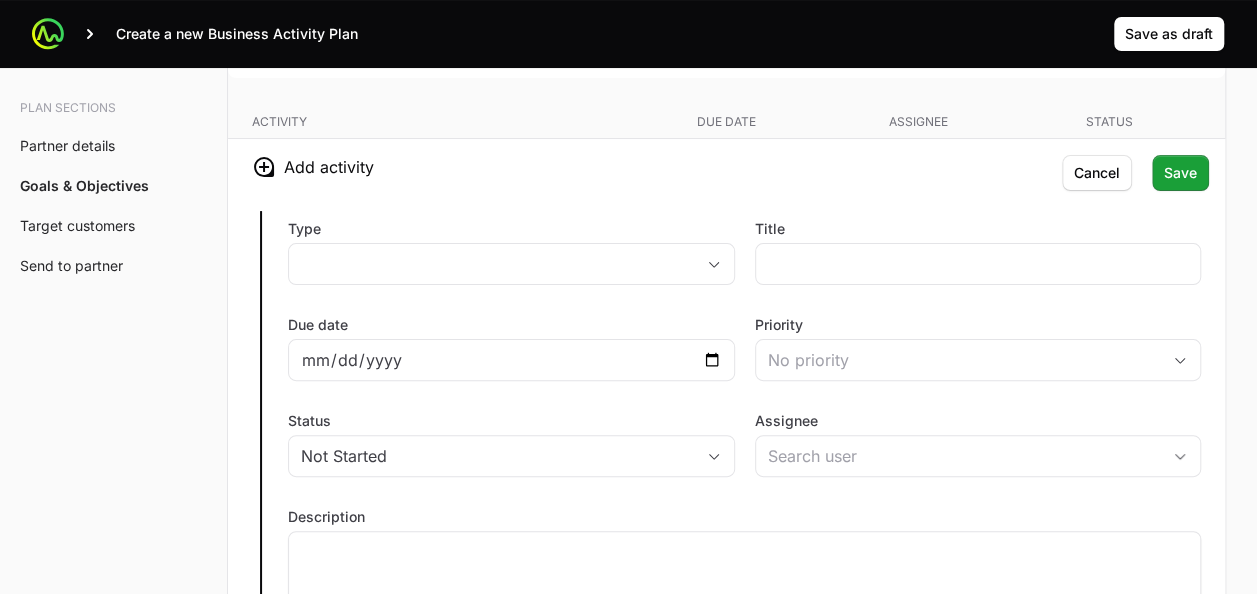 scroll, scrollTop: 3900, scrollLeft: 0, axis: vertical 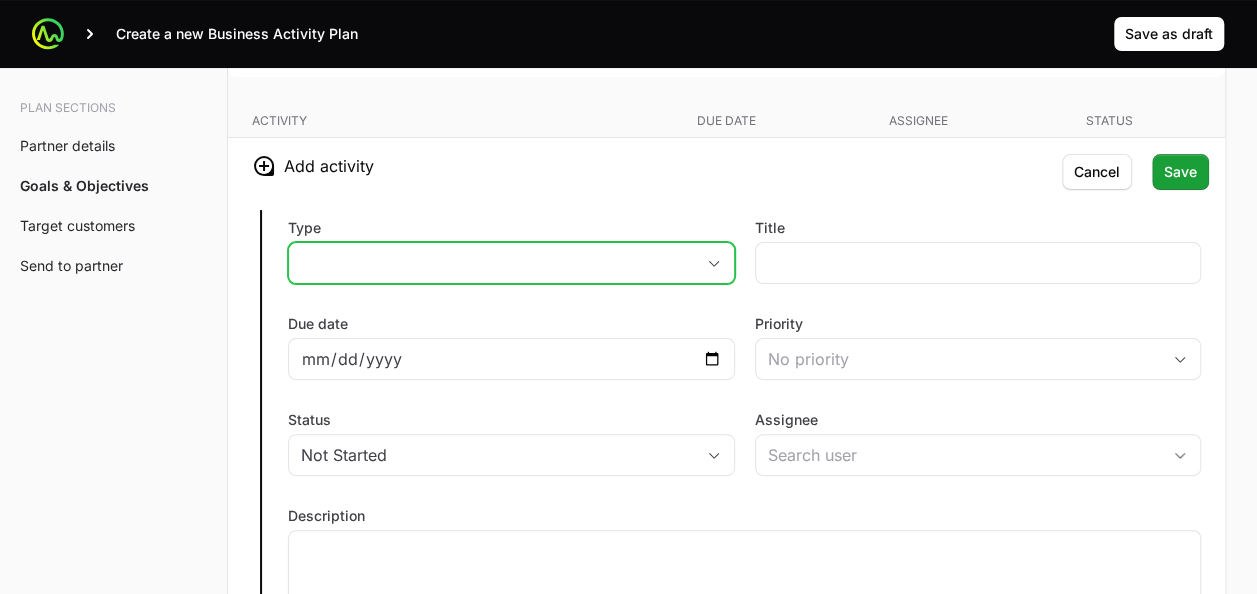 click on "placeholder" 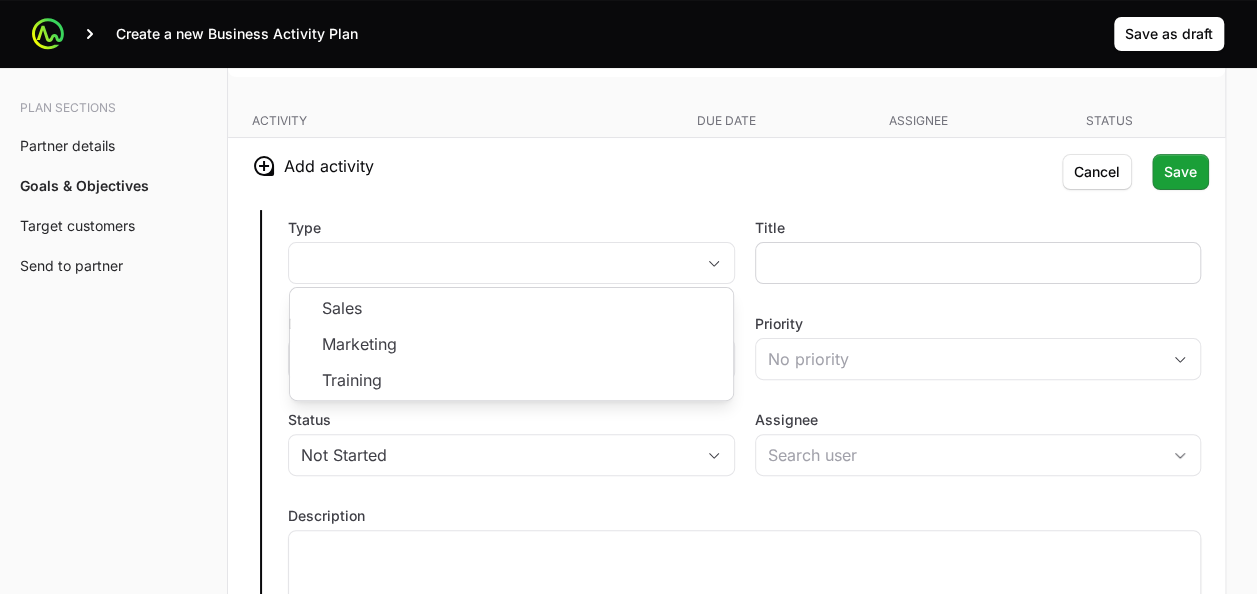 click 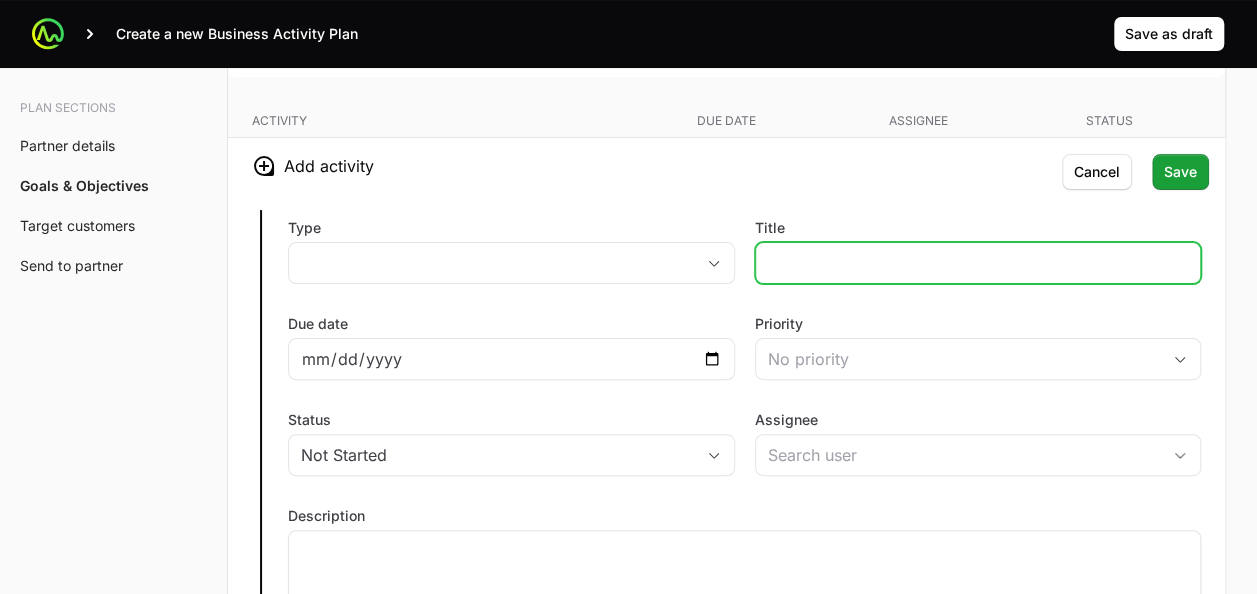 click on "Title" 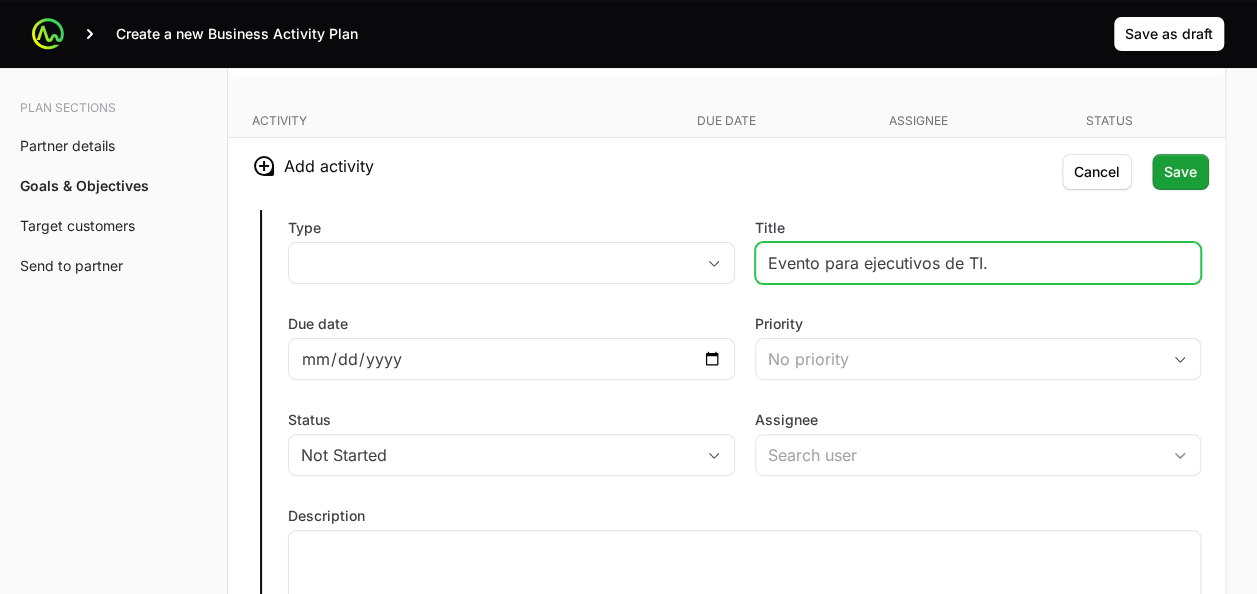 click on "Evento para ejecutivos de TI." 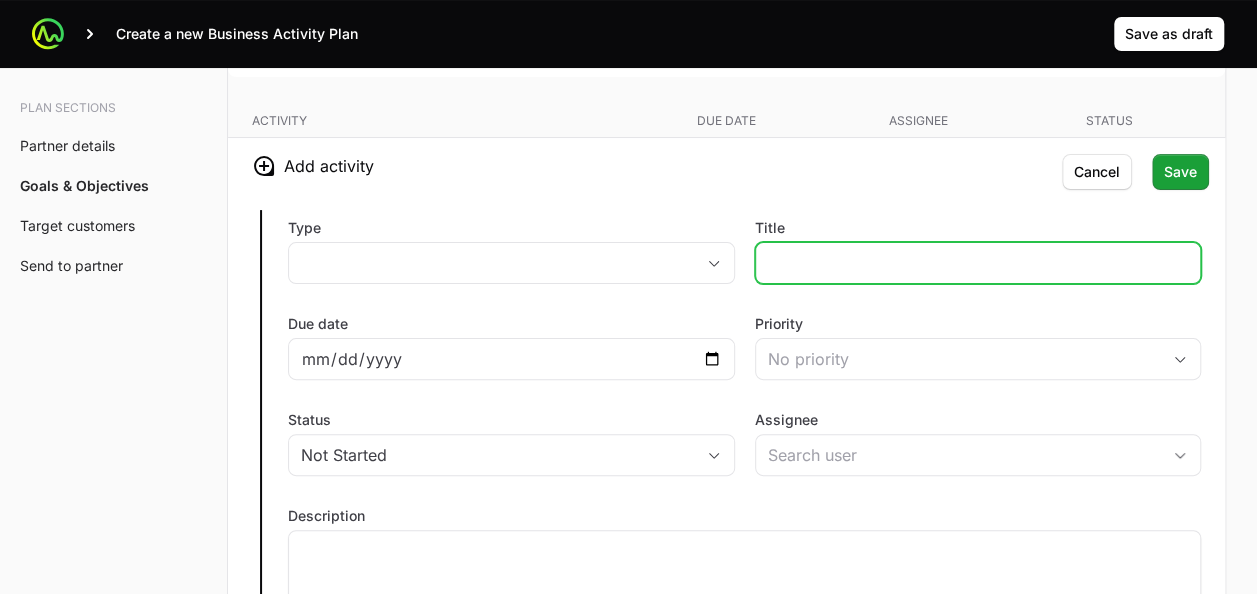 click on "Title" 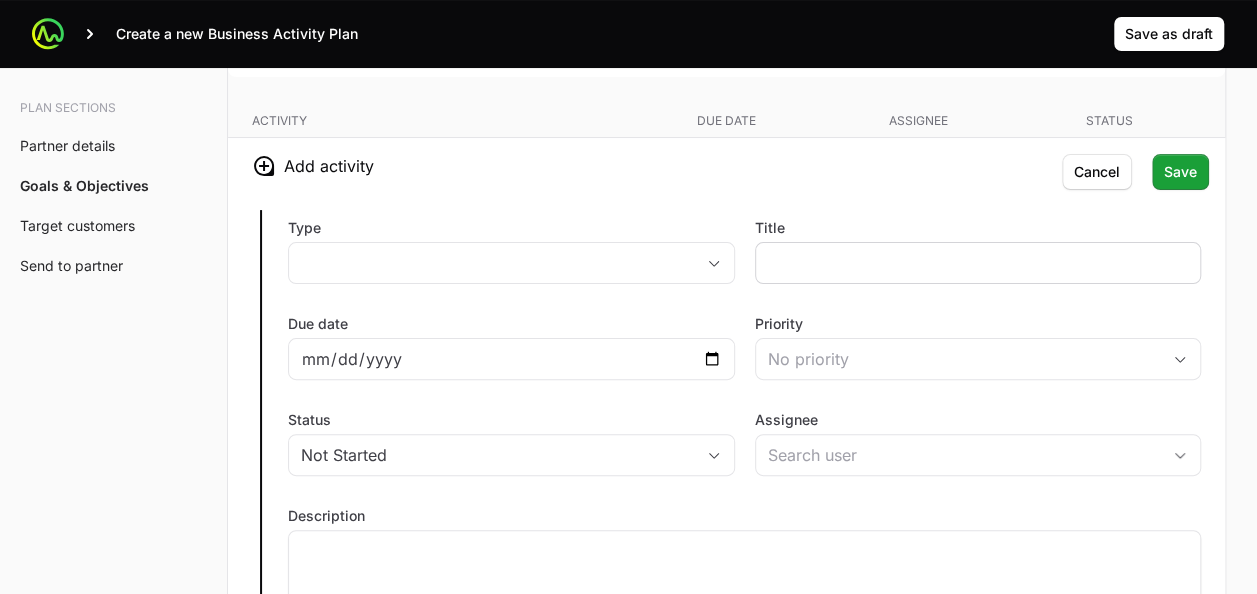 click on "Type placeholder Title Due date Priority No priority Status Not Started Assignee Description Save Cancel" 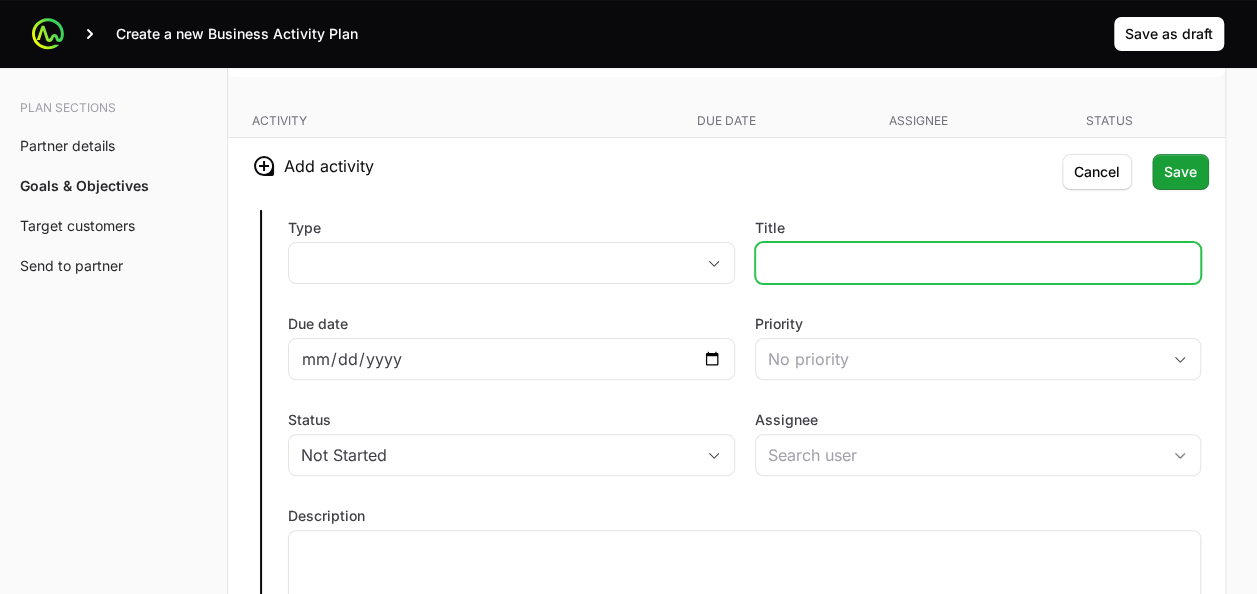 click on "Title" 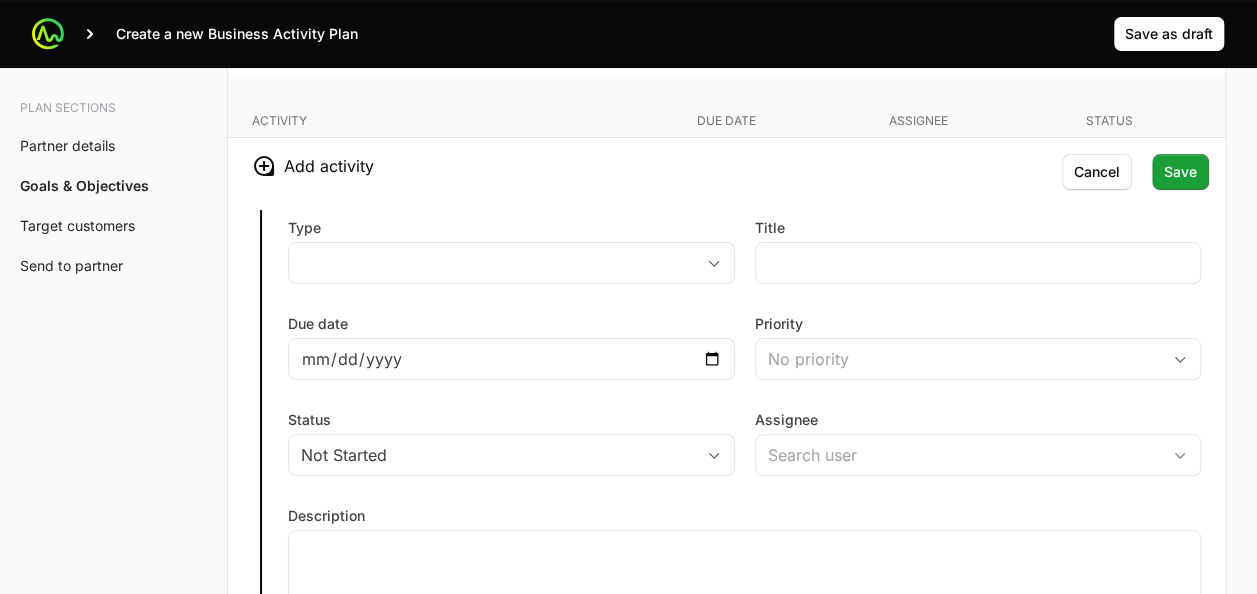 click on "Type" 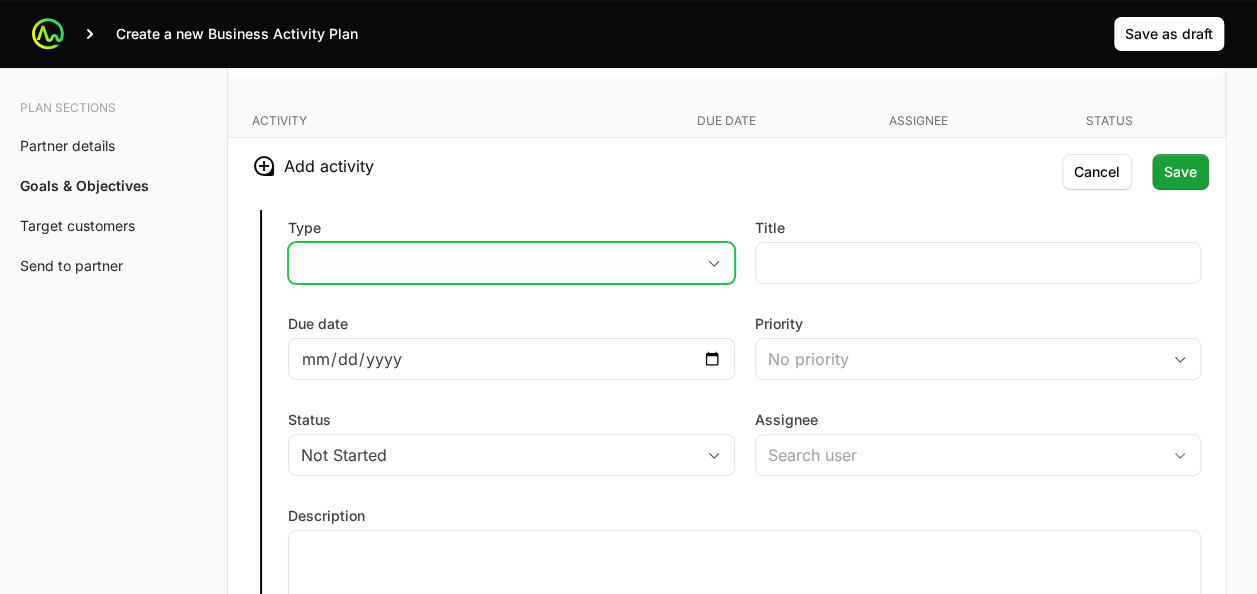 click on "placeholder" 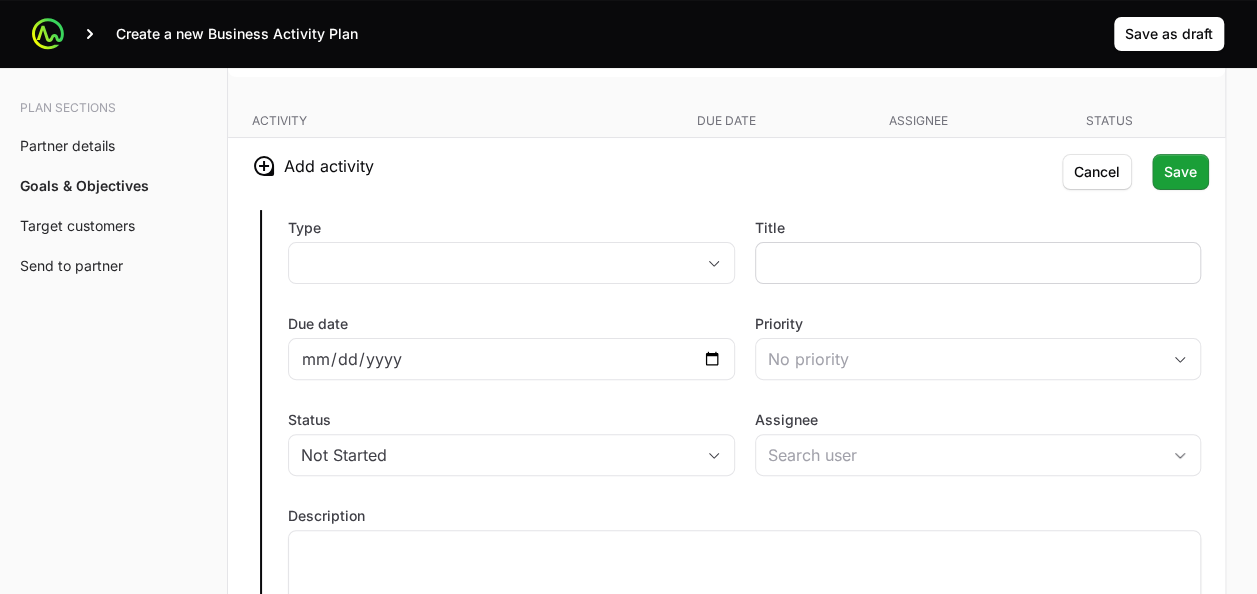 click 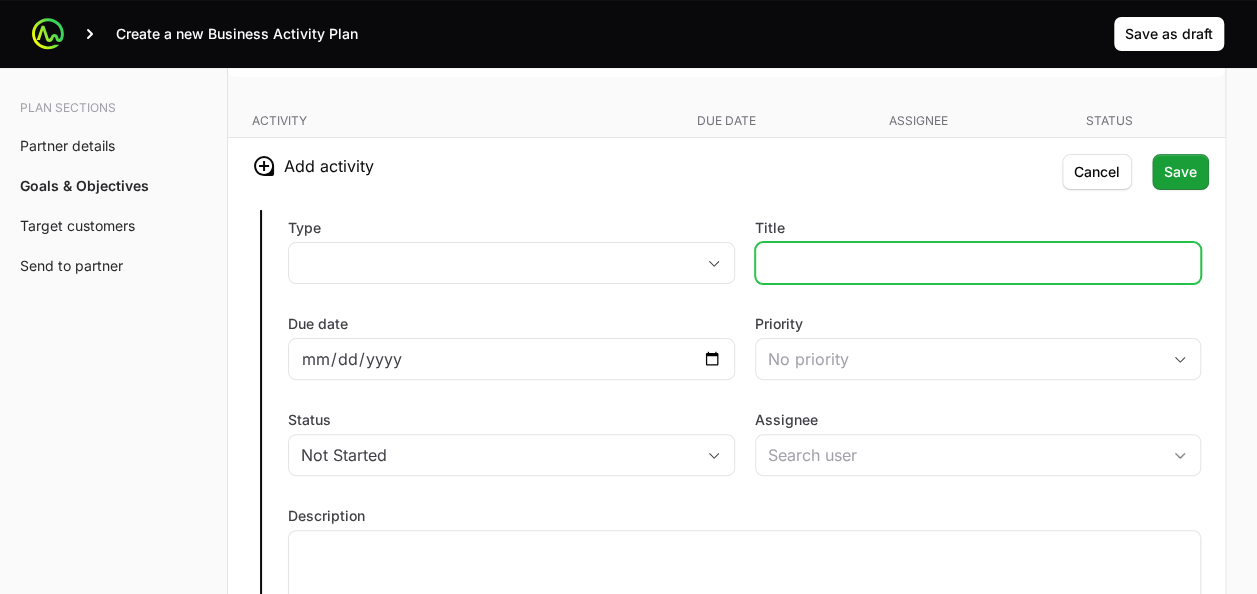 click on "Title" 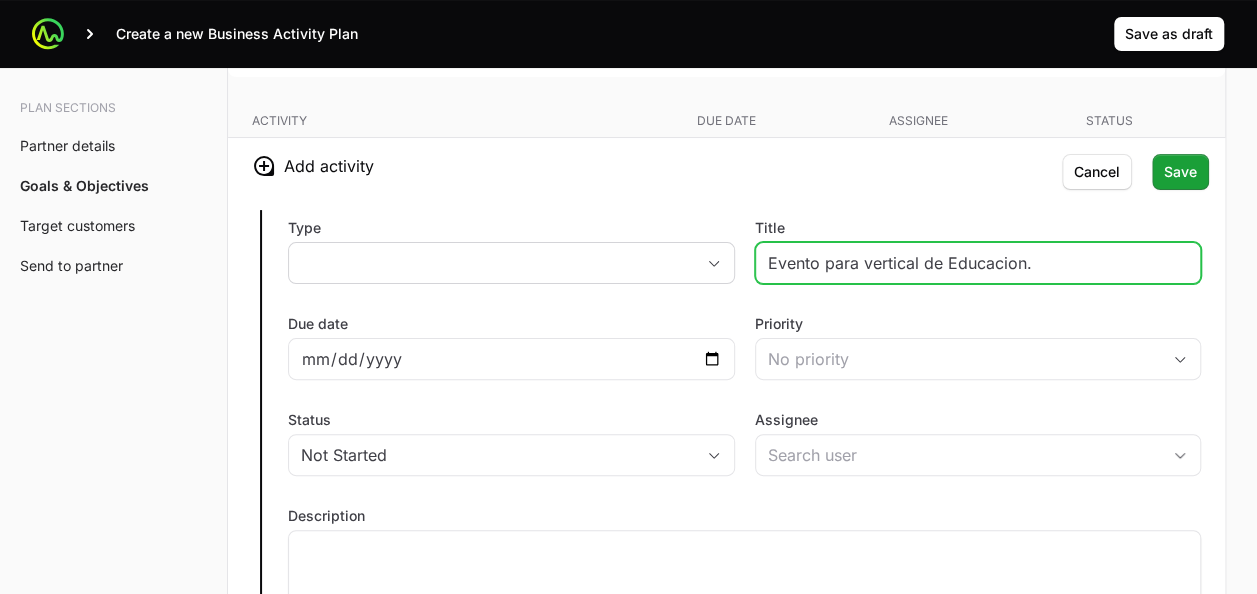 type on "Evento para vertical de Educacion." 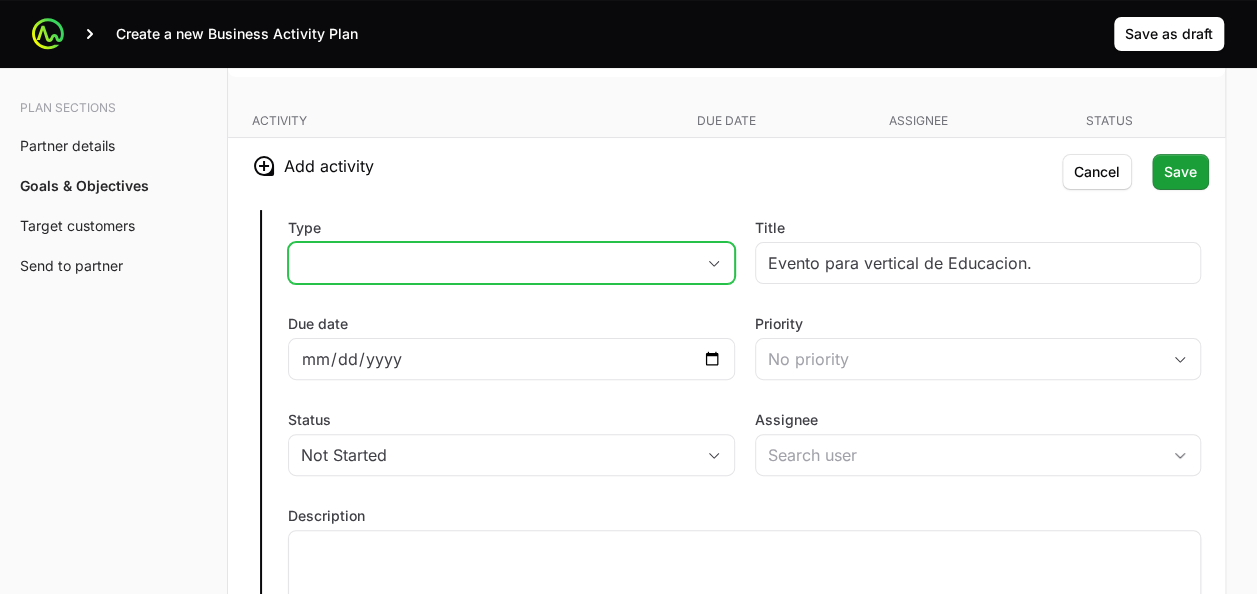 click on "placeholder" 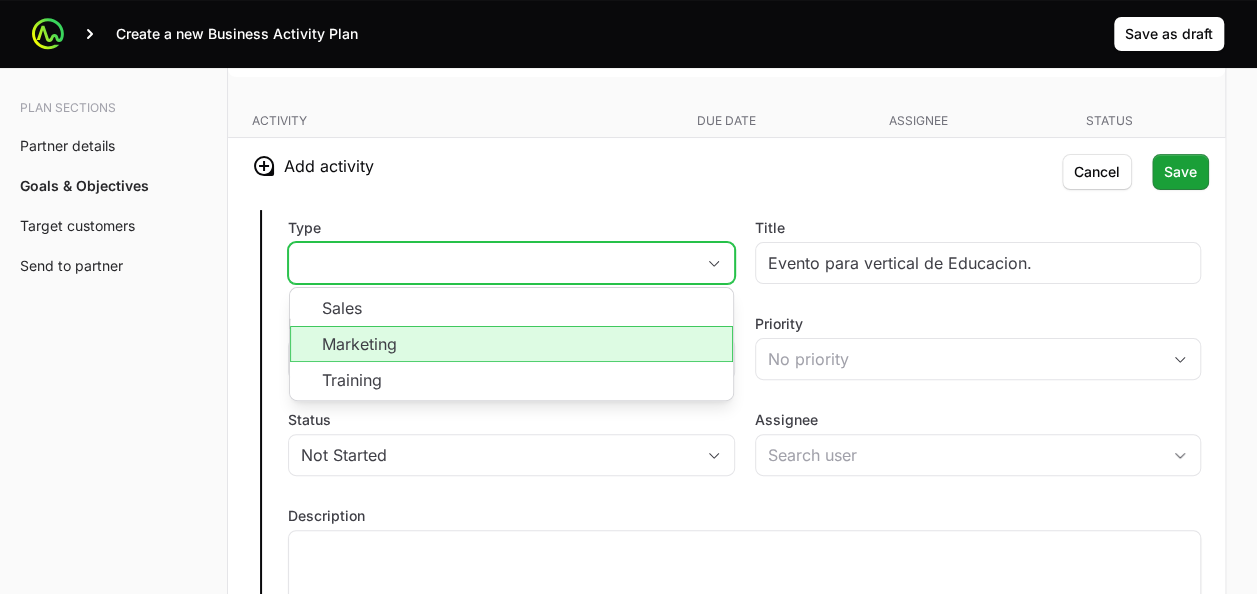 click on "Marketing" 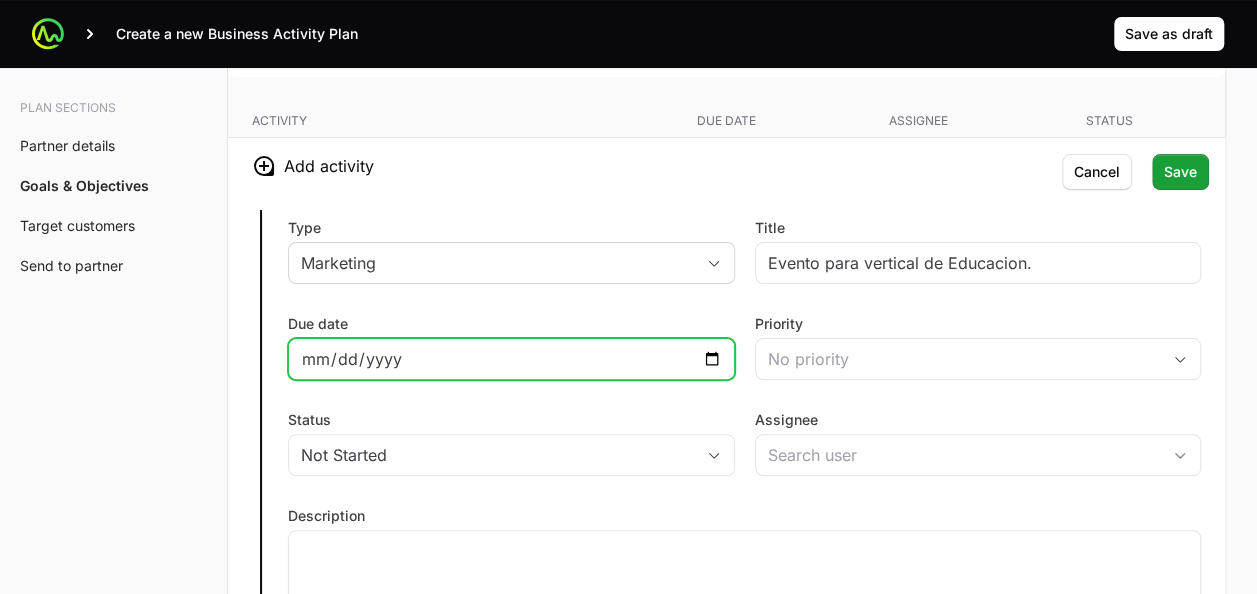 click on "Due date" 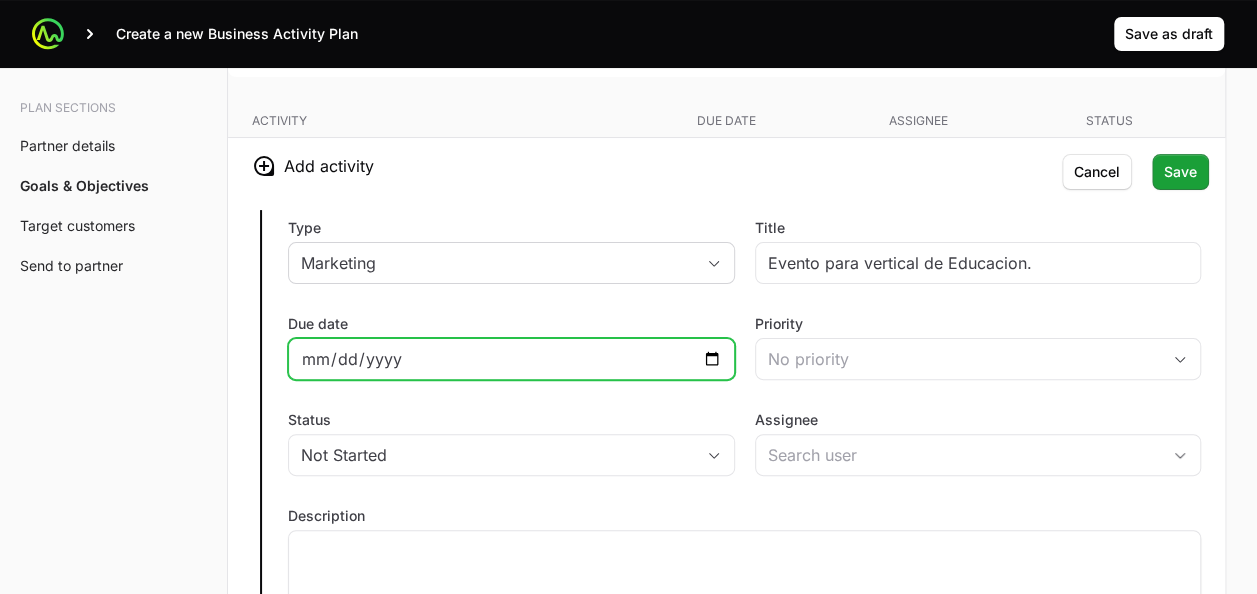 type on "[DATE]" 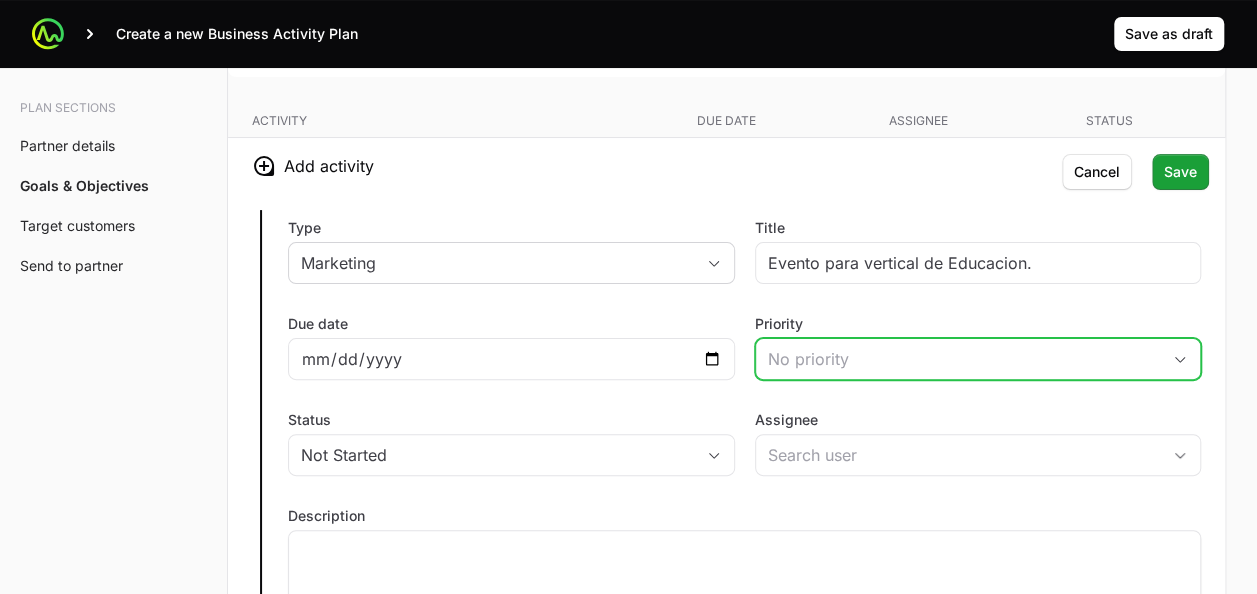 click on "No priority" 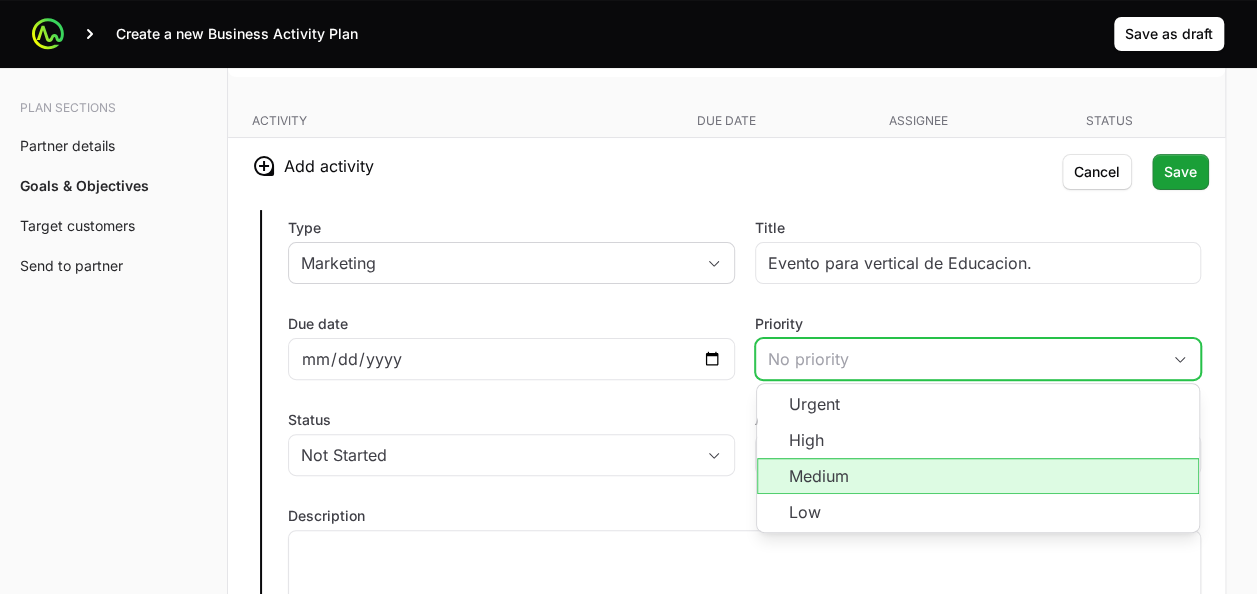 click on "Medium" 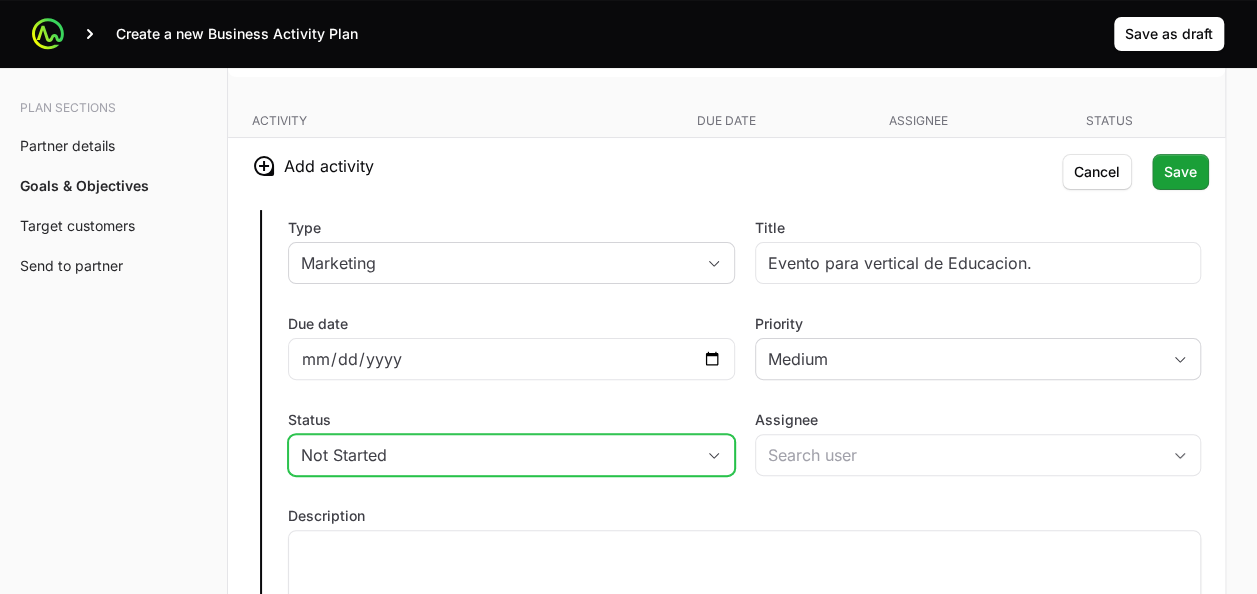 click on "Not Started" 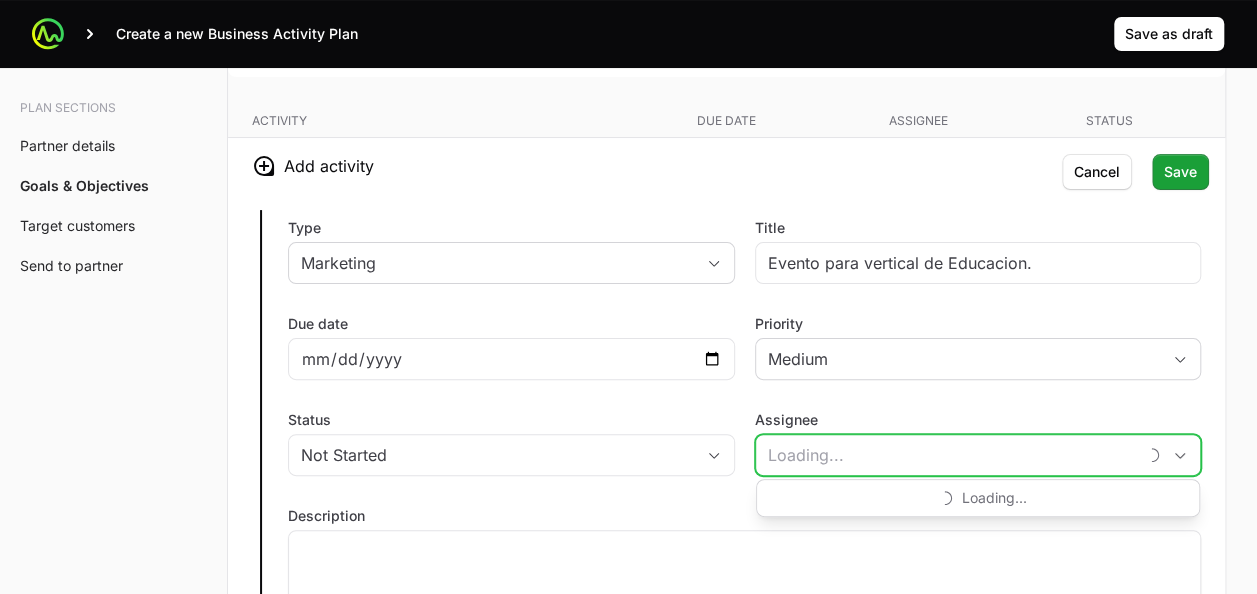 click on "Assignee" 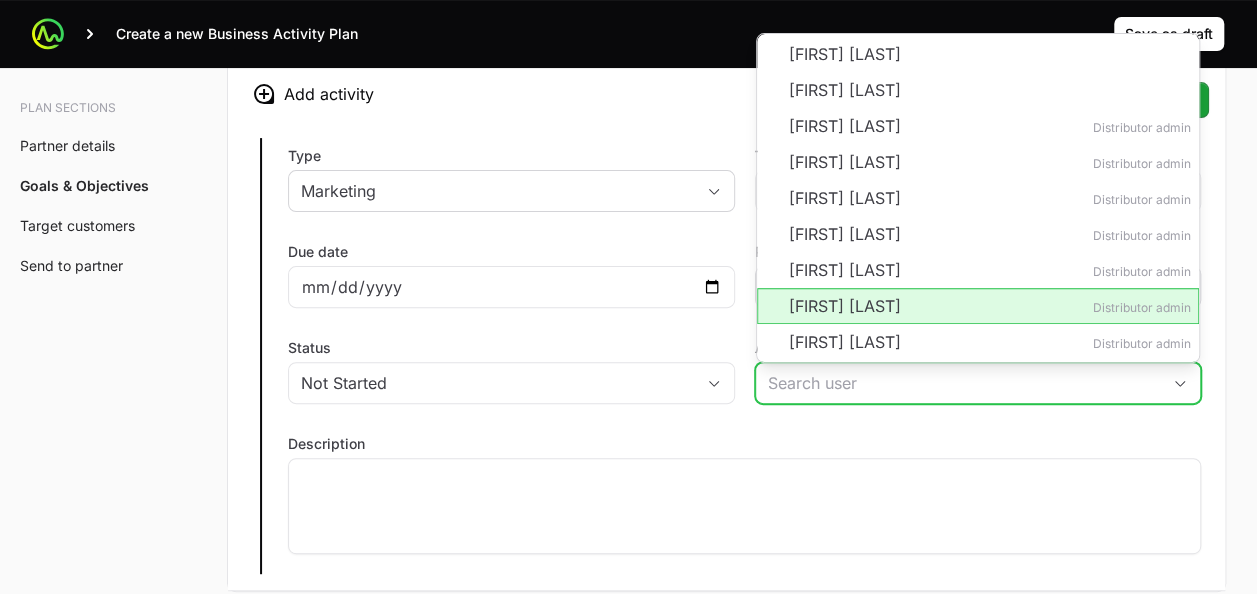scroll, scrollTop: 3933, scrollLeft: 0, axis: vertical 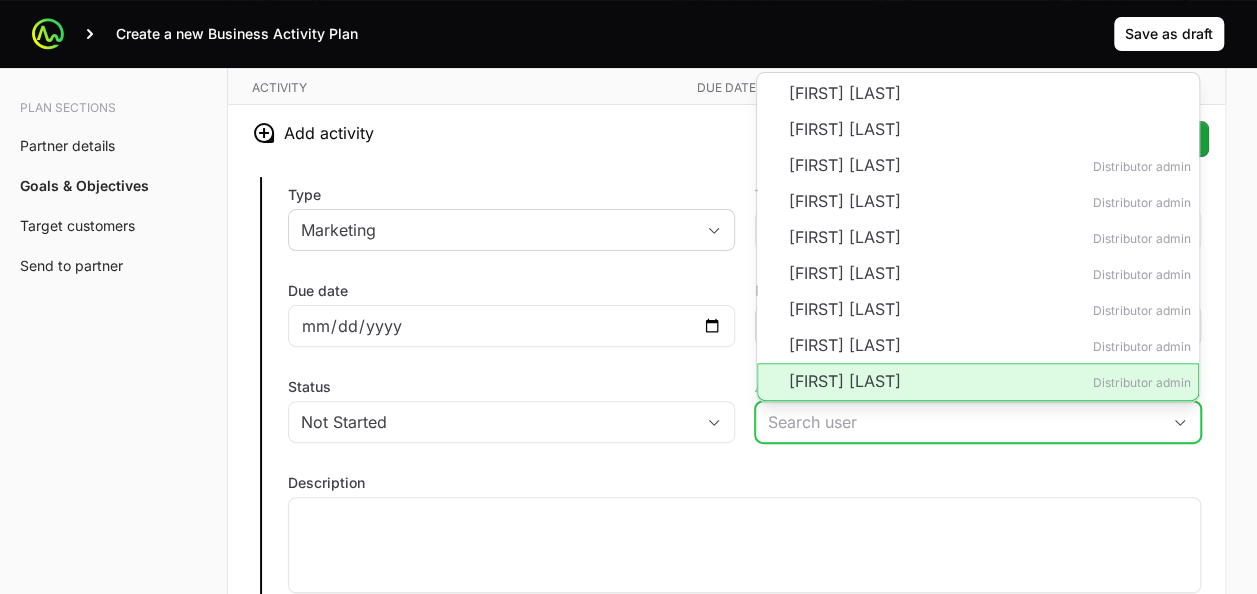 click on "[FIRST] [LAST]" 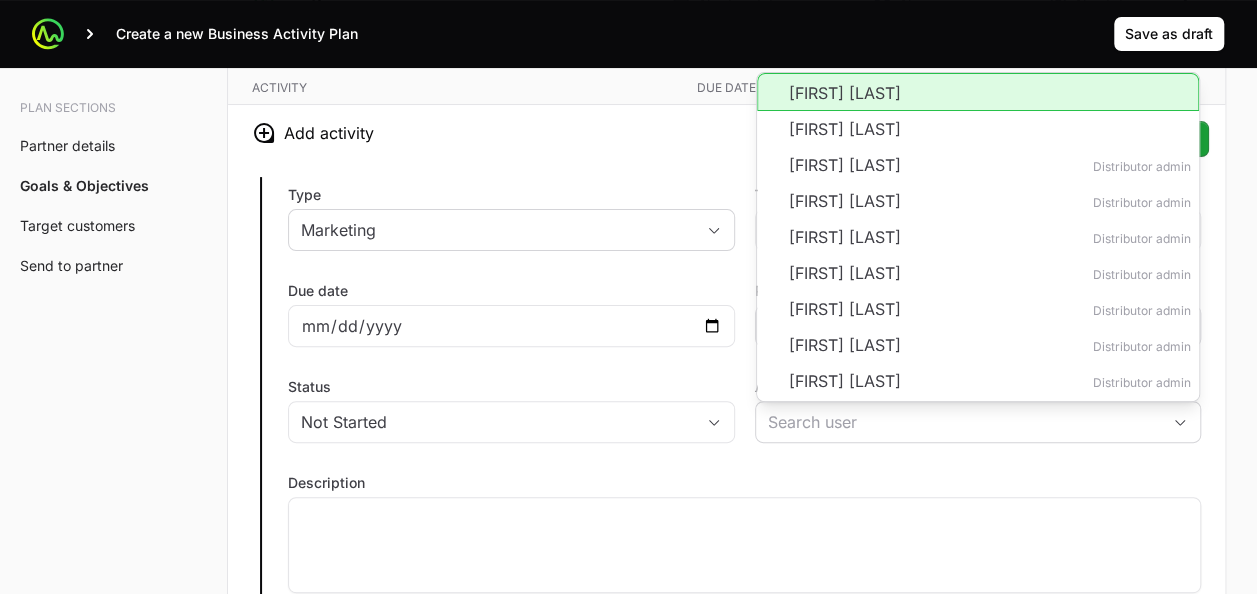 click on "Due date" 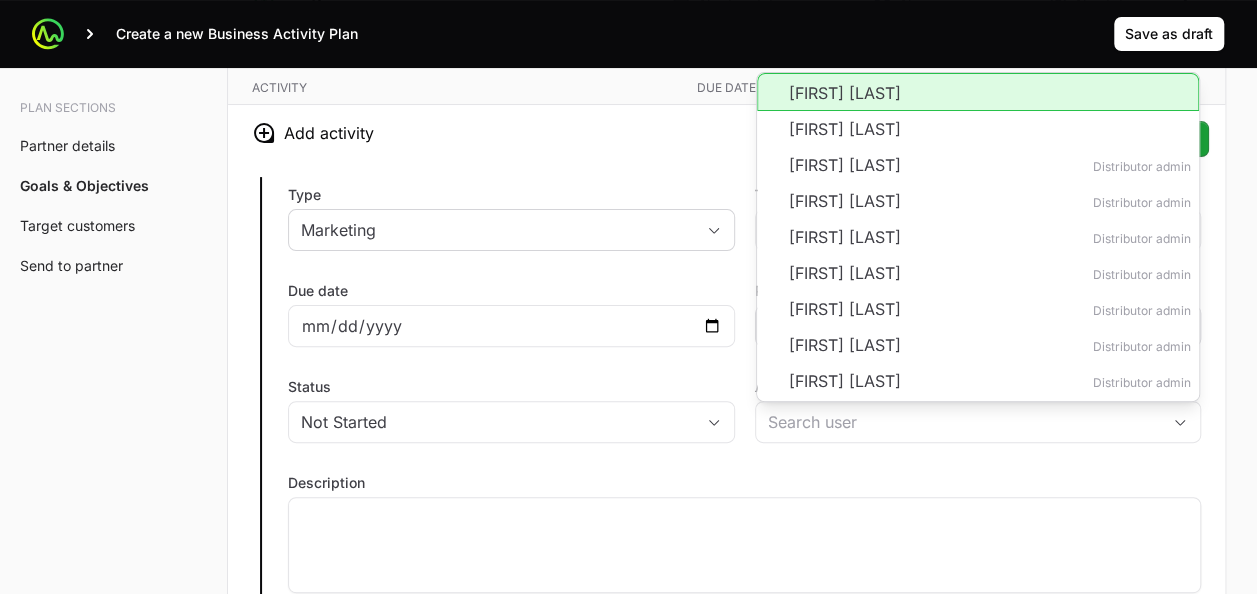 type on "[FIRST] [LAST]" 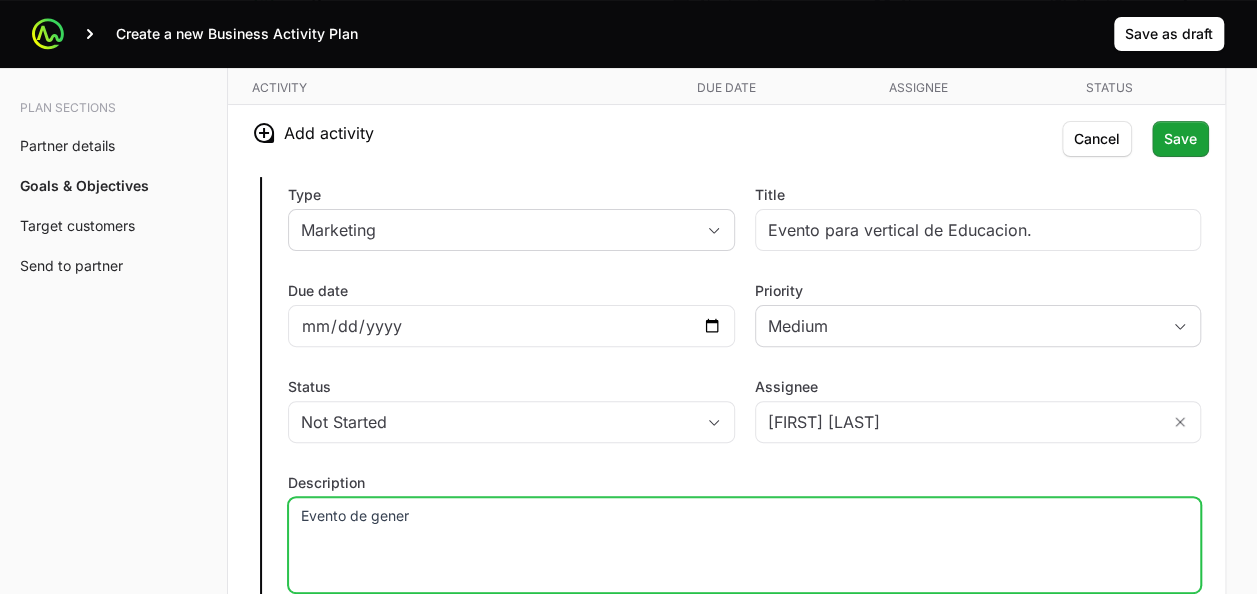 type 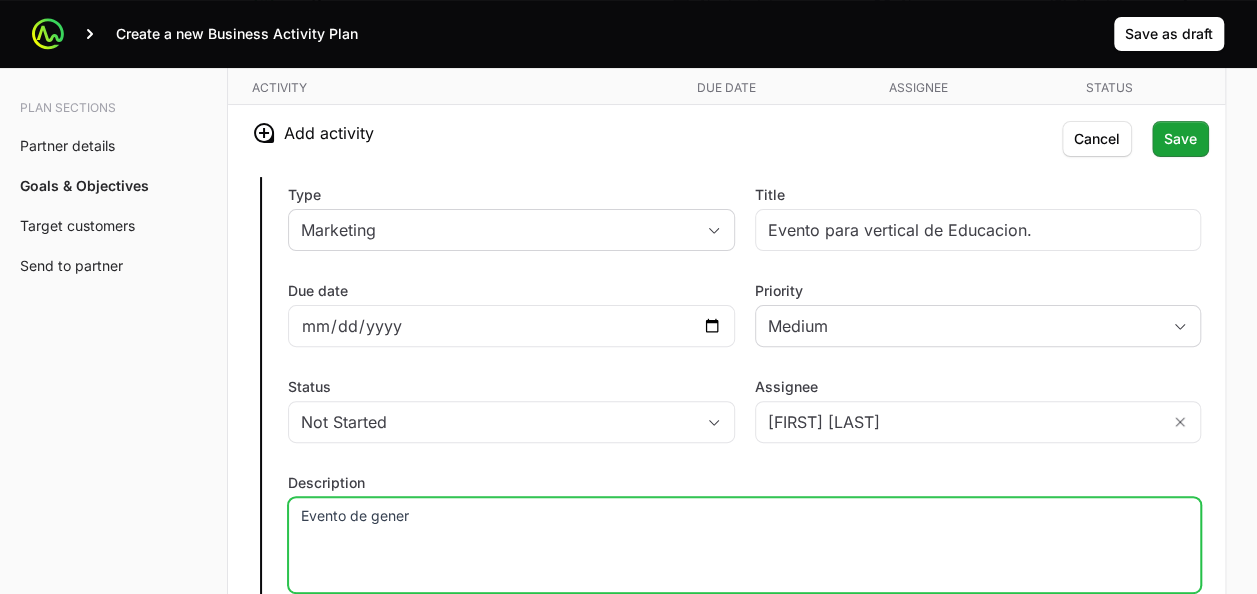 scroll, scrollTop: 4016, scrollLeft: 0, axis: vertical 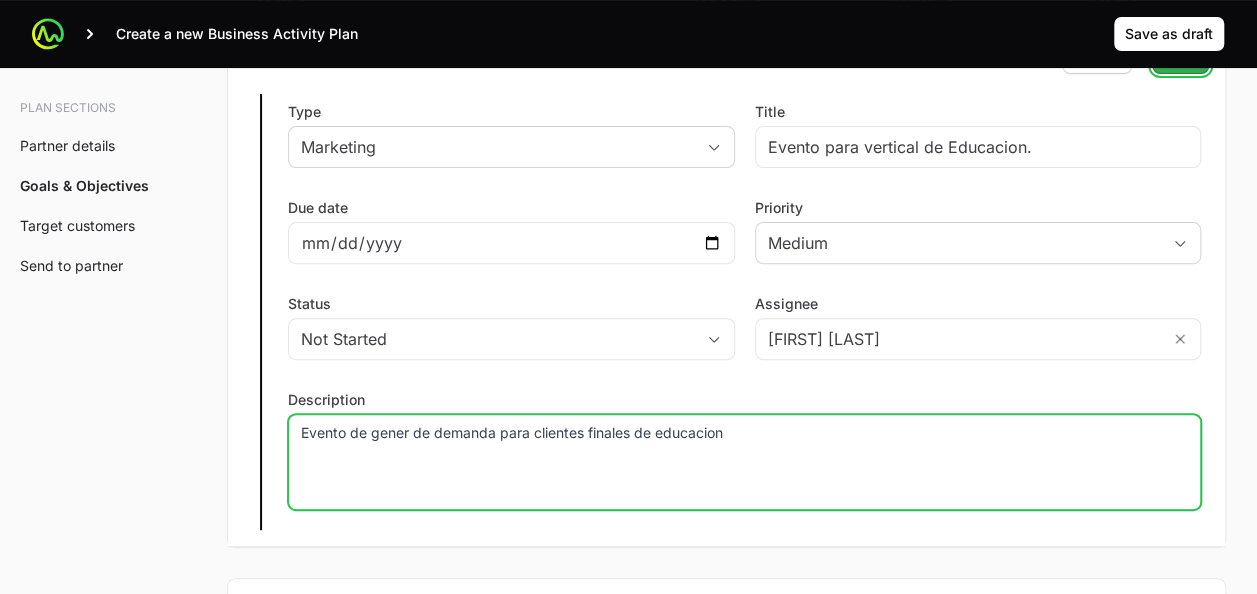 click on "Save" 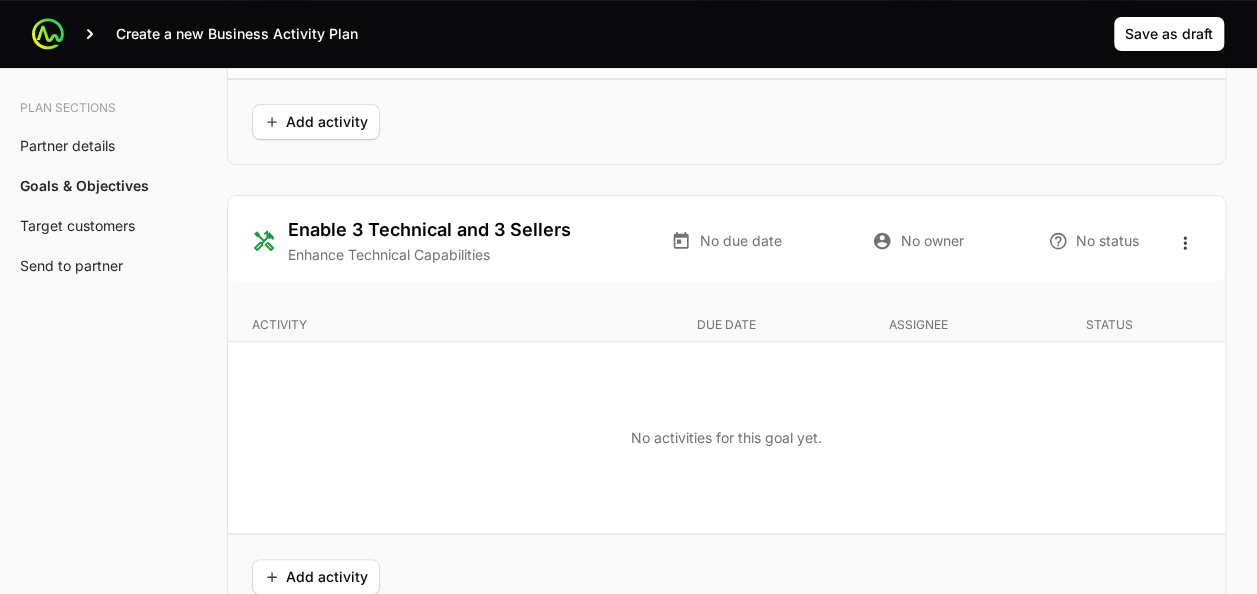 scroll, scrollTop: 3806, scrollLeft: 0, axis: vertical 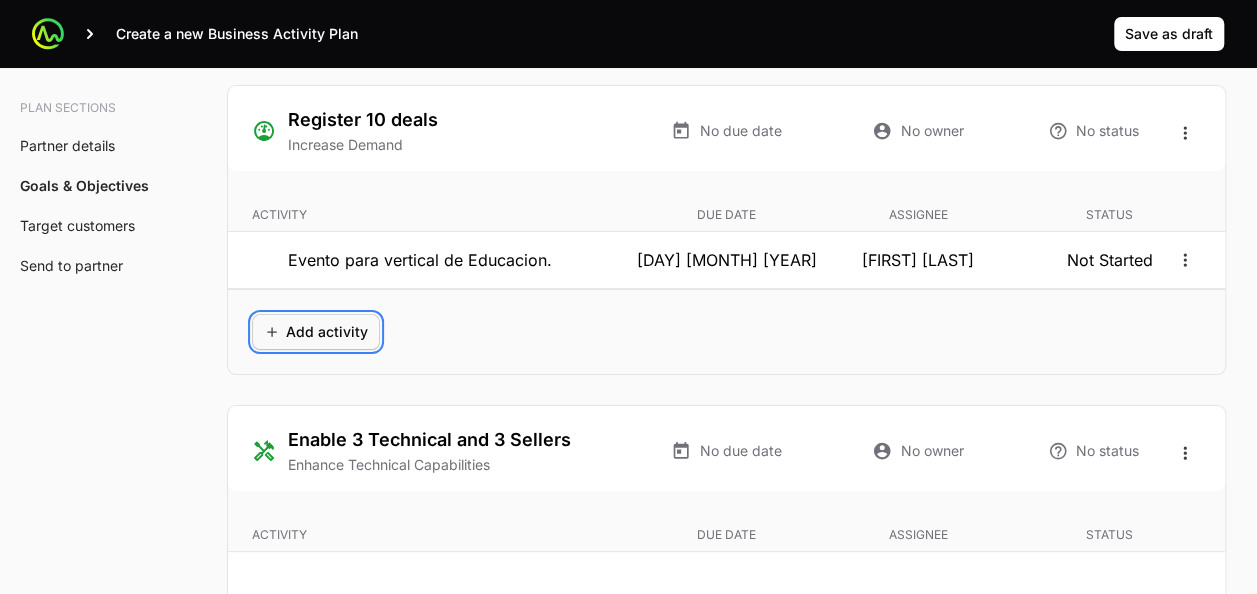 click on "Add activity" 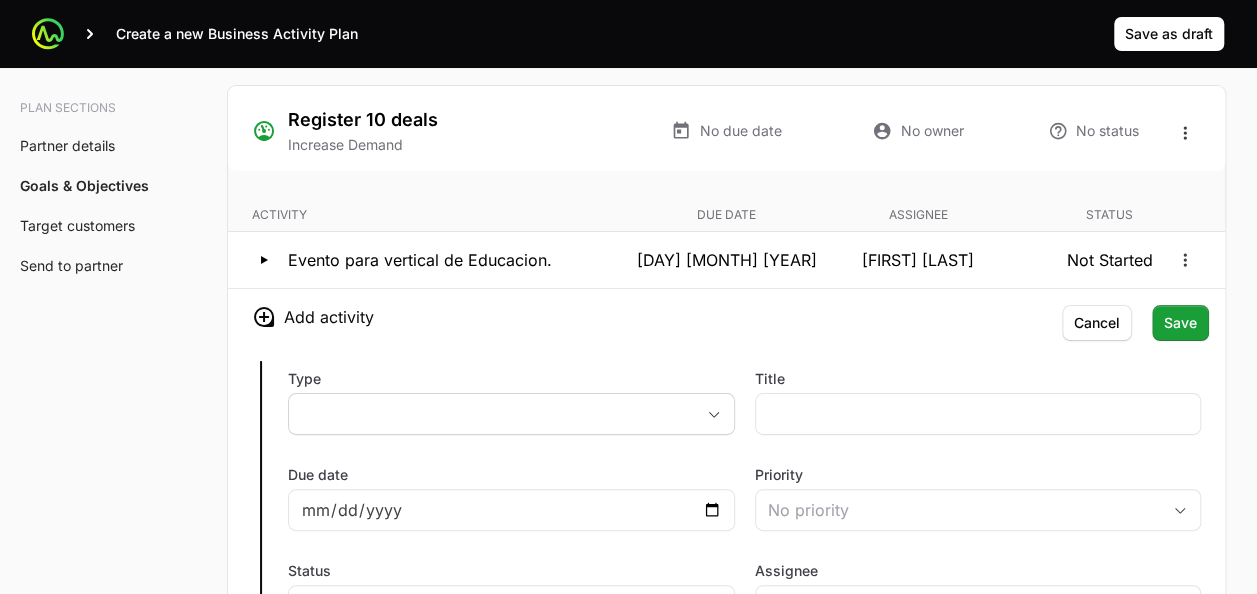 scroll, scrollTop: 3934, scrollLeft: 0, axis: vertical 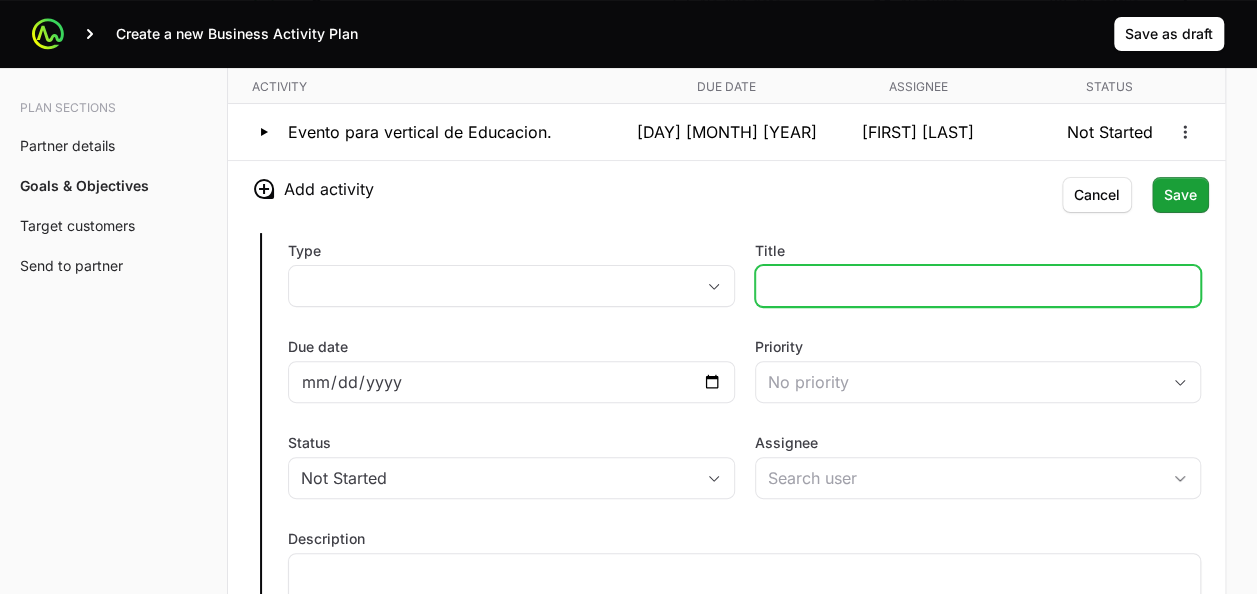 click on "Title" 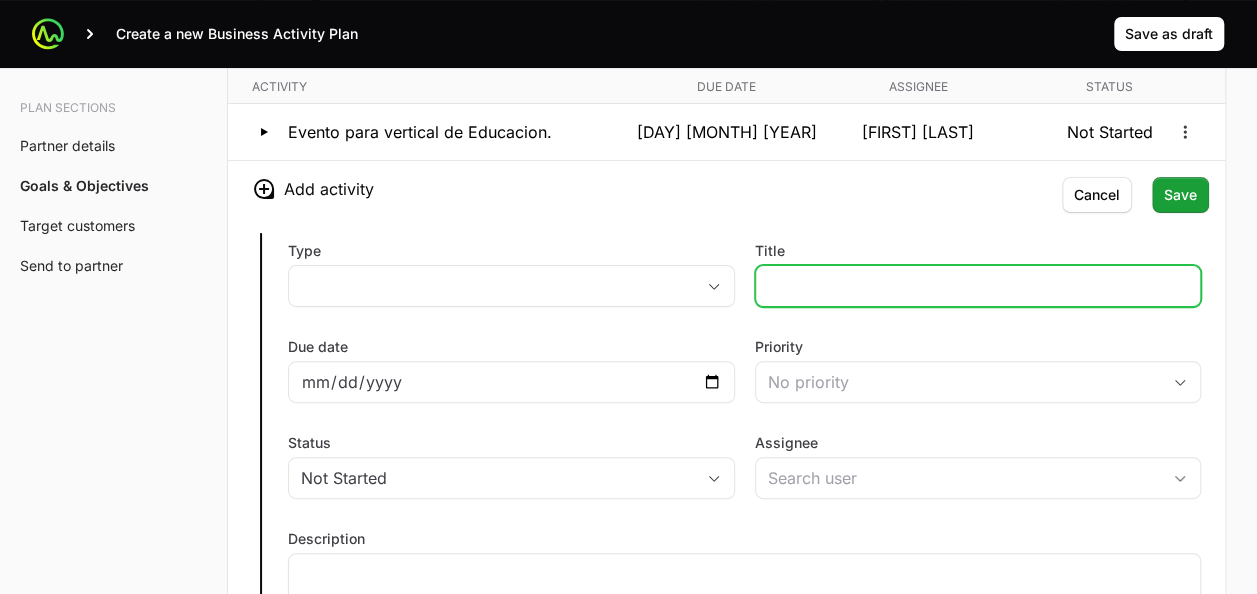 click on "Title" 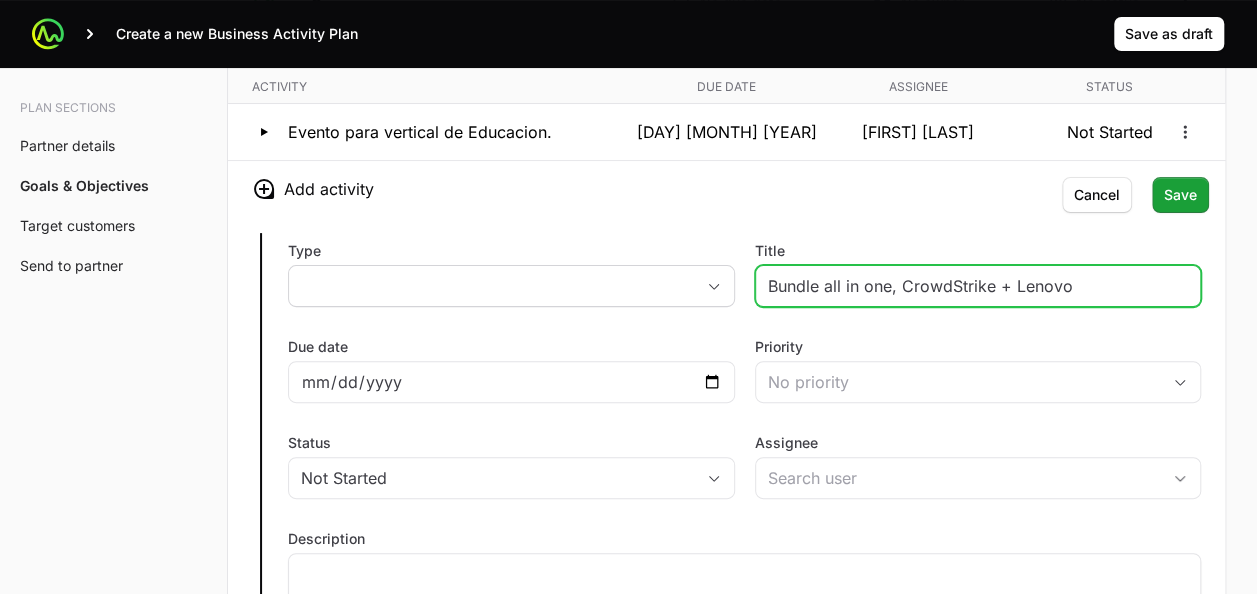 type on "Bundle all in one, CrowdStrike + Lenovo" 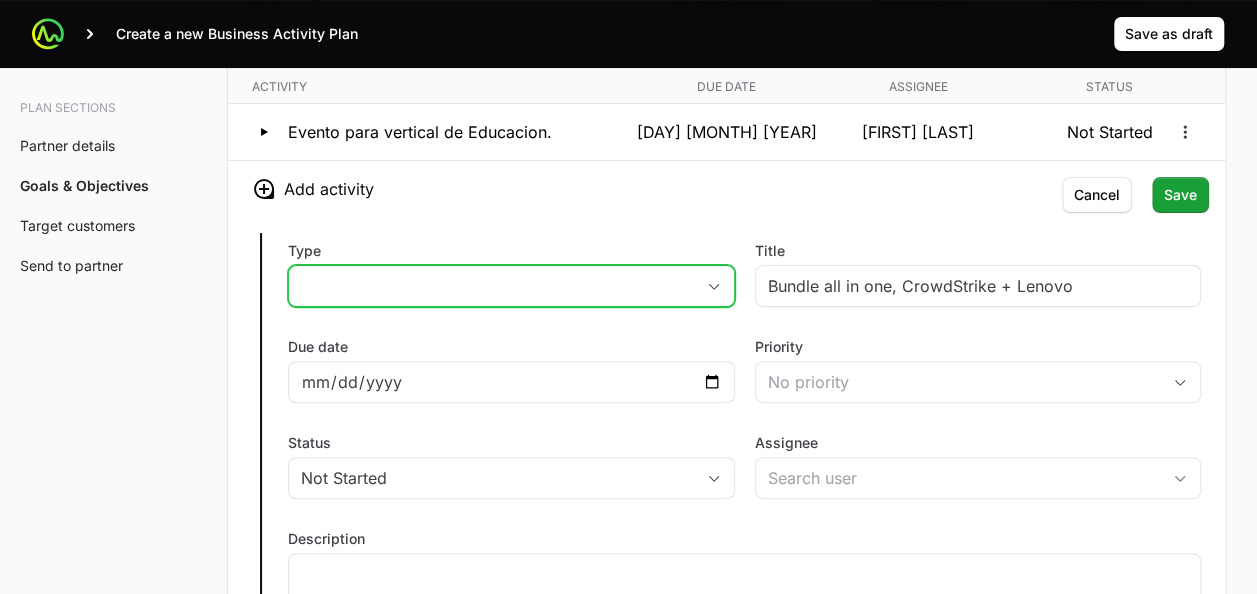 click 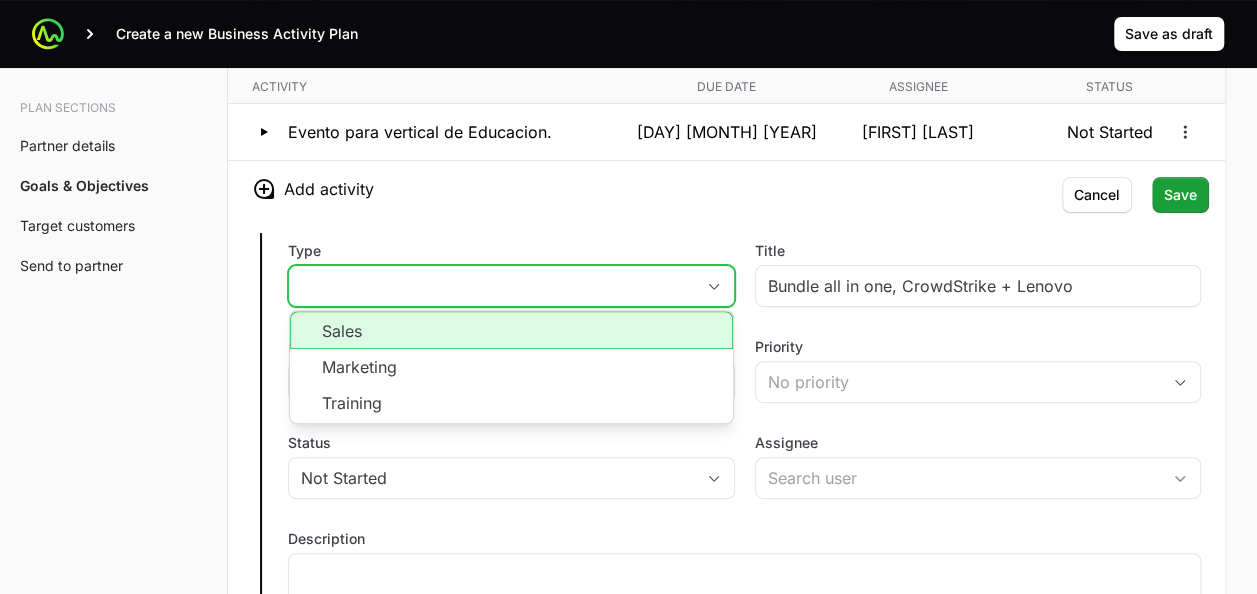 click on "Sales" 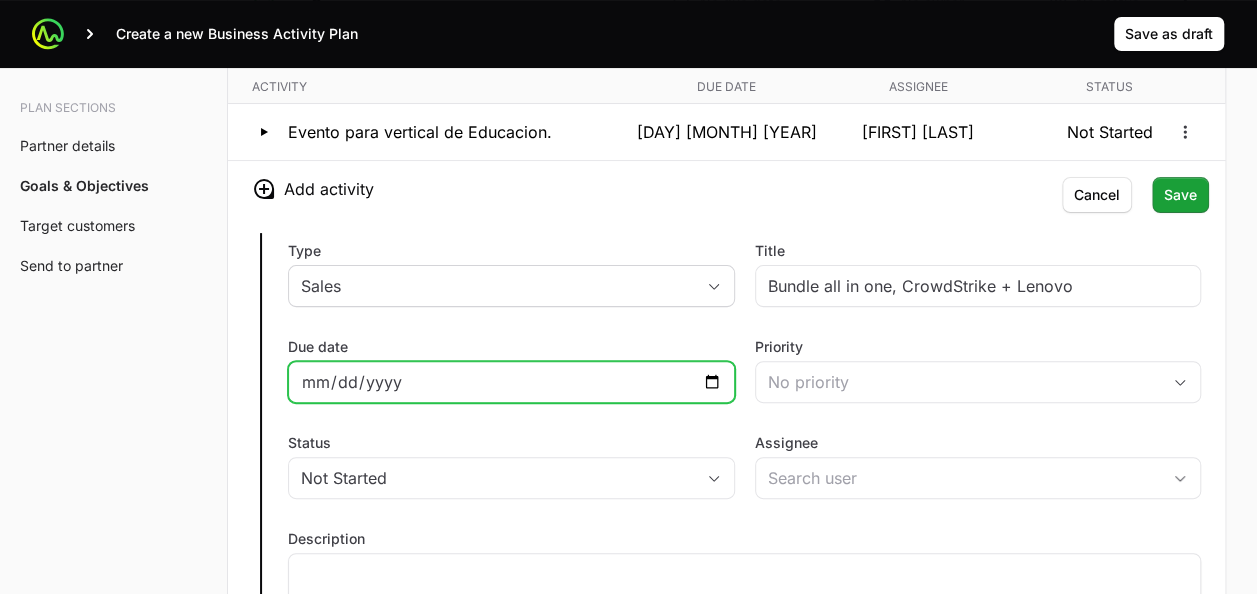 click on "Due date" 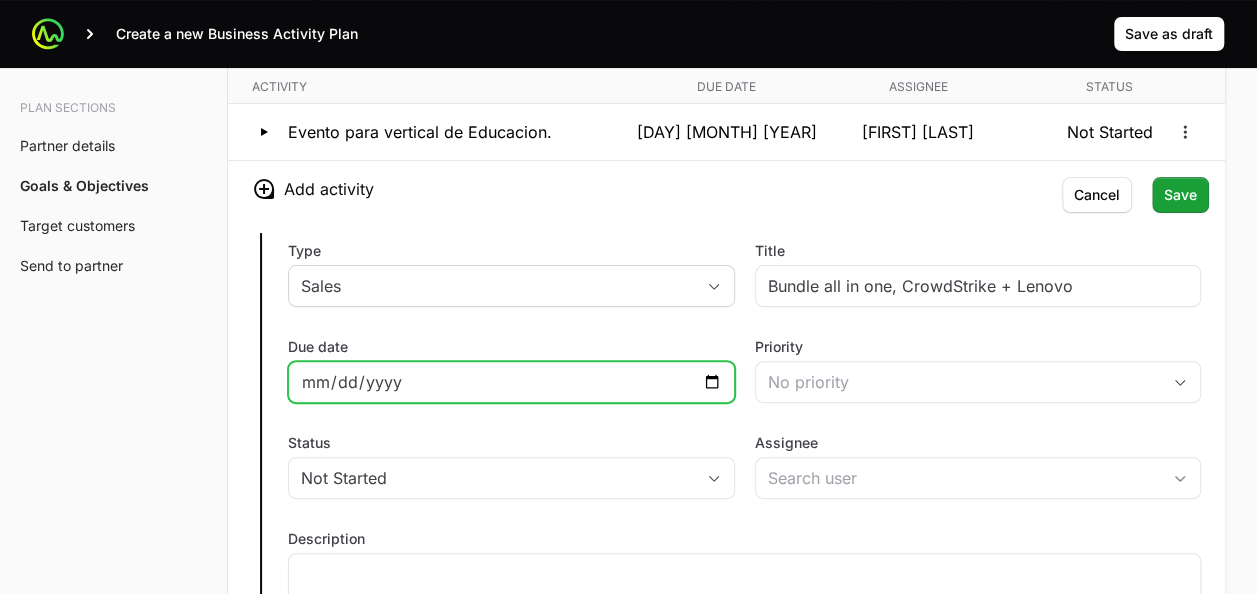 type on "[DATE]" 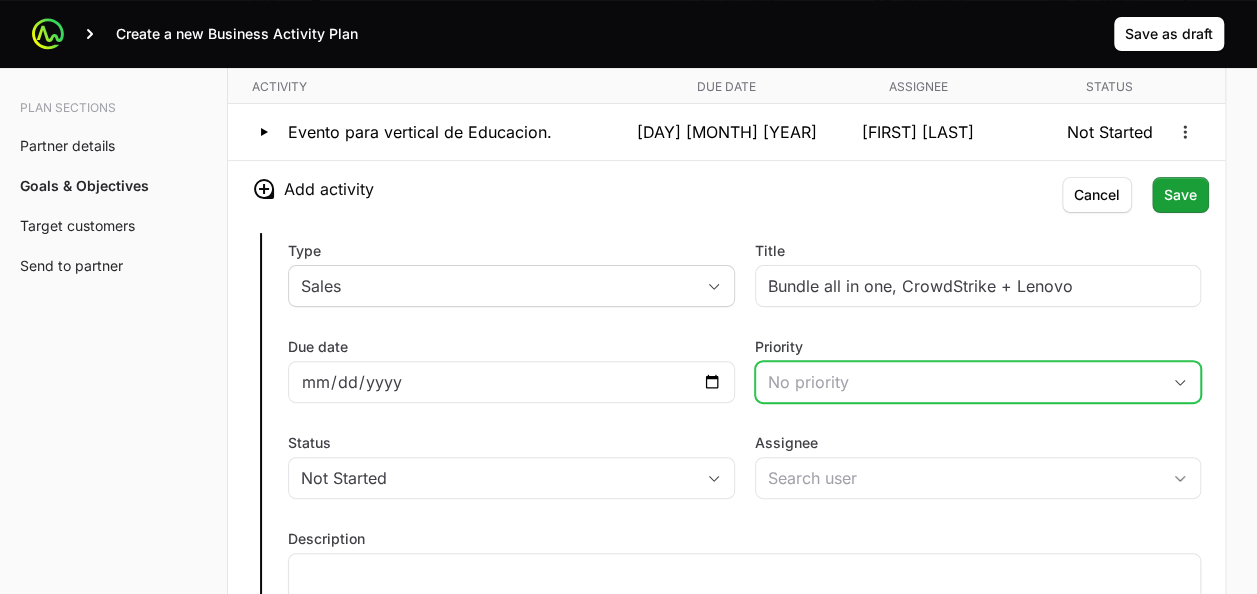 click on "No priority" 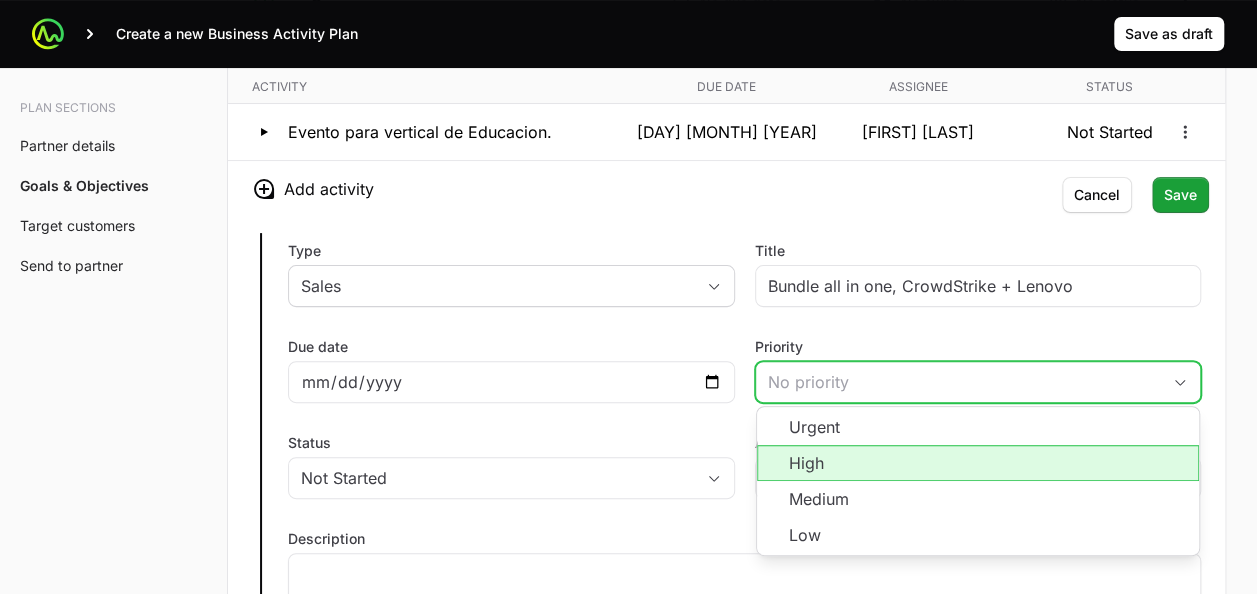 click on "Medium" 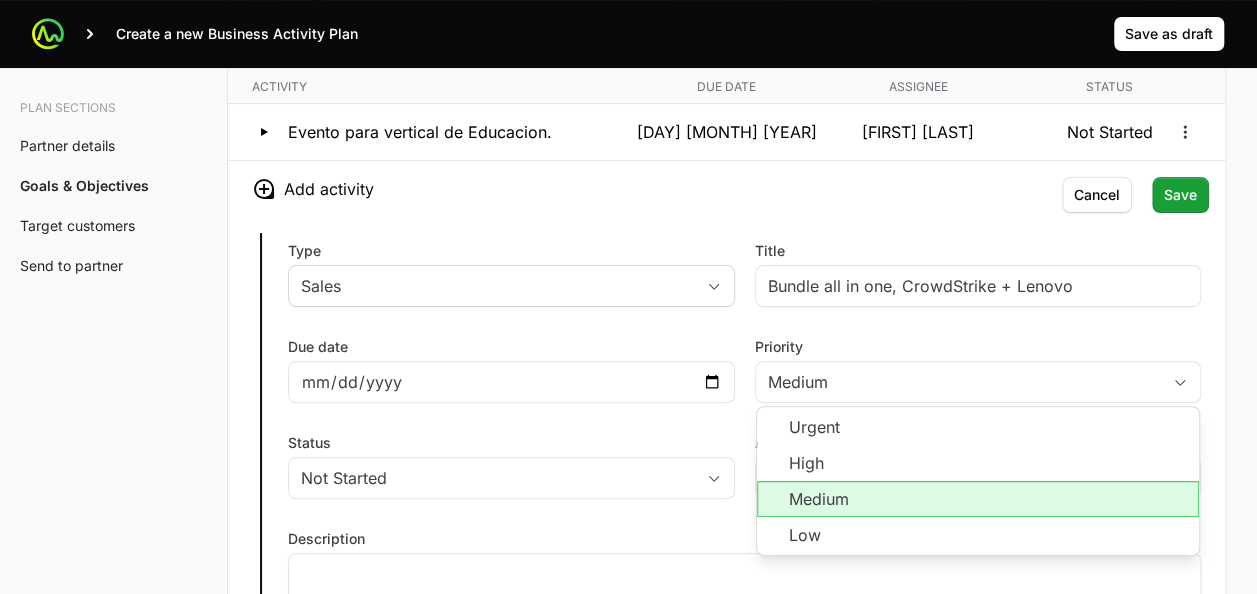 click on "Status" 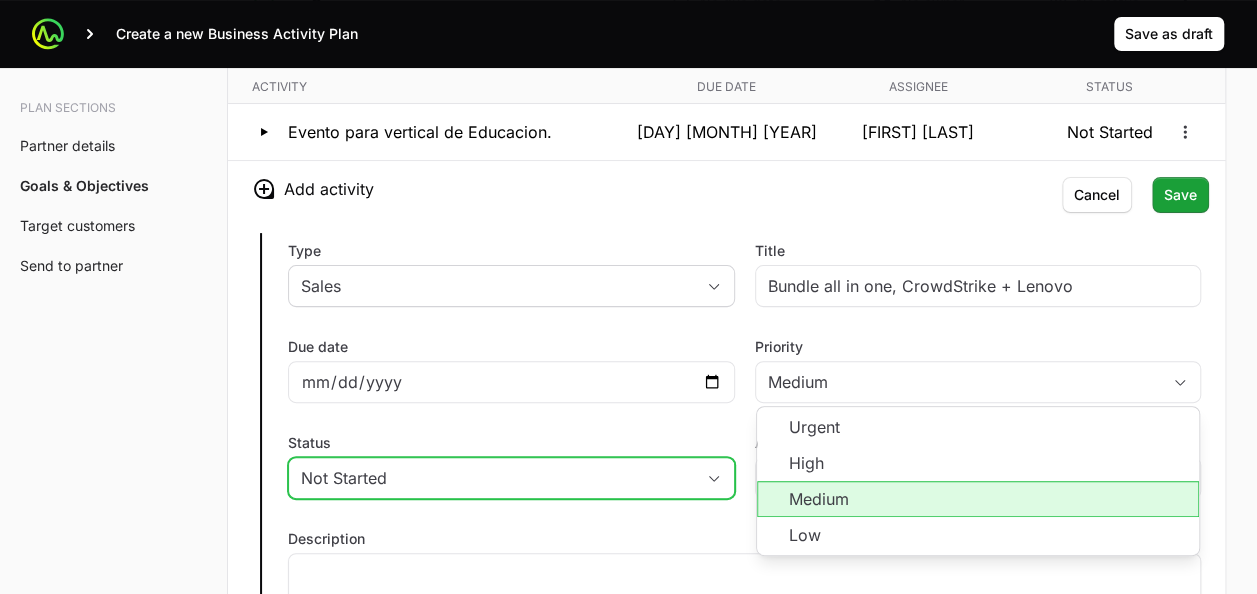 click on "Not Started" 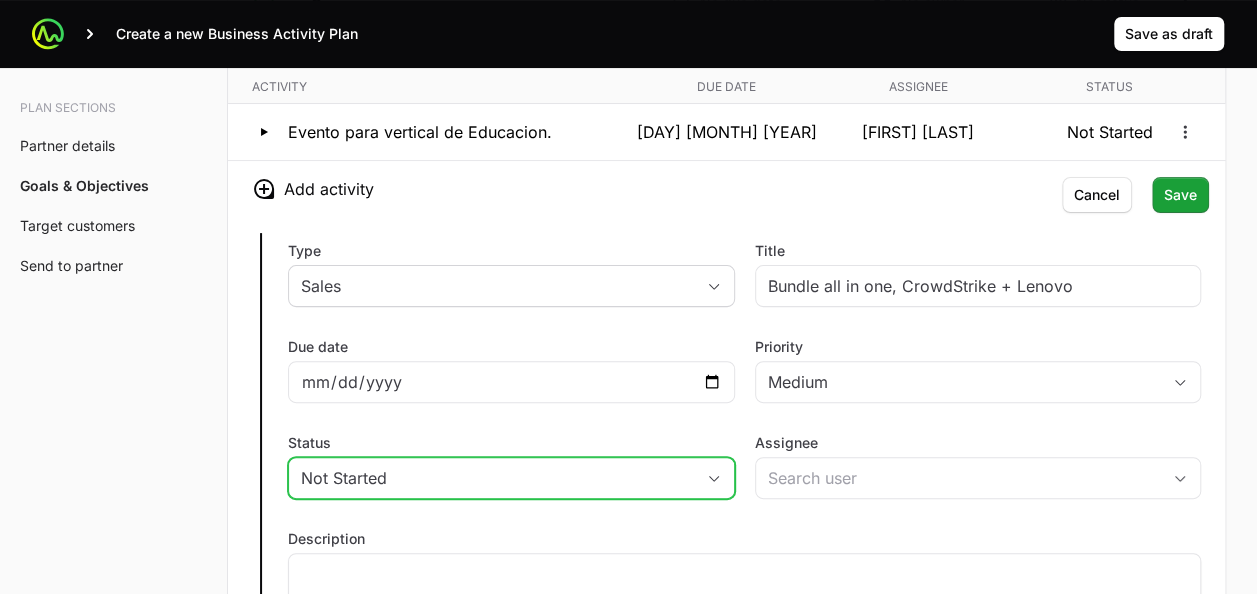 scroll, scrollTop: 4035, scrollLeft: 0, axis: vertical 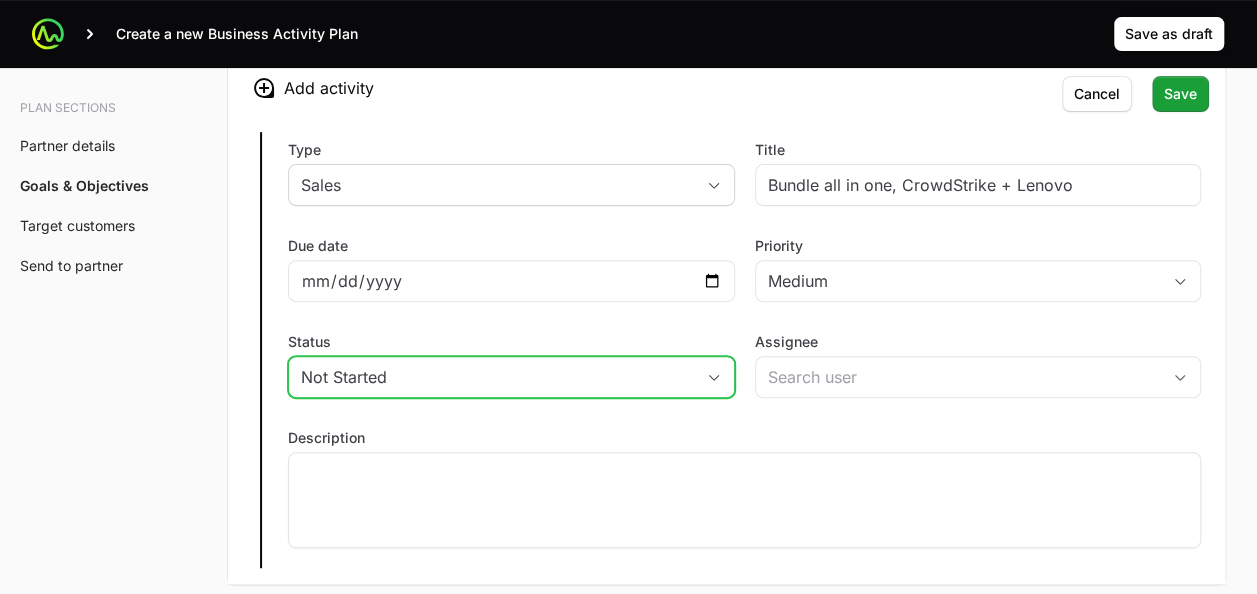 click 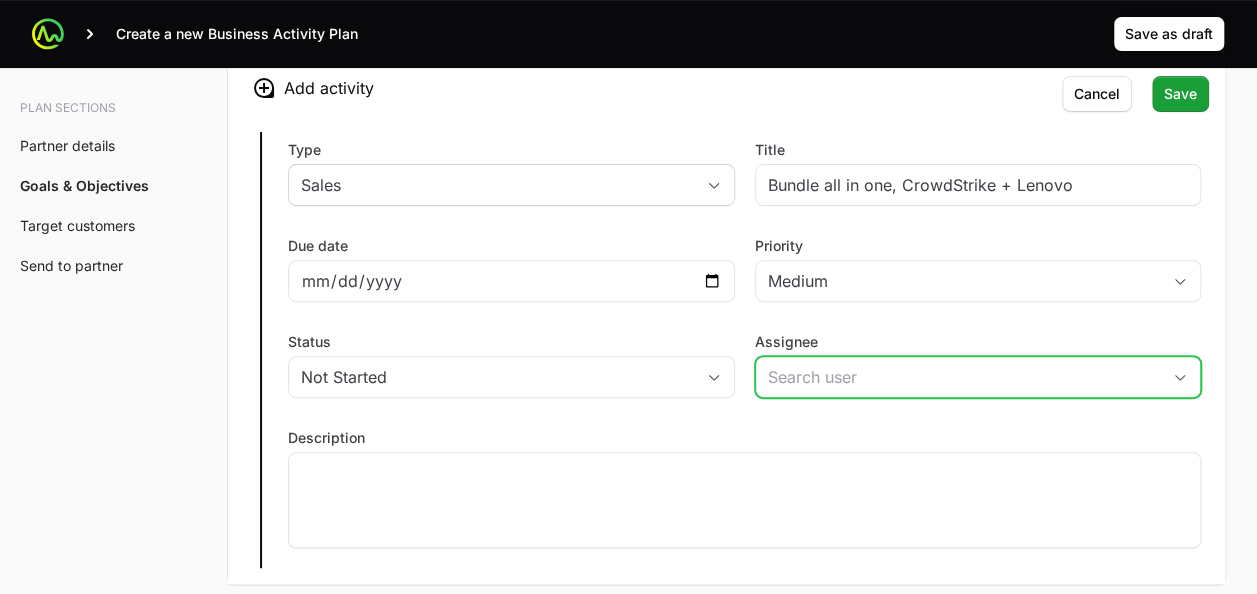 click on "Assignee" 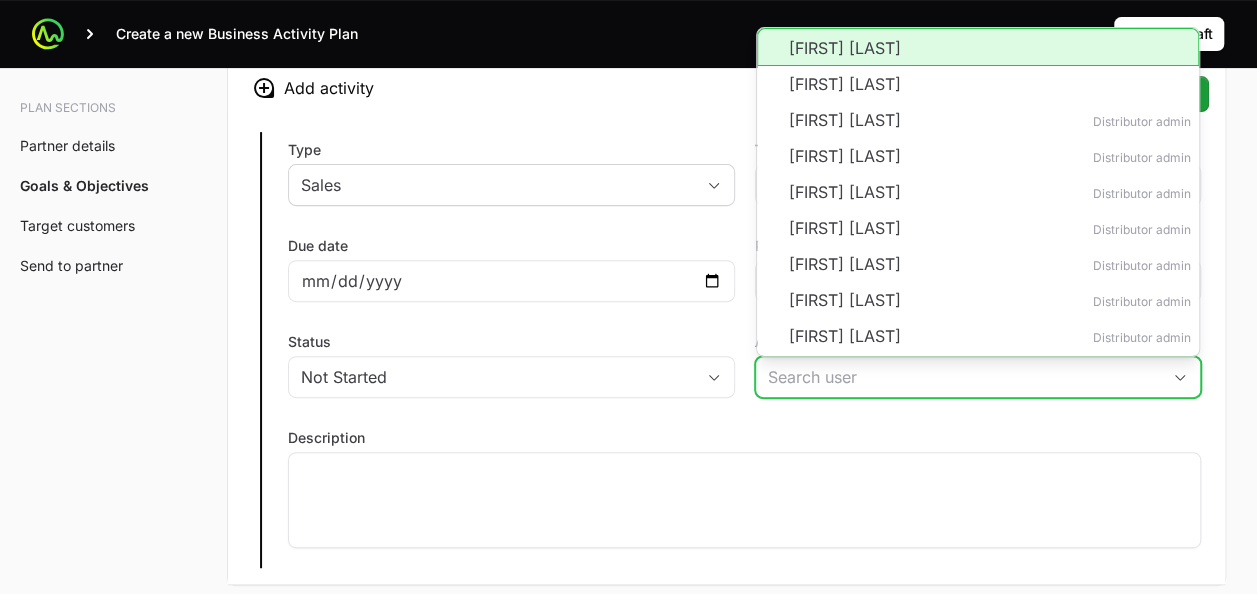 click on "[FIRST] [LAST]" 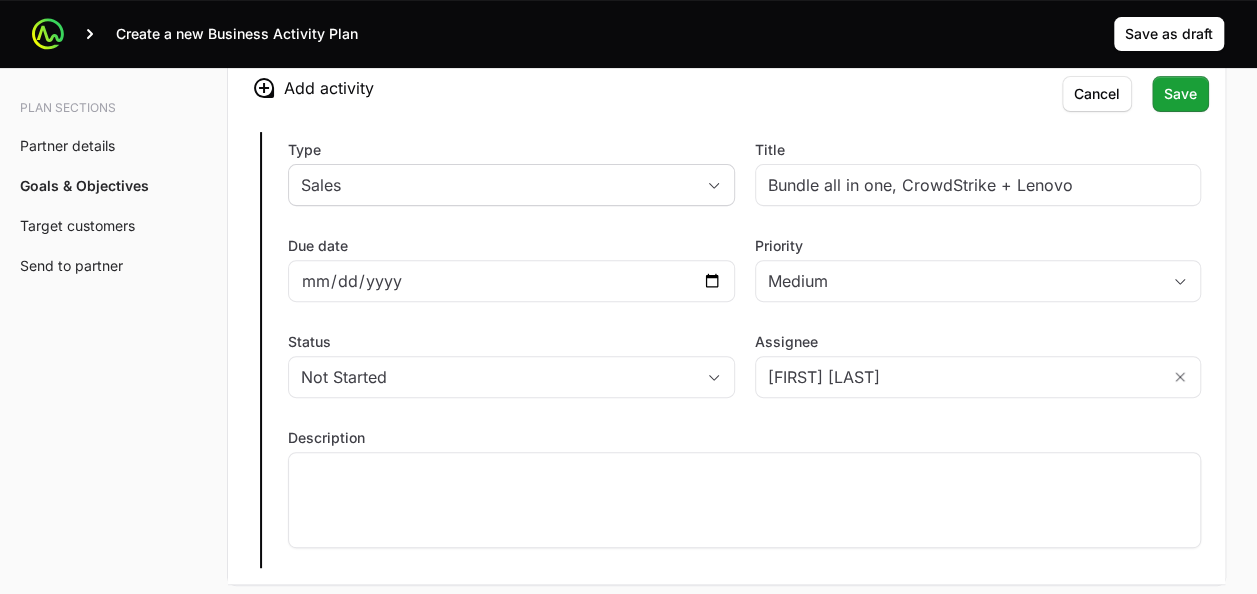 click on "Description" 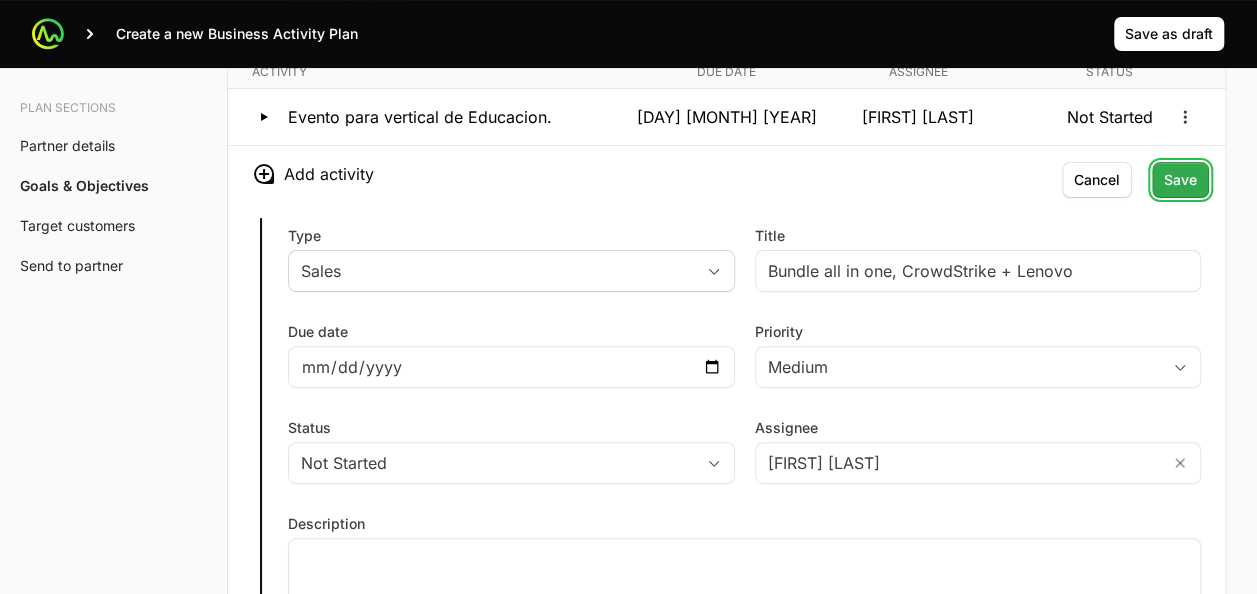 click on "Save" 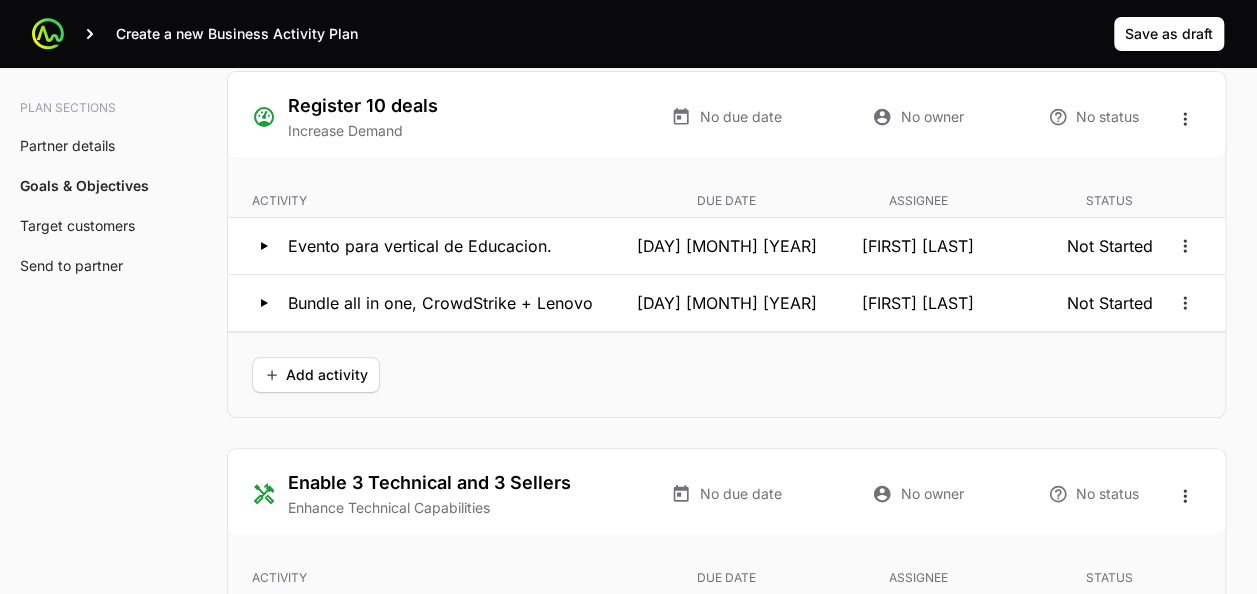 scroll, scrollTop: 3739, scrollLeft: 0, axis: vertical 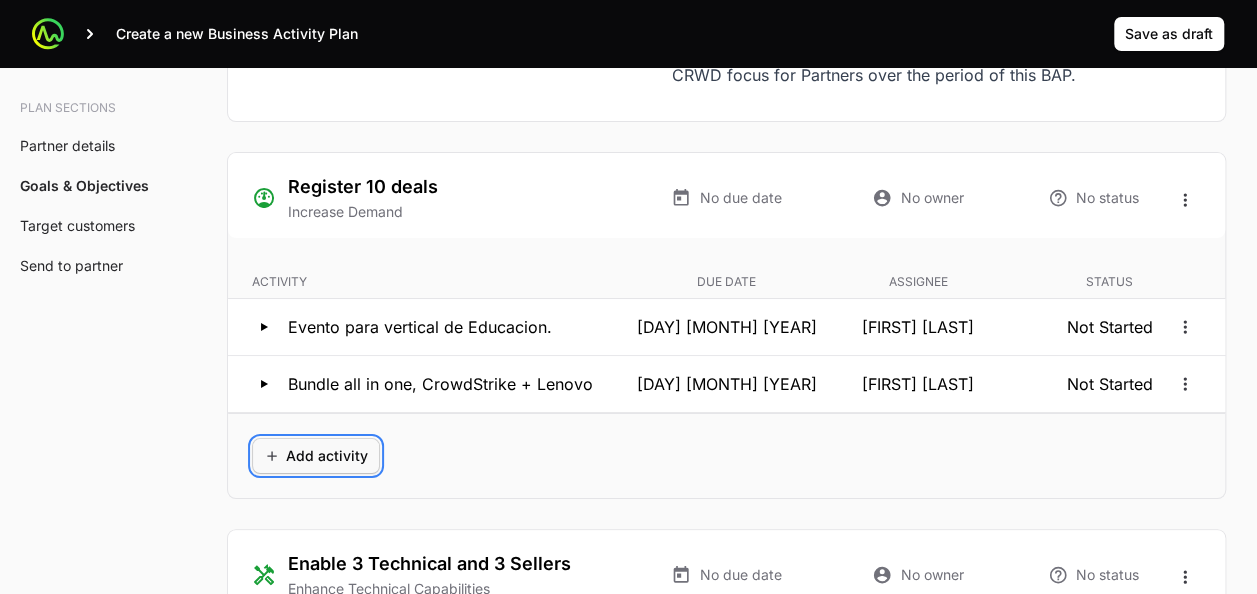click on "Add activity" 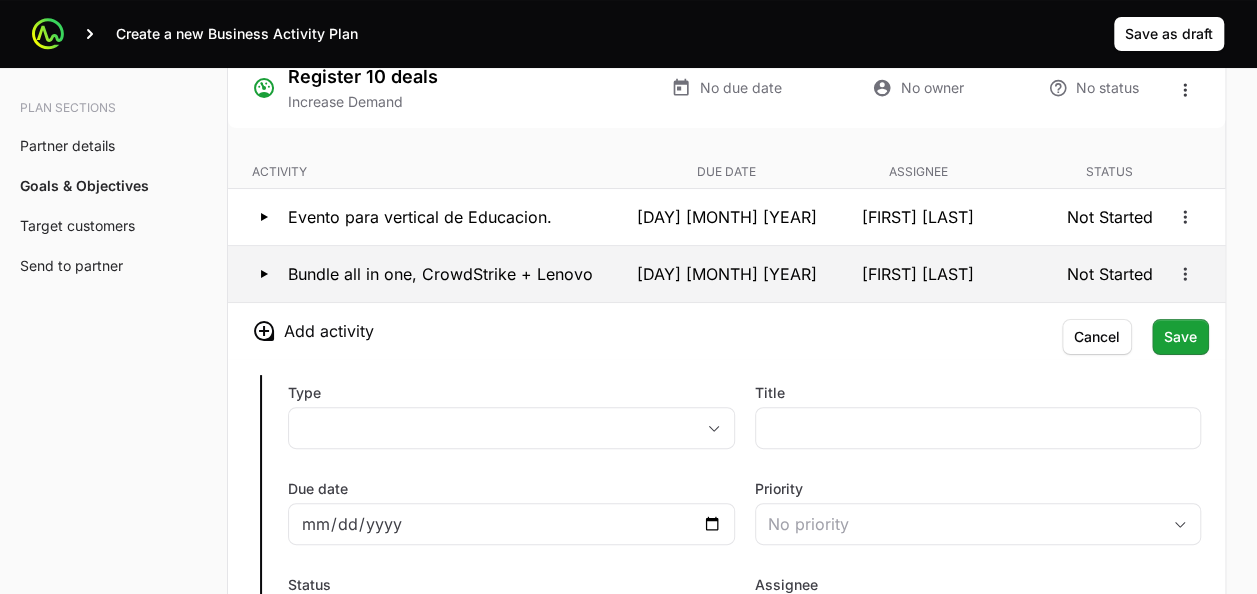 scroll, scrollTop: 3930, scrollLeft: 0, axis: vertical 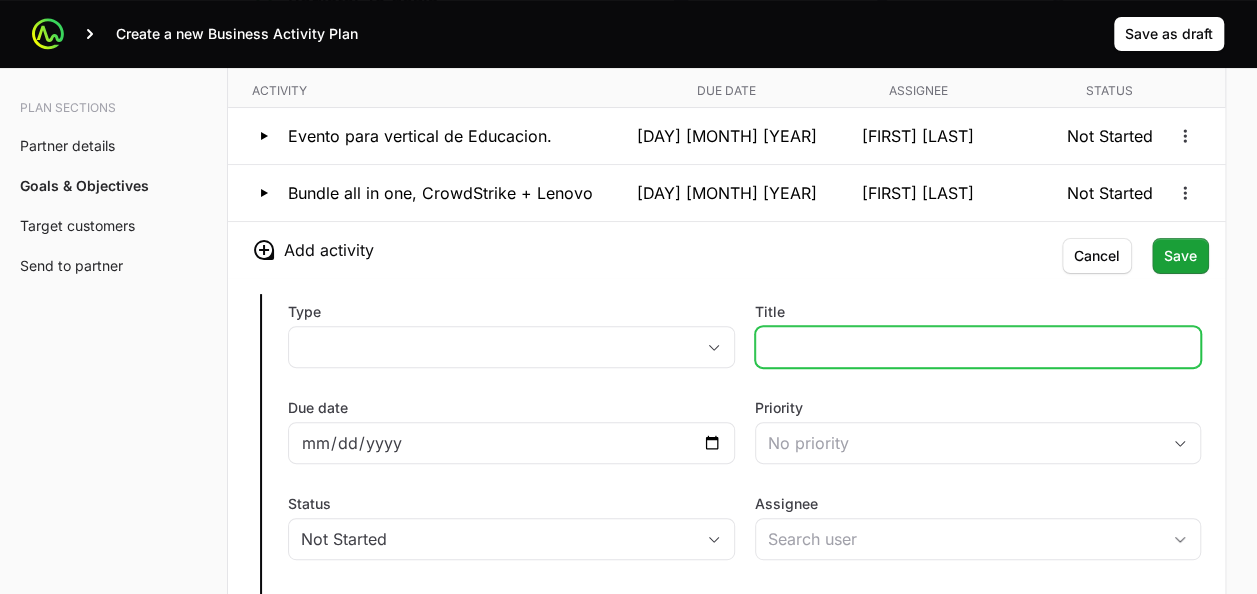 click on "Title" 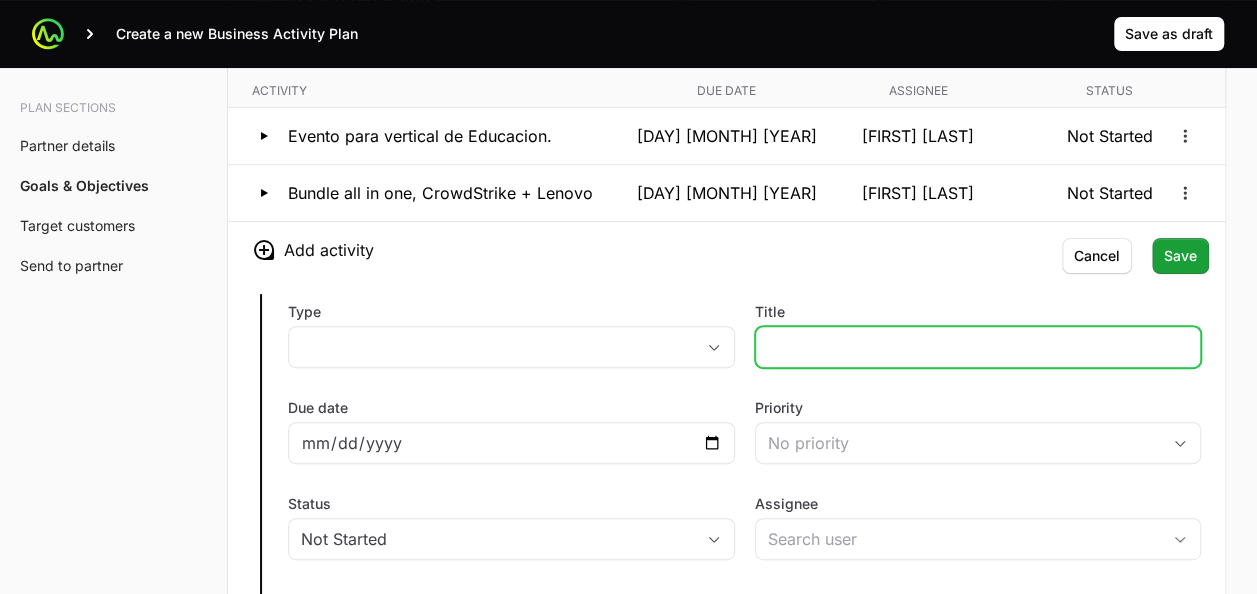 click on "Title" 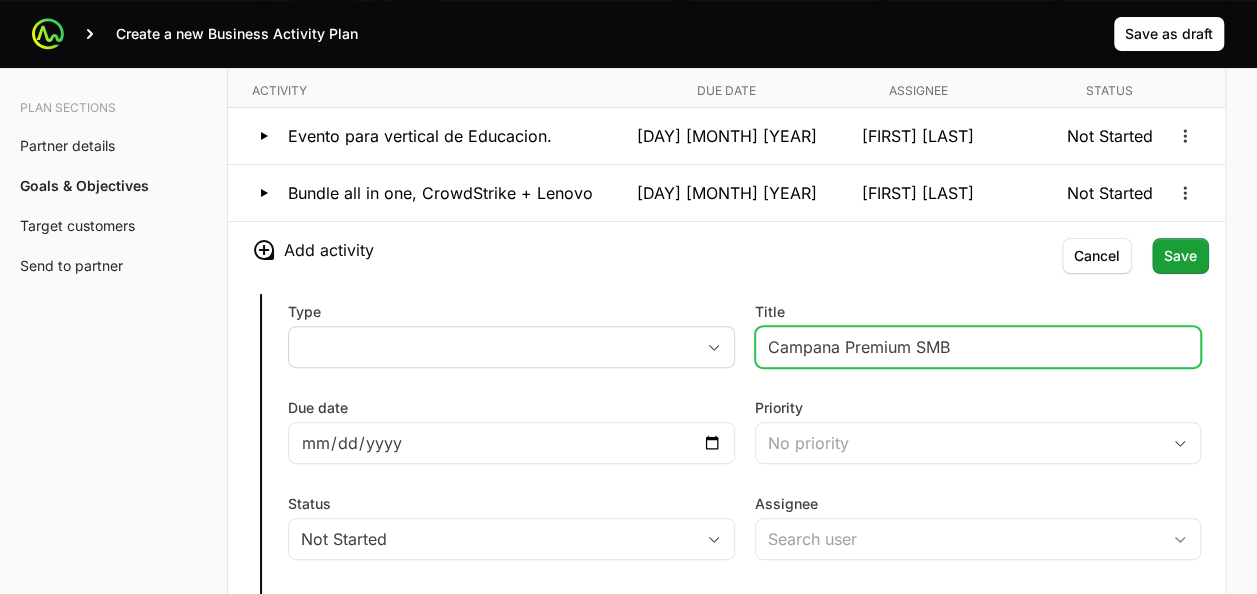type on "Campana Premium SMB" 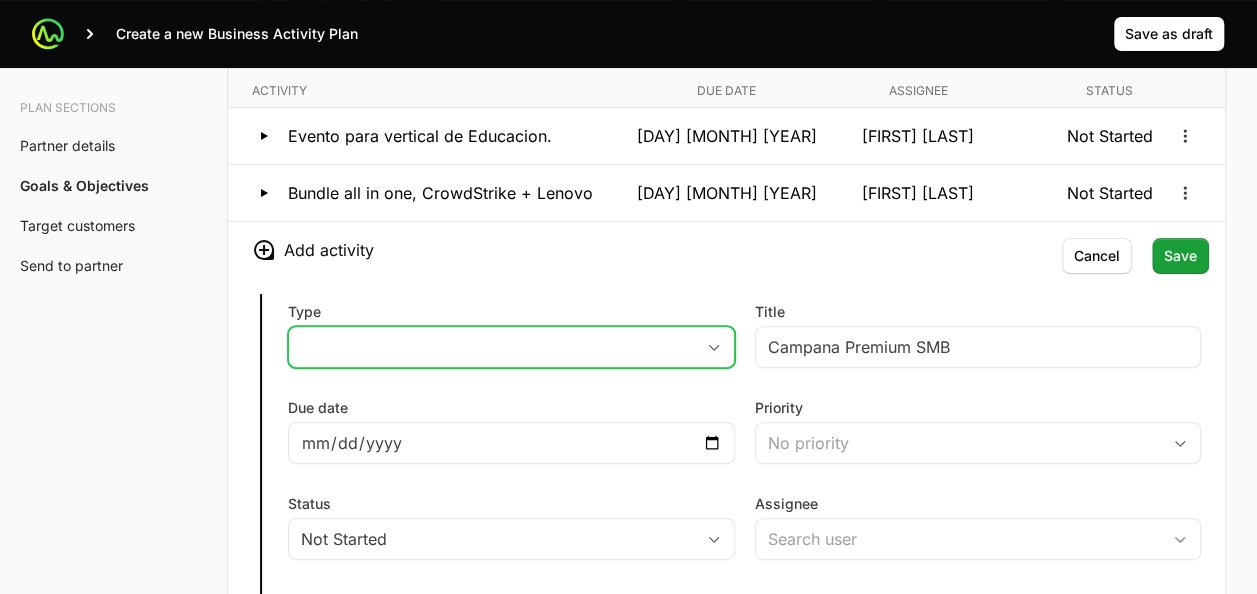 click on "placeholder" 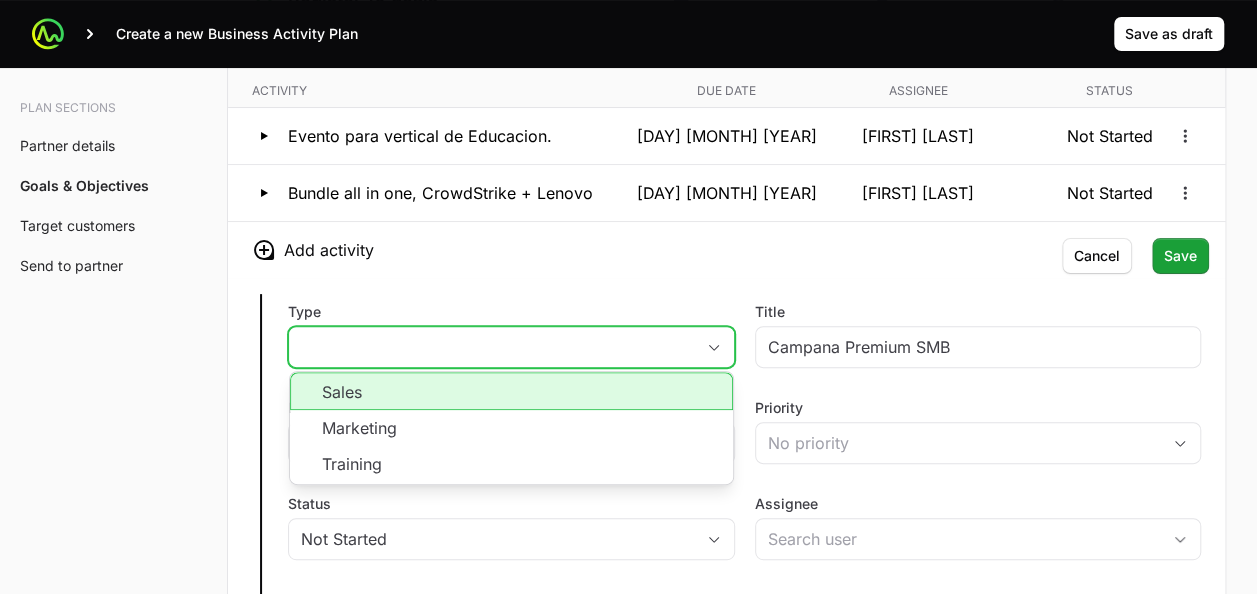 click on "Sales" 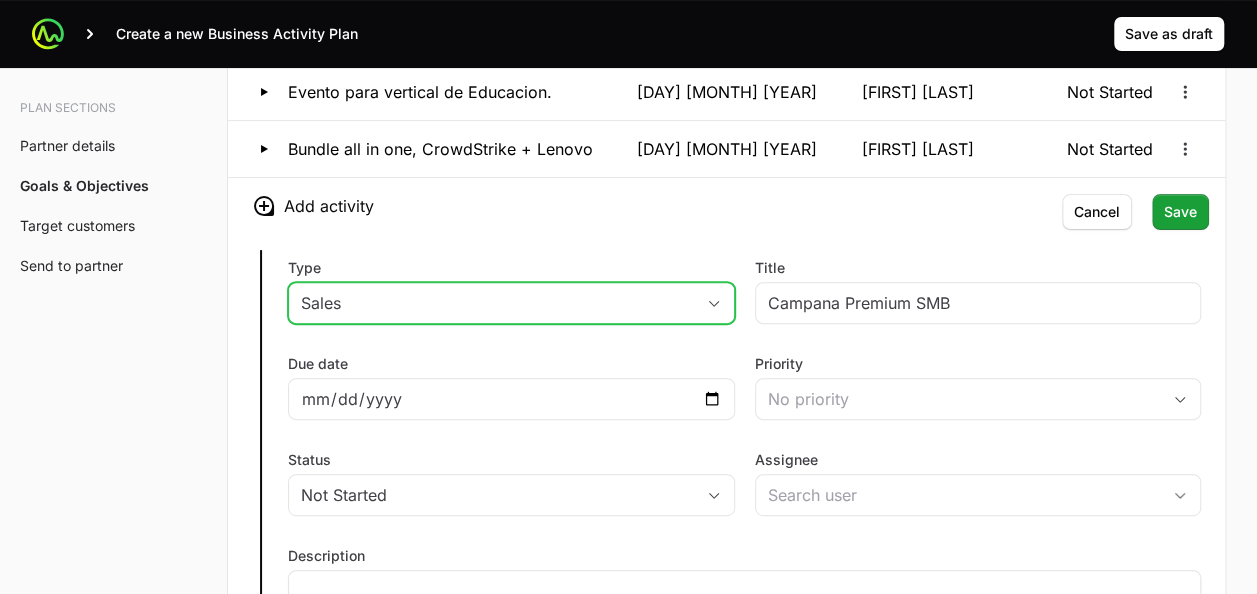 scroll, scrollTop: 3992, scrollLeft: 0, axis: vertical 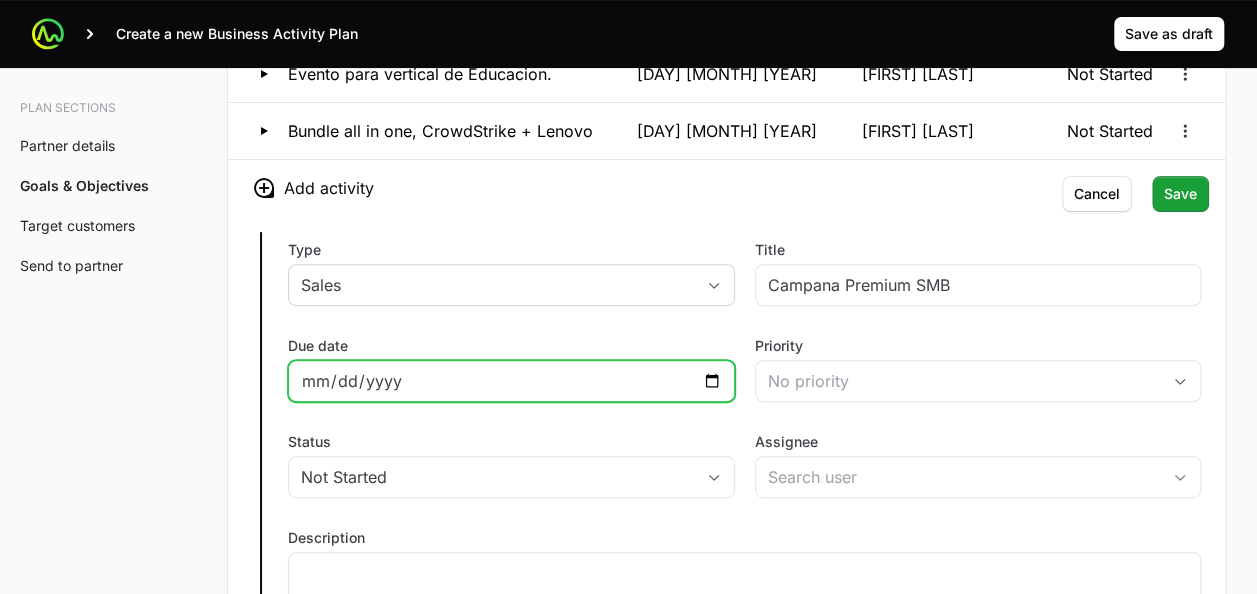 click on "Due date" 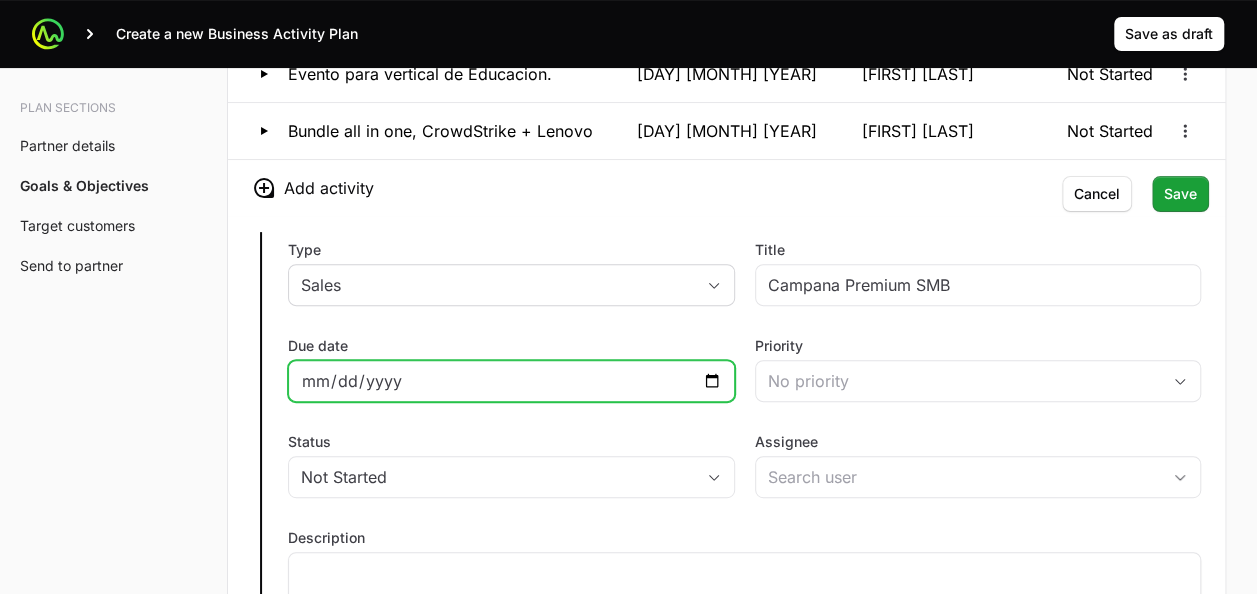 type on "[DATE]" 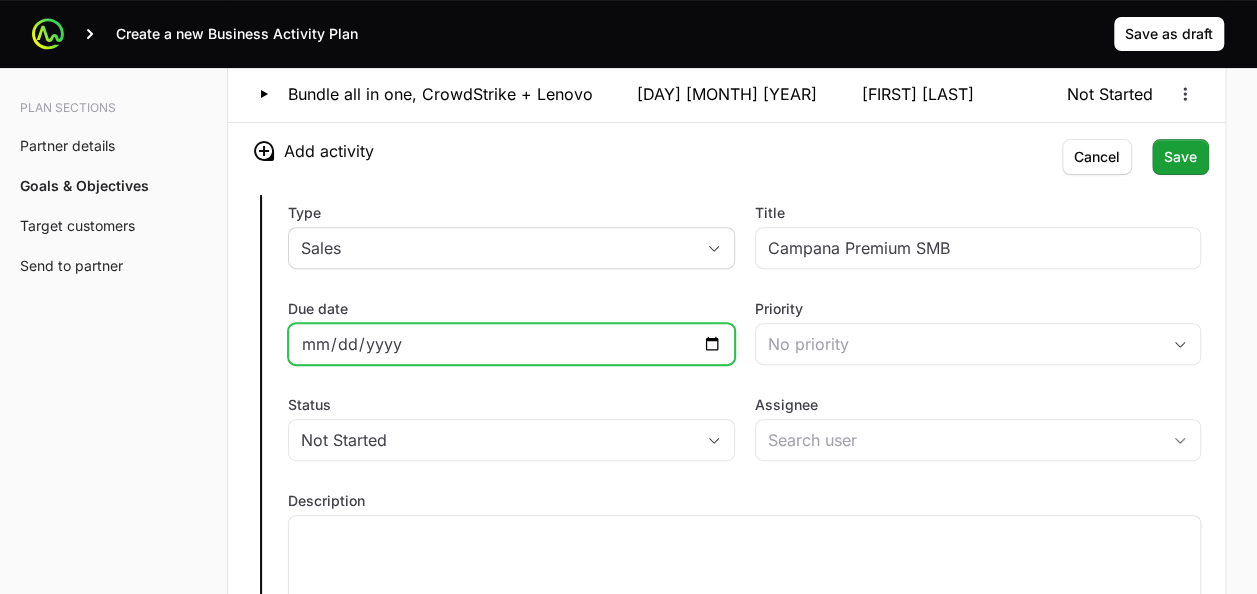 scroll, scrollTop: 4030, scrollLeft: 0, axis: vertical 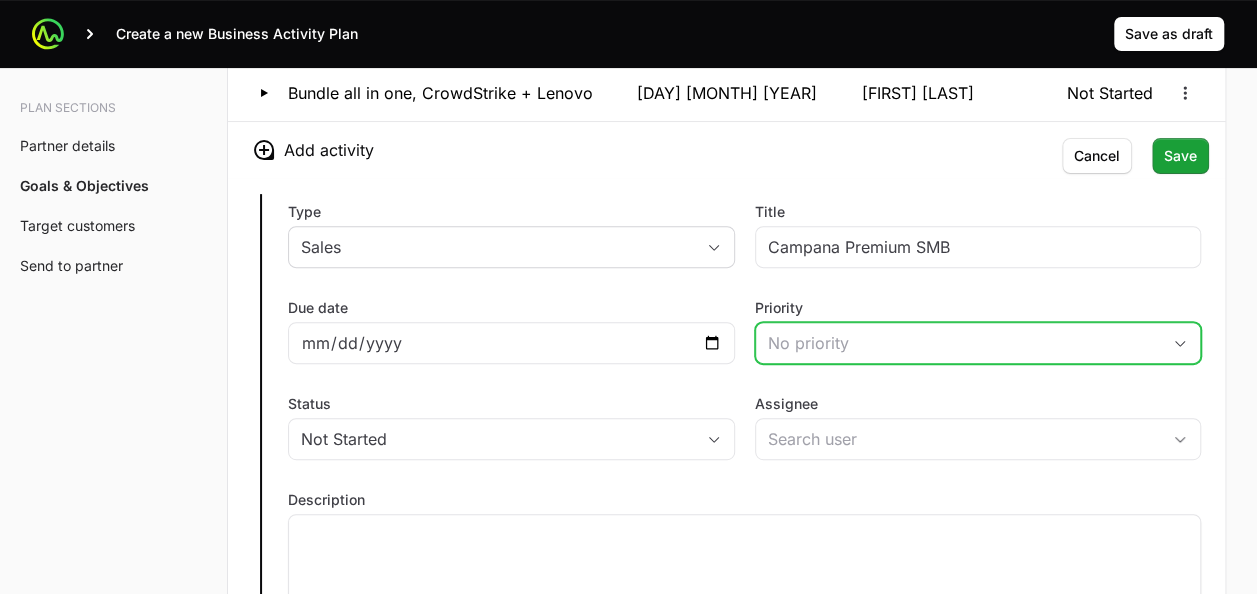 click on "No priority" 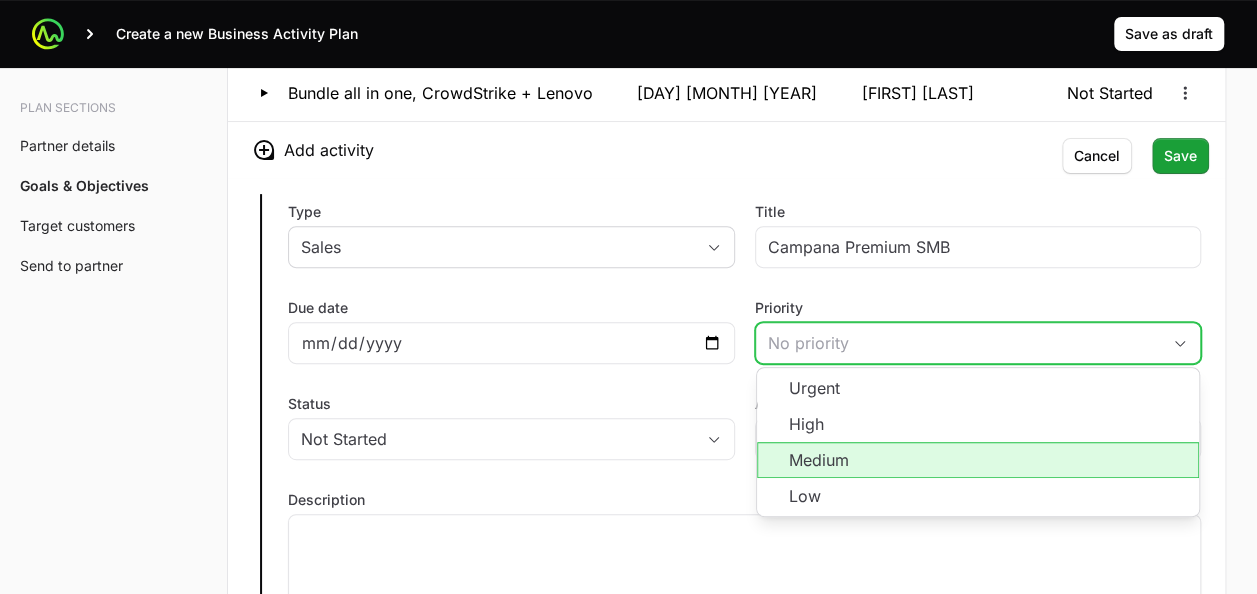click on "Medium" 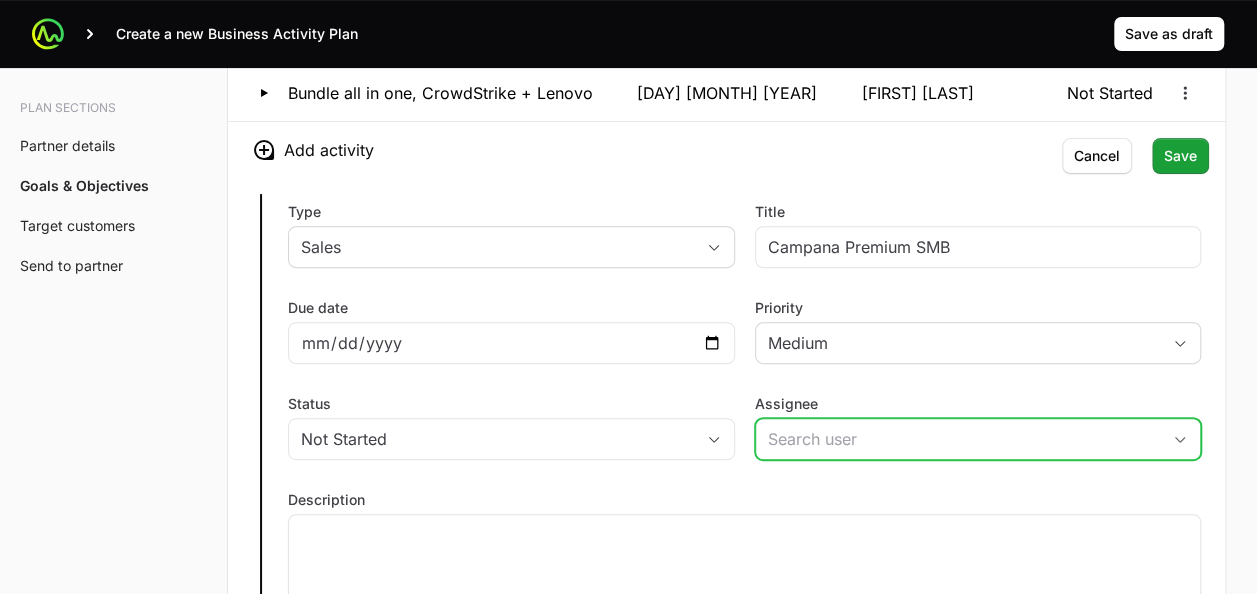 click on "Assignee" 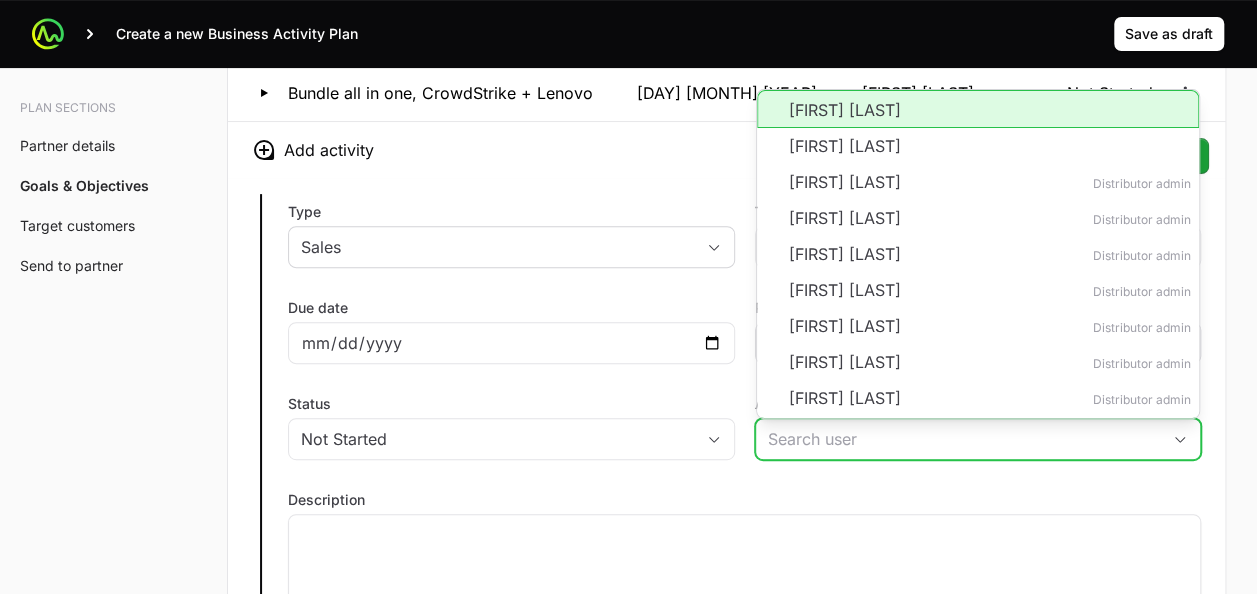 click on "[FIRST] [LAST]" 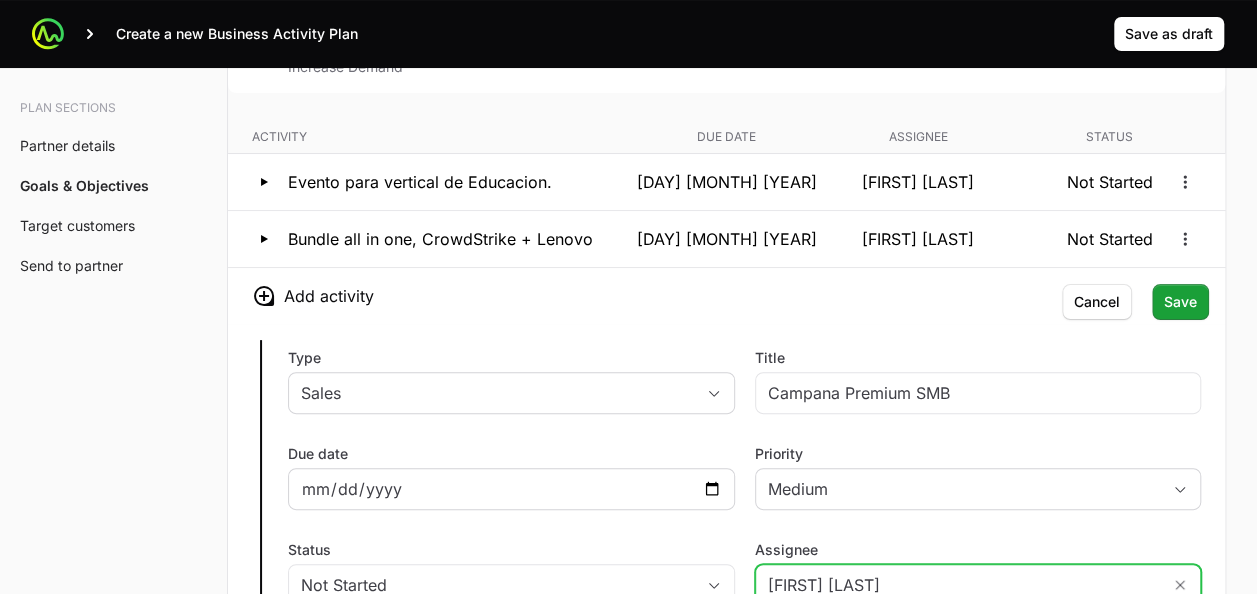 scroll, scrollTop: 3883, scrollLeft: 0, axis: vertical 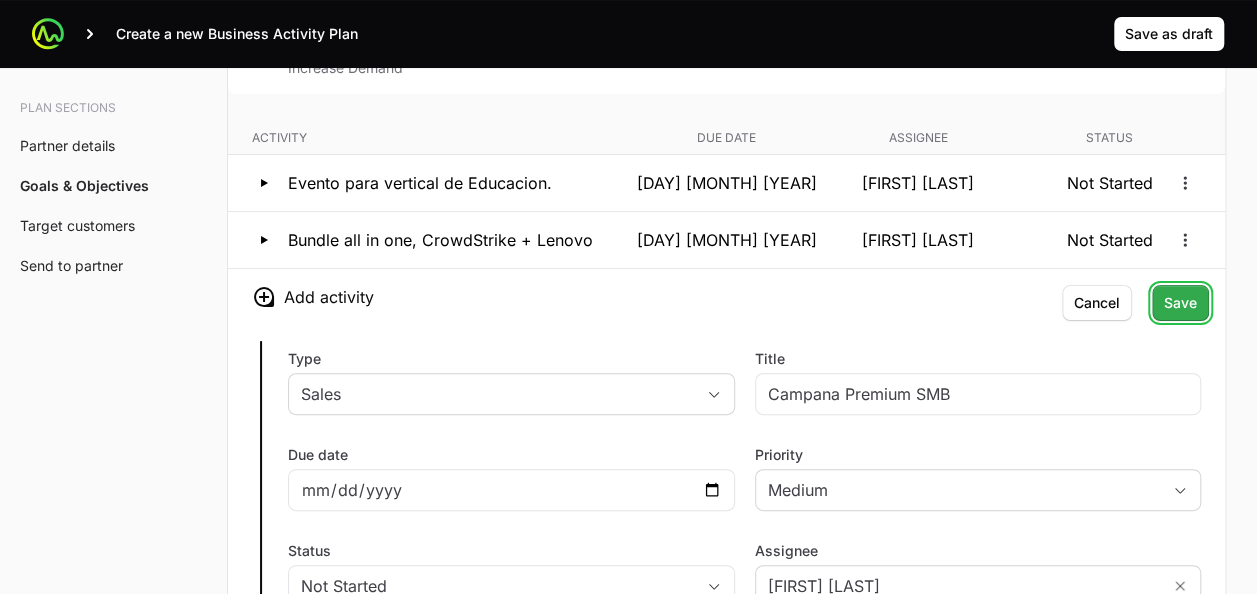 click on "Save" 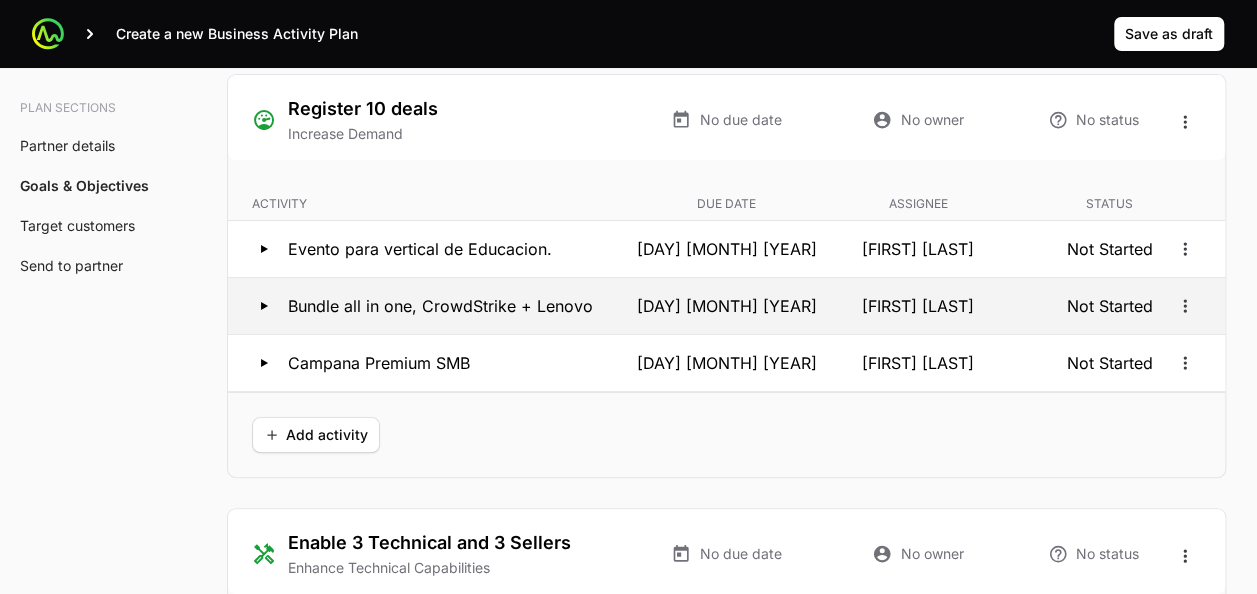 scroll, scrollTop: 3714, scrollLeft: 0, axis: vertical 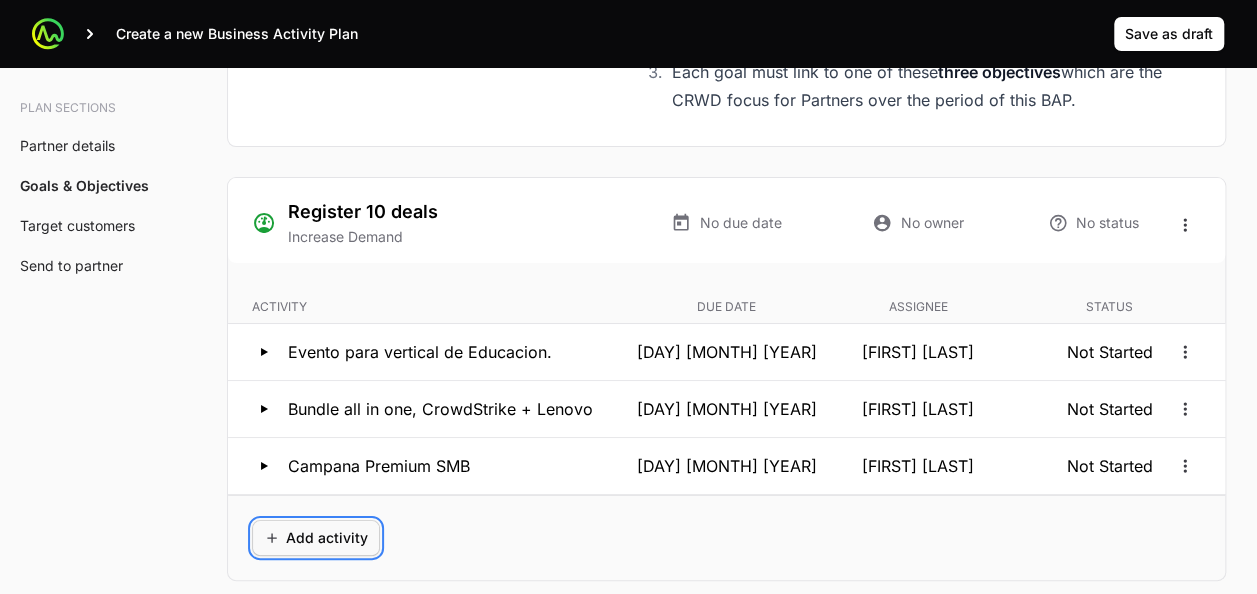 click on "Add activity" 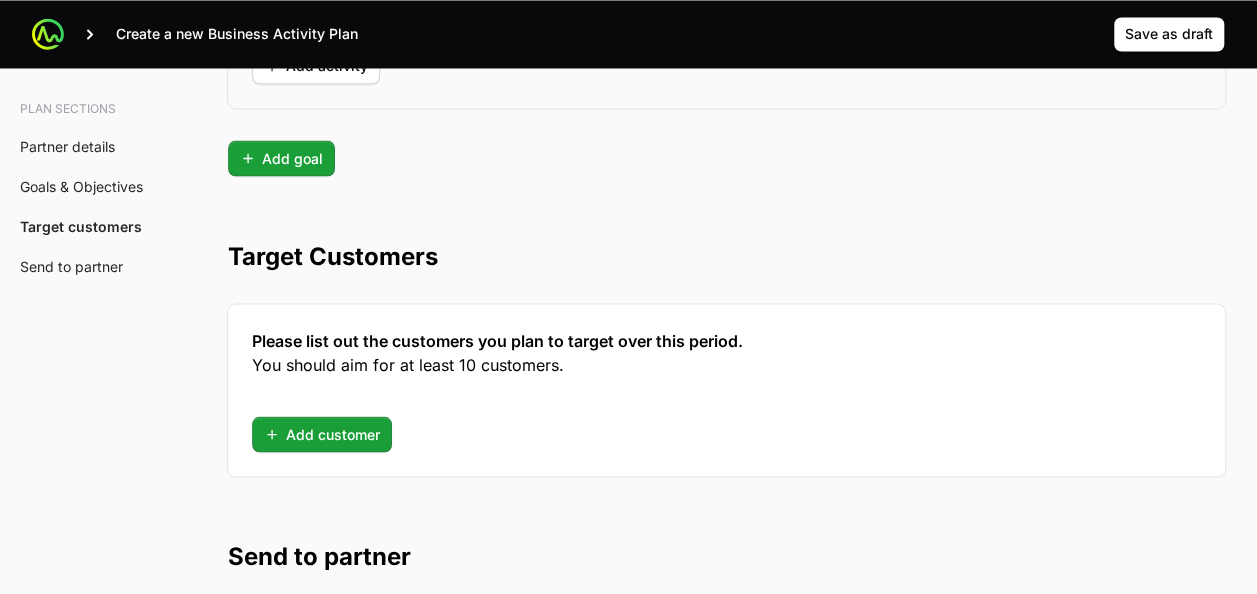 scroll, scrollTop: 5565, scrollLeft: 0, axis: vertical 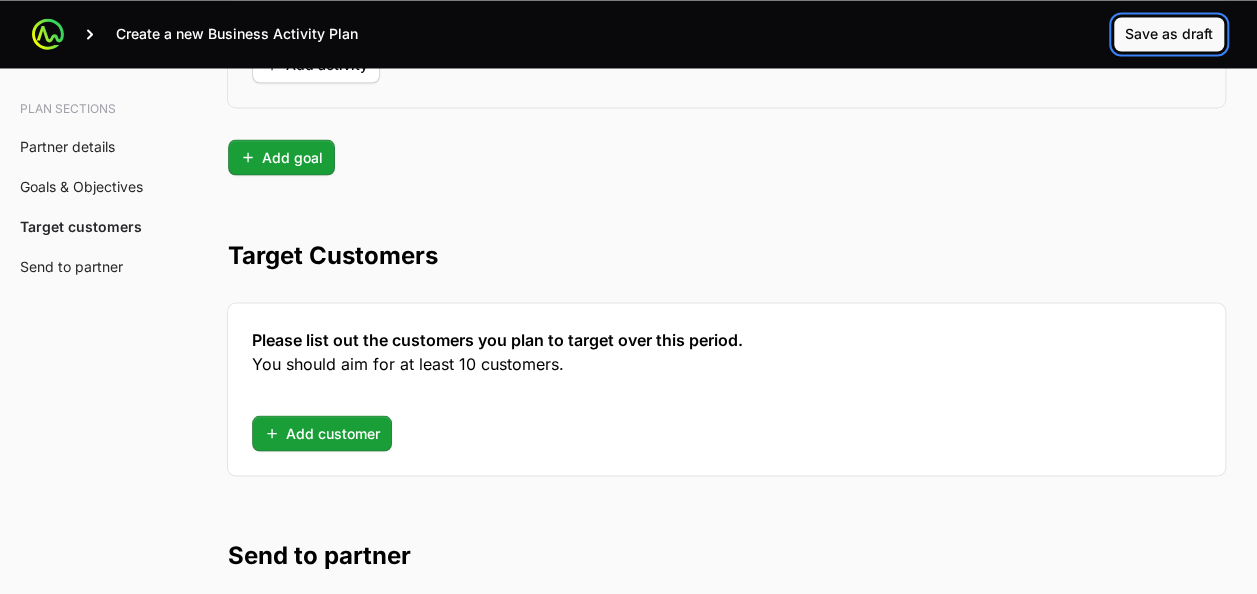 click on "Save as draft" 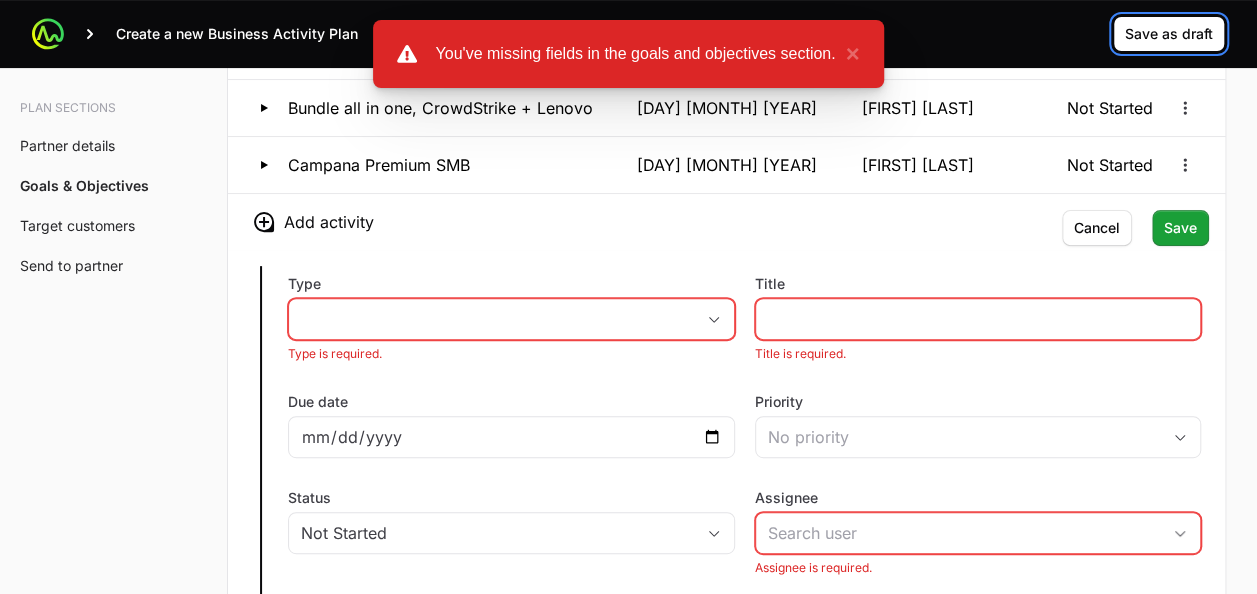 scroll, scrollTop: 4008, scrollLeft: 0, axis: vertical 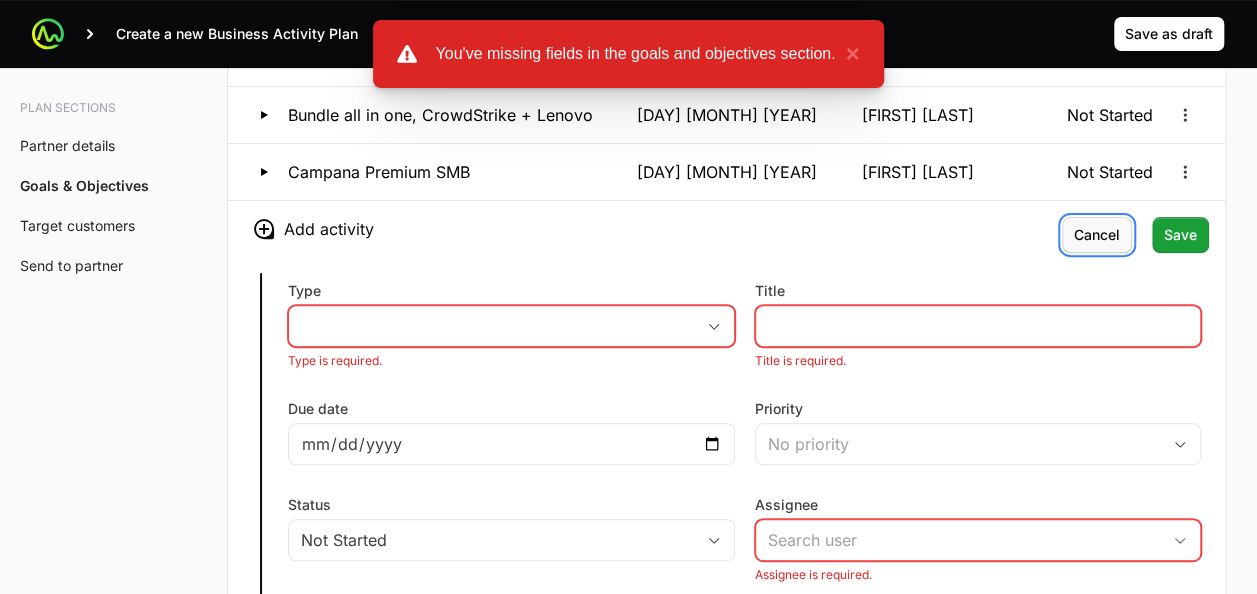 click on "Cancel" 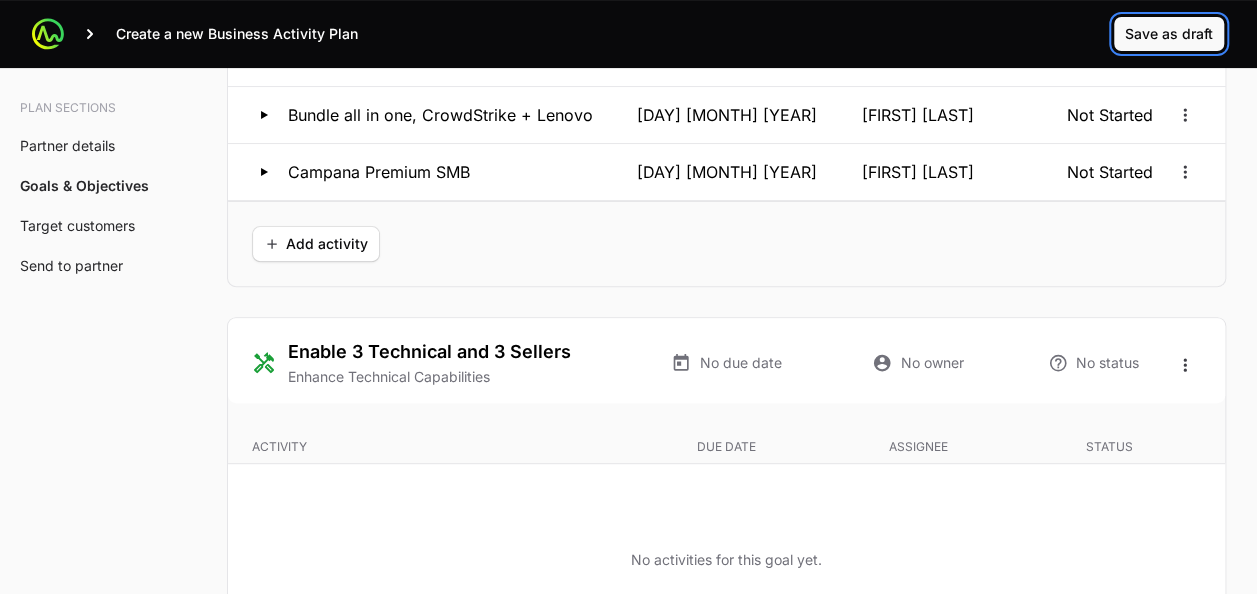 click on "Save as draft" 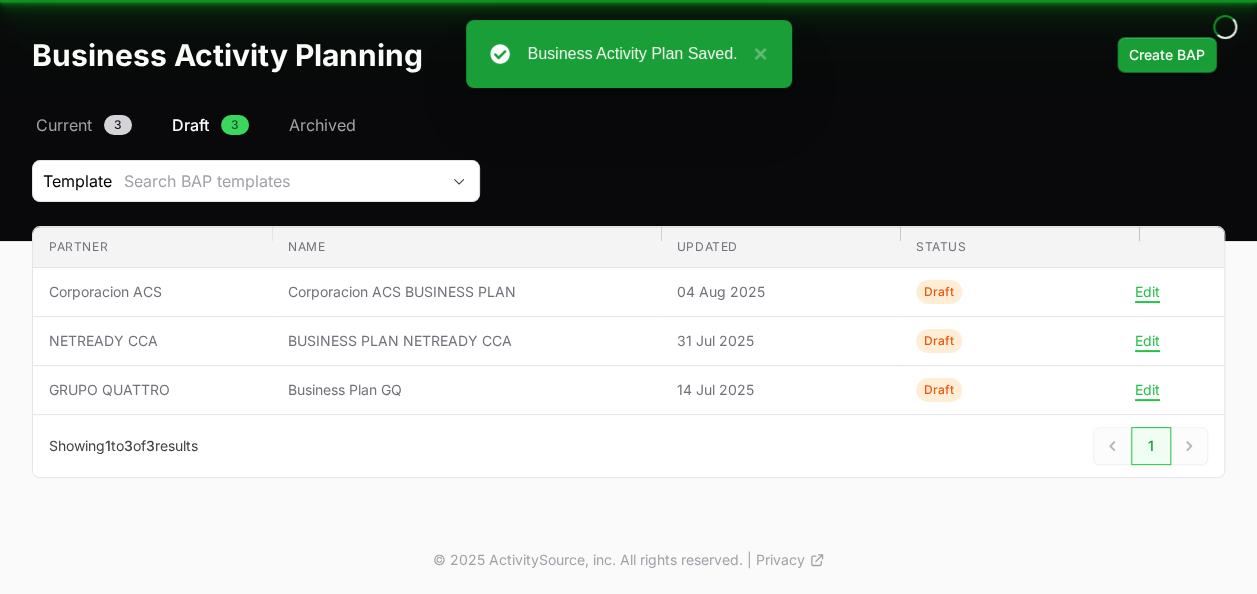 scroll, scrollTop: 64, scrollLeft: 0, axis: vertical 